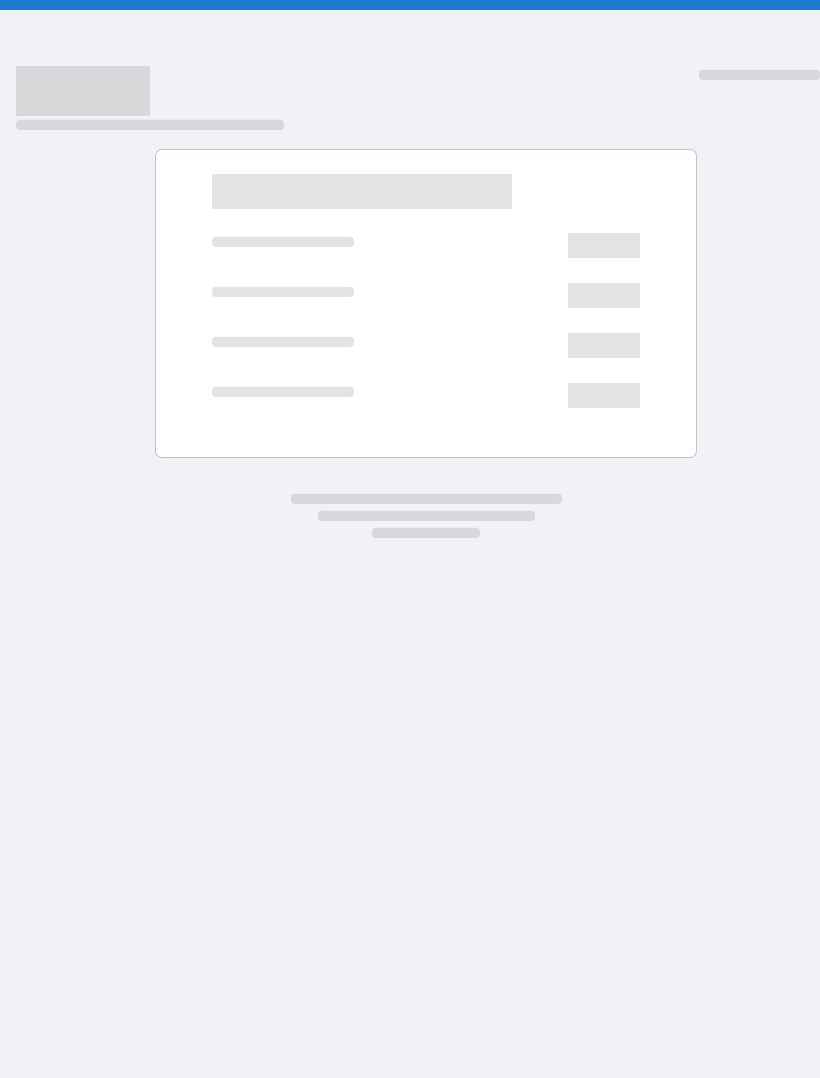 scroll, scrollTop: 0, scrollLeft: 0, axis: both 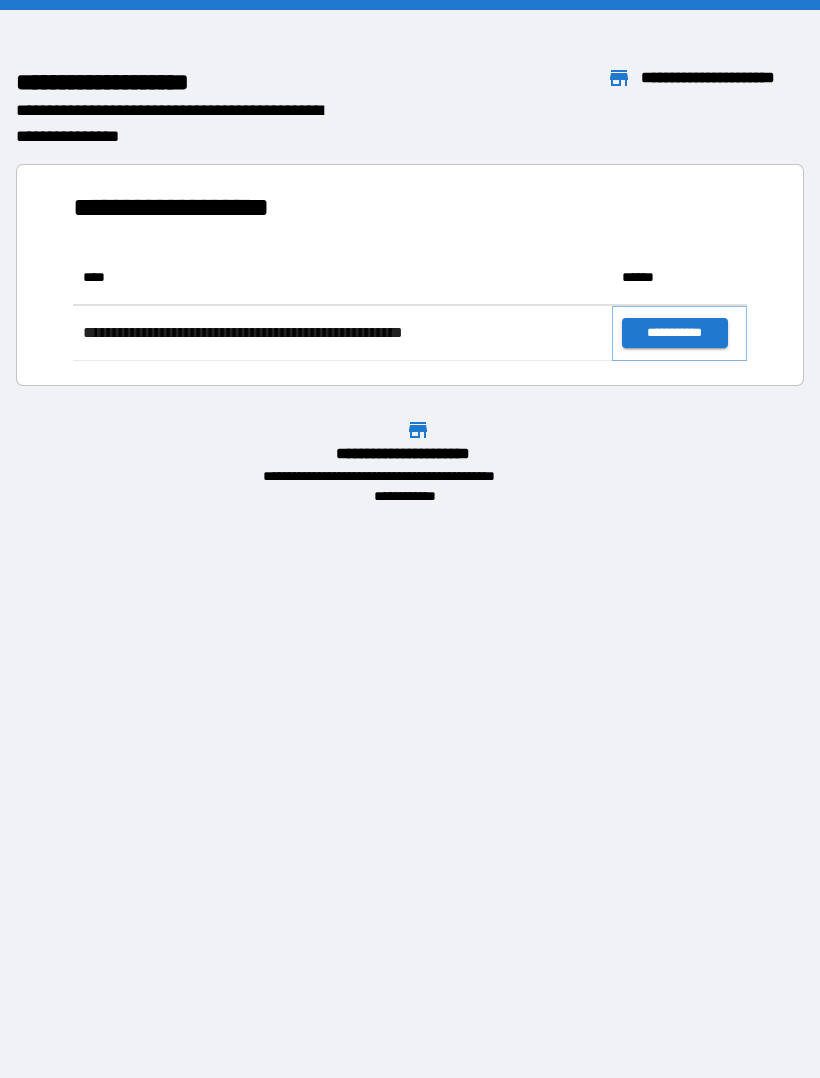 click on "**********" at bounding box center [674, 333] 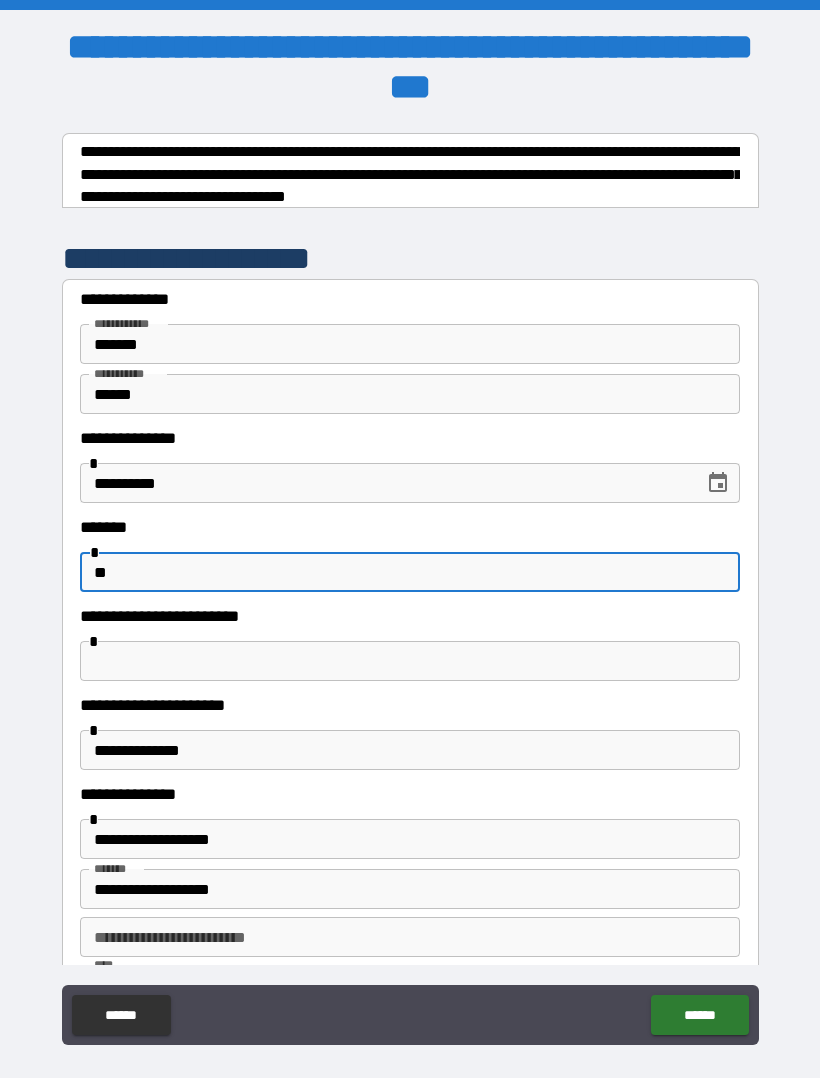 click on "**" at bounding box center [410, 572] 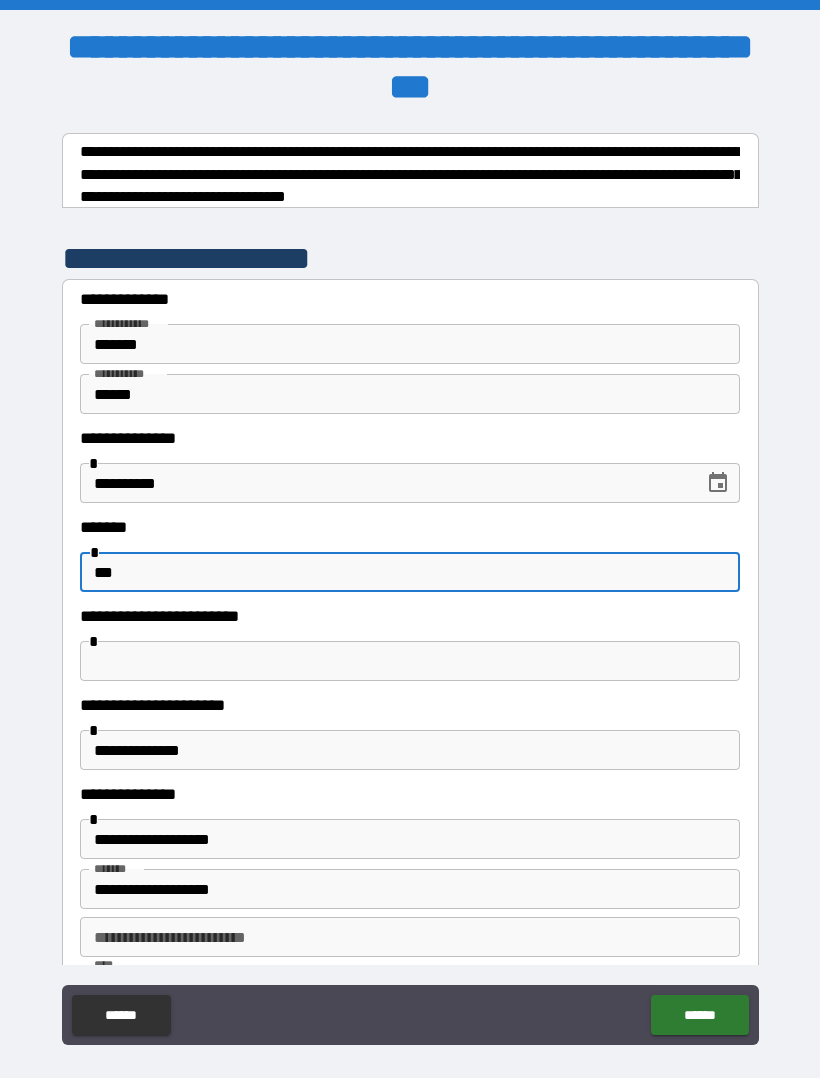 type on "**" 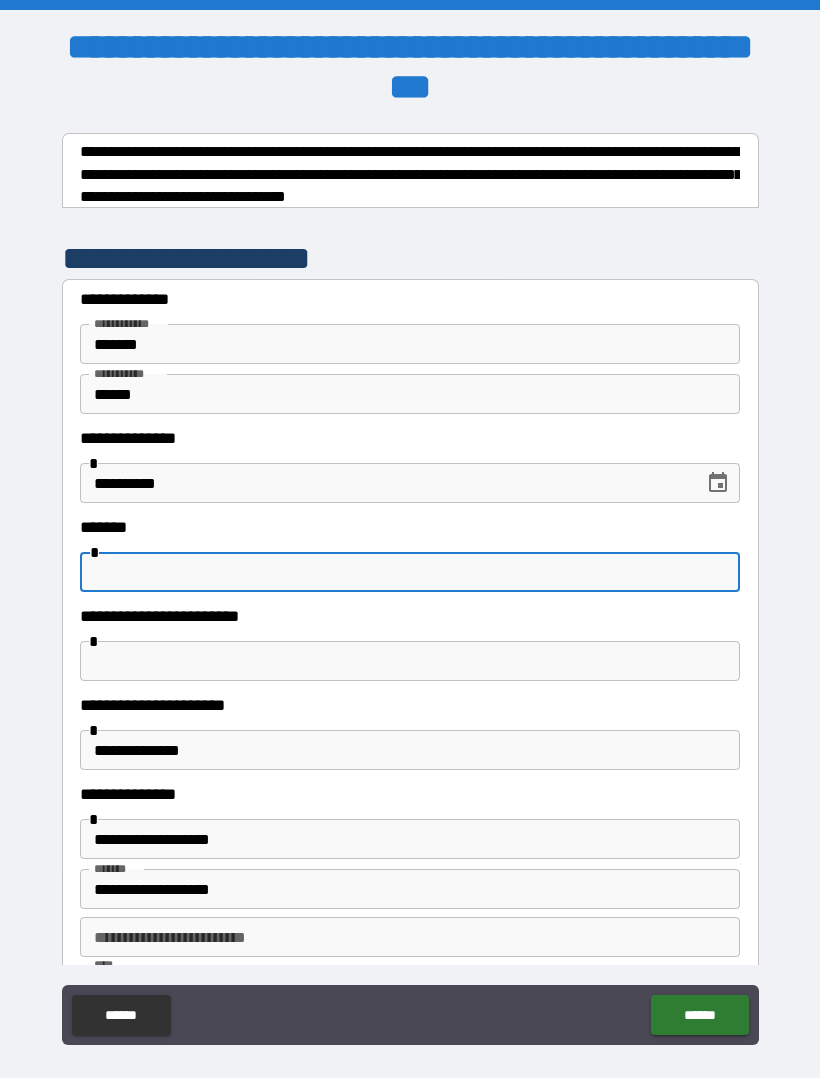 type on "****" 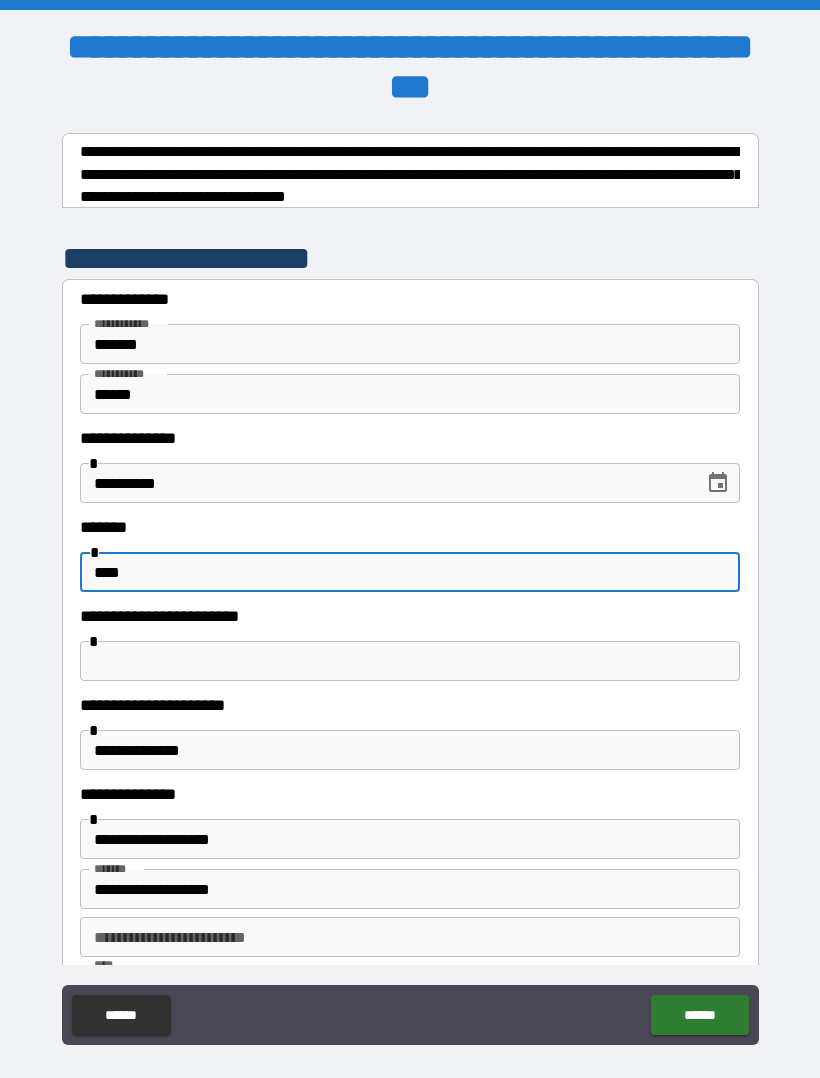 type on "****" 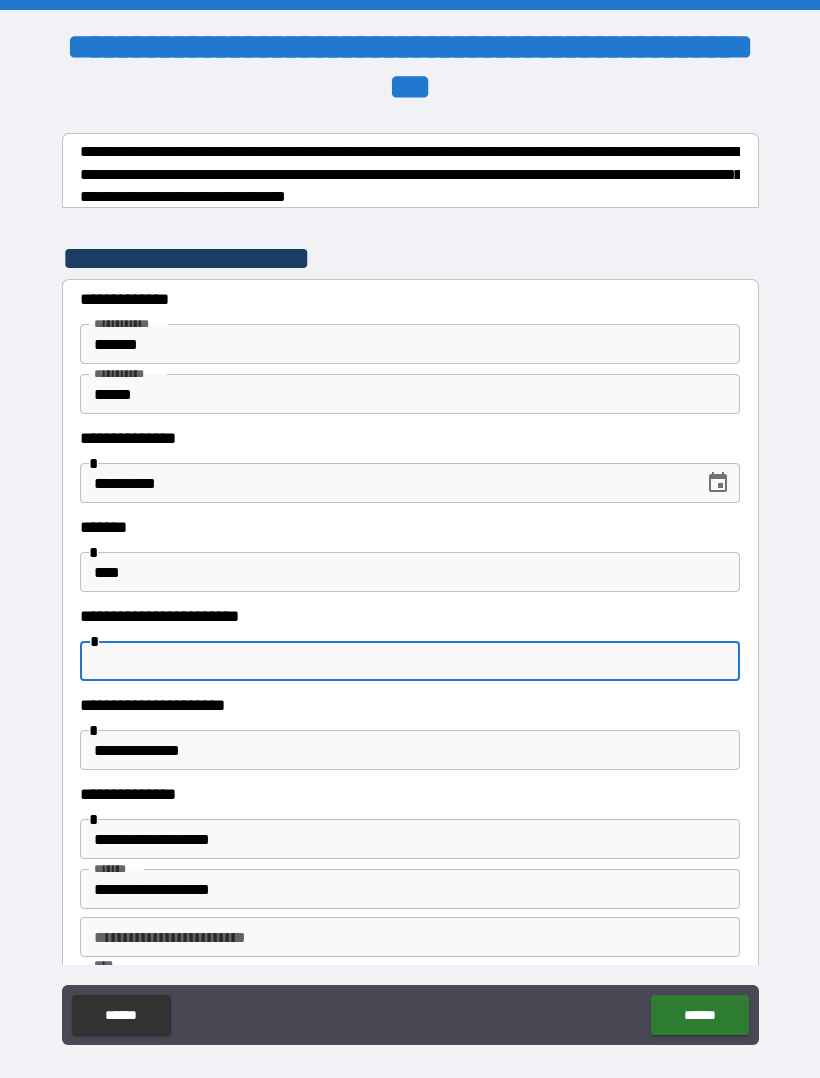 type 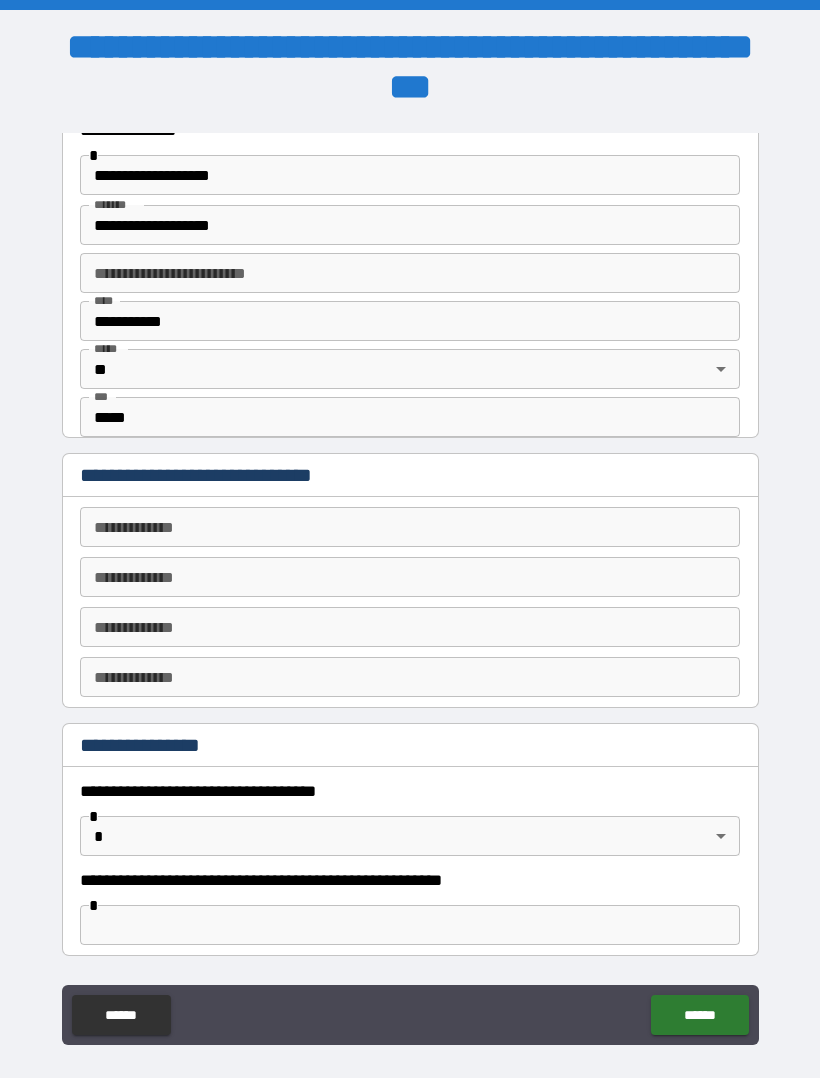 click on "**********" at bounding box center (410, 571) 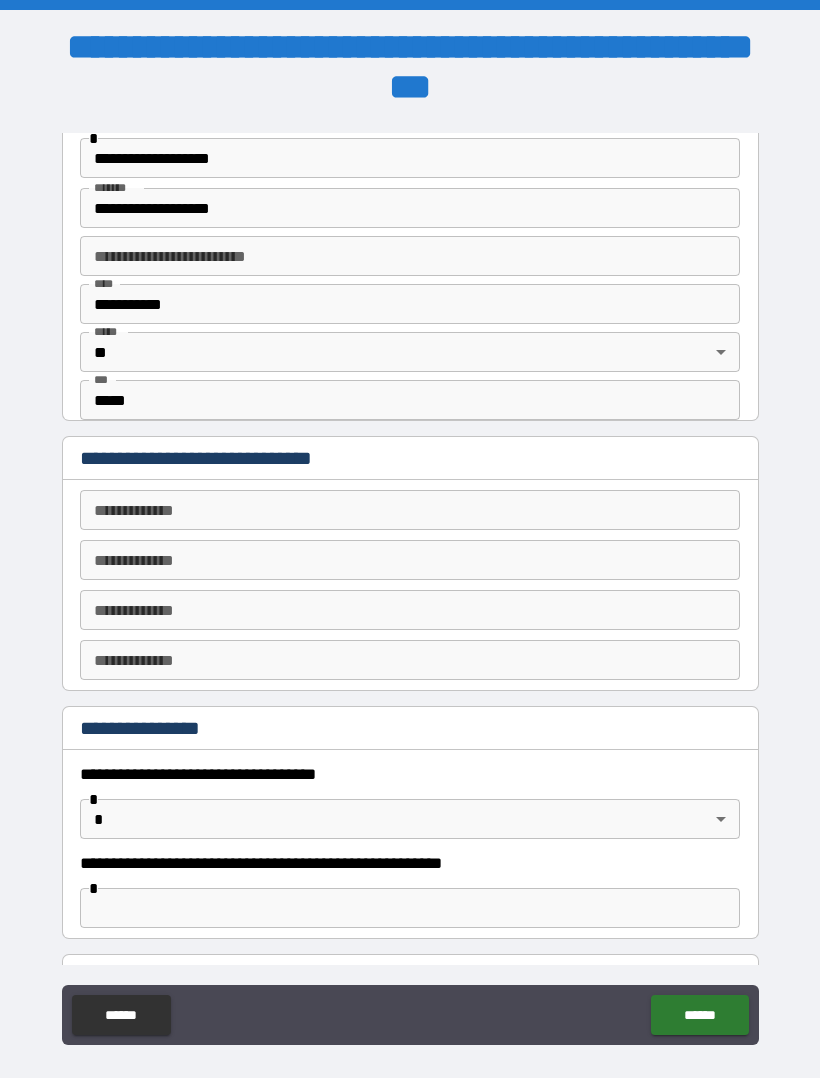 scroll, scrollTop: 681, scrollLeft: 0, axis: vertical 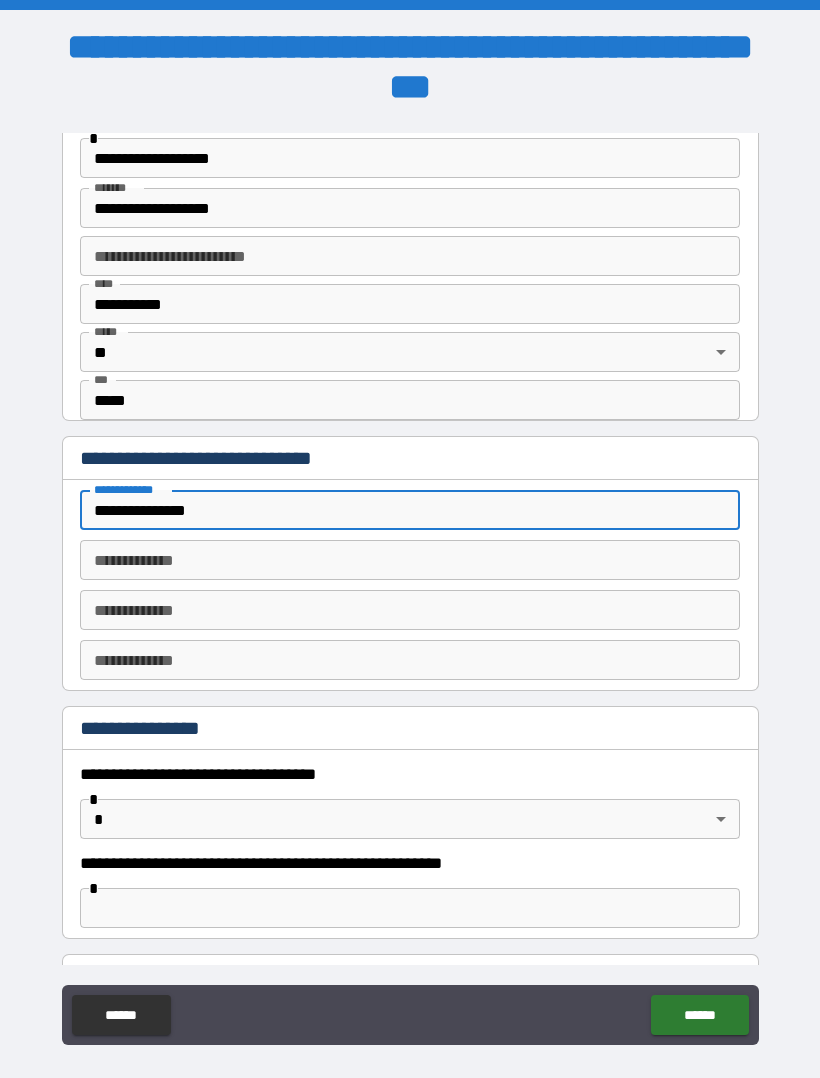 type on "**********" 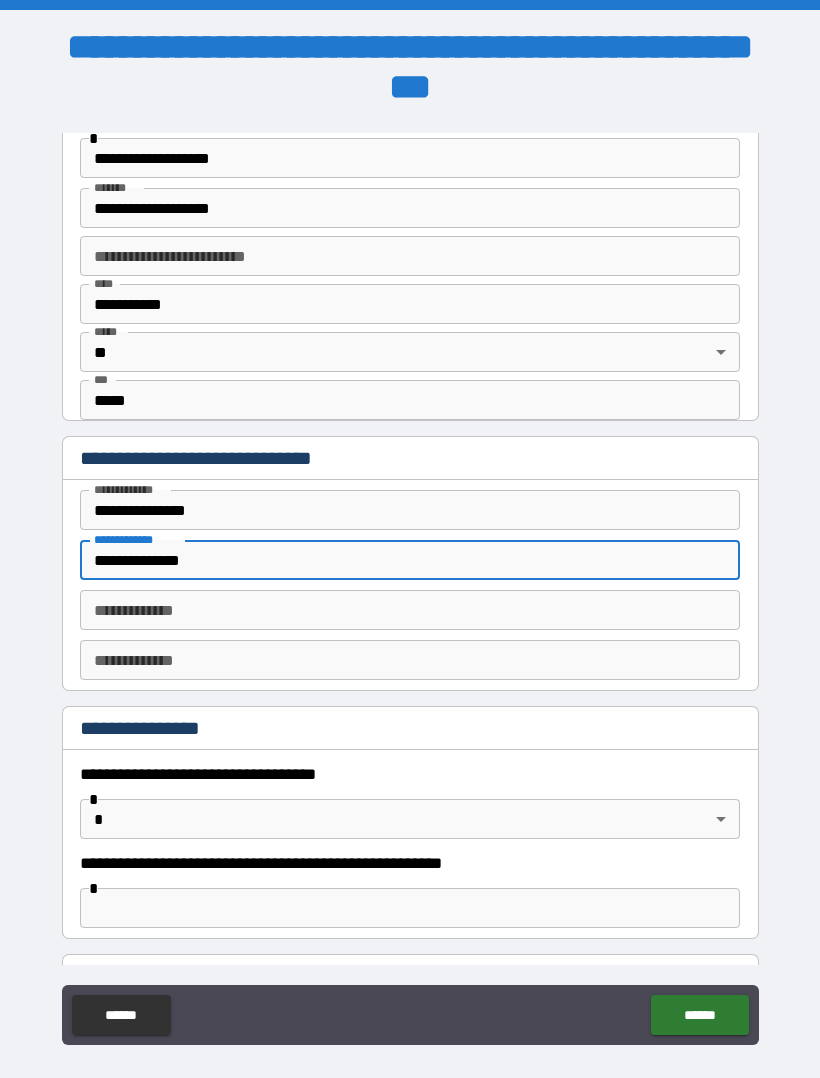 click on "**********" at bounding box center (410, 560) 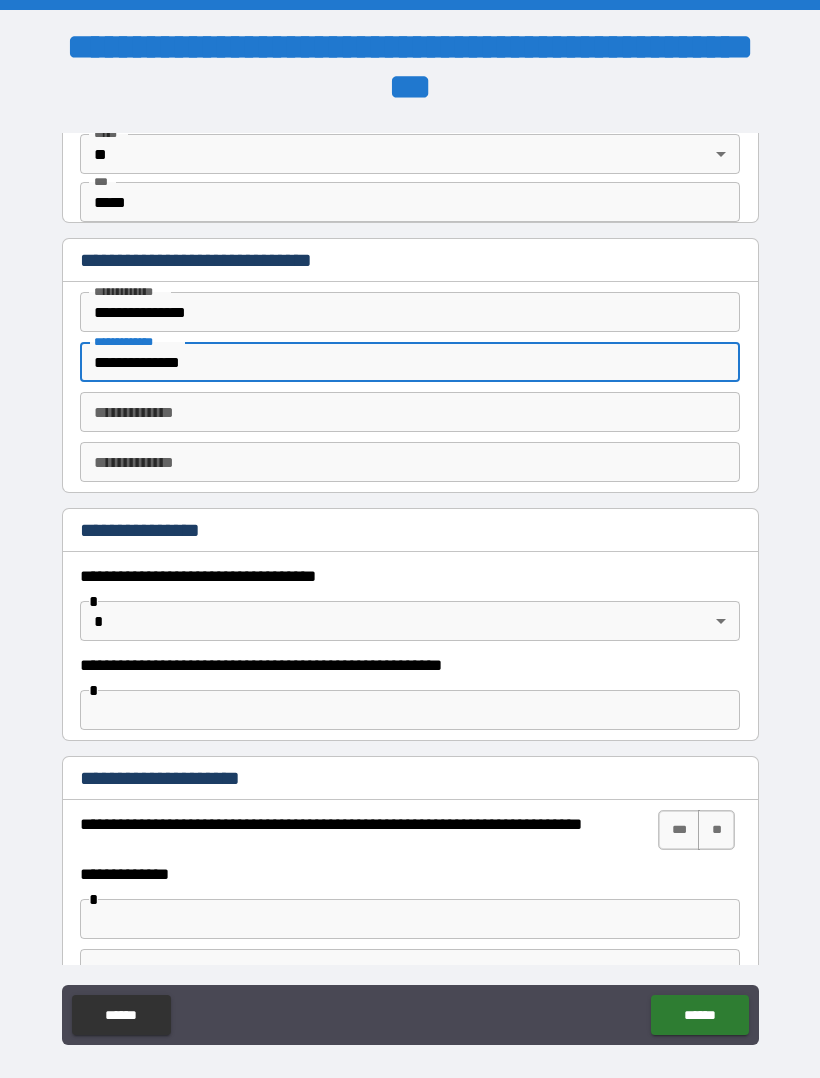 scroll, scrollTop: 880, scrollLeft: 0, axis: vertical 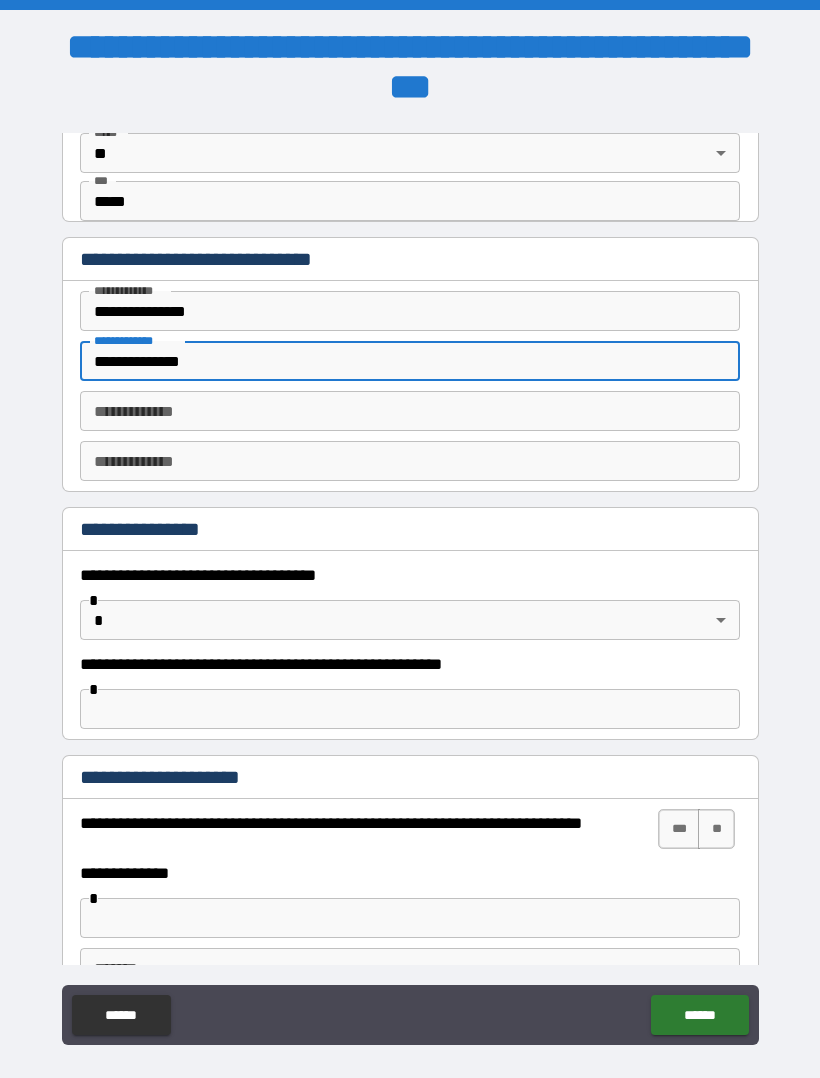type on "**********" 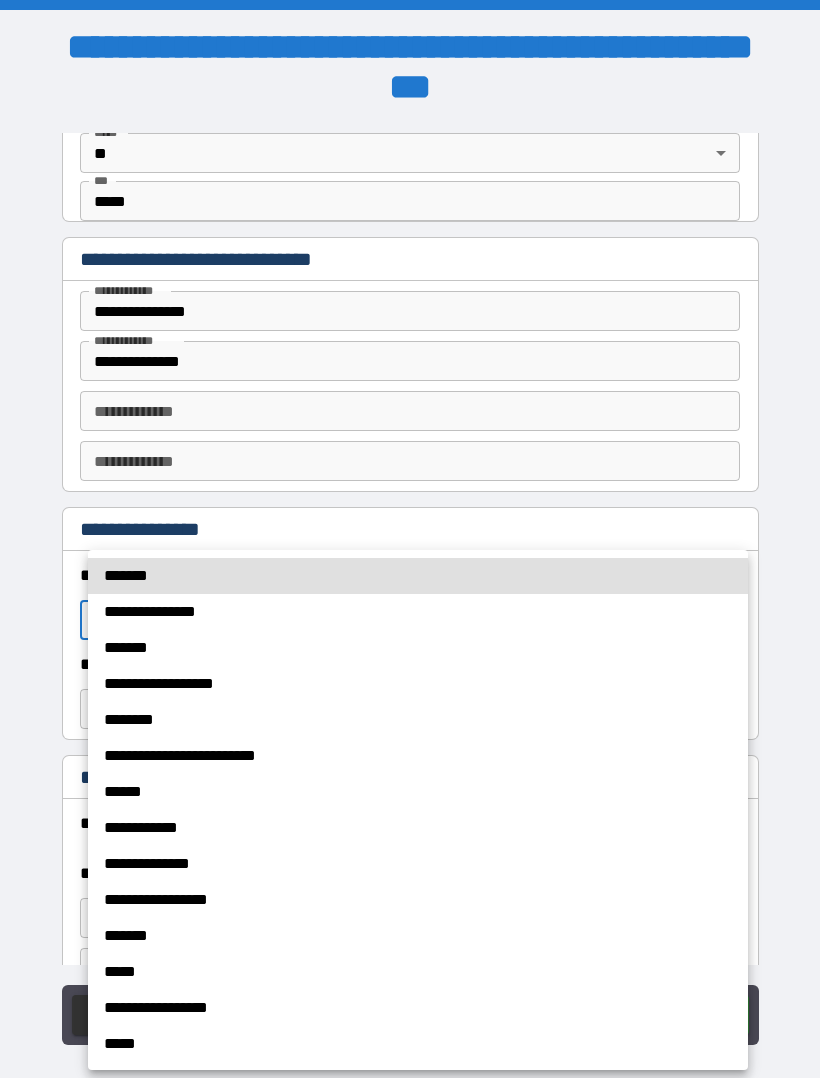 click on "*******" at bounding box center [418, 576] 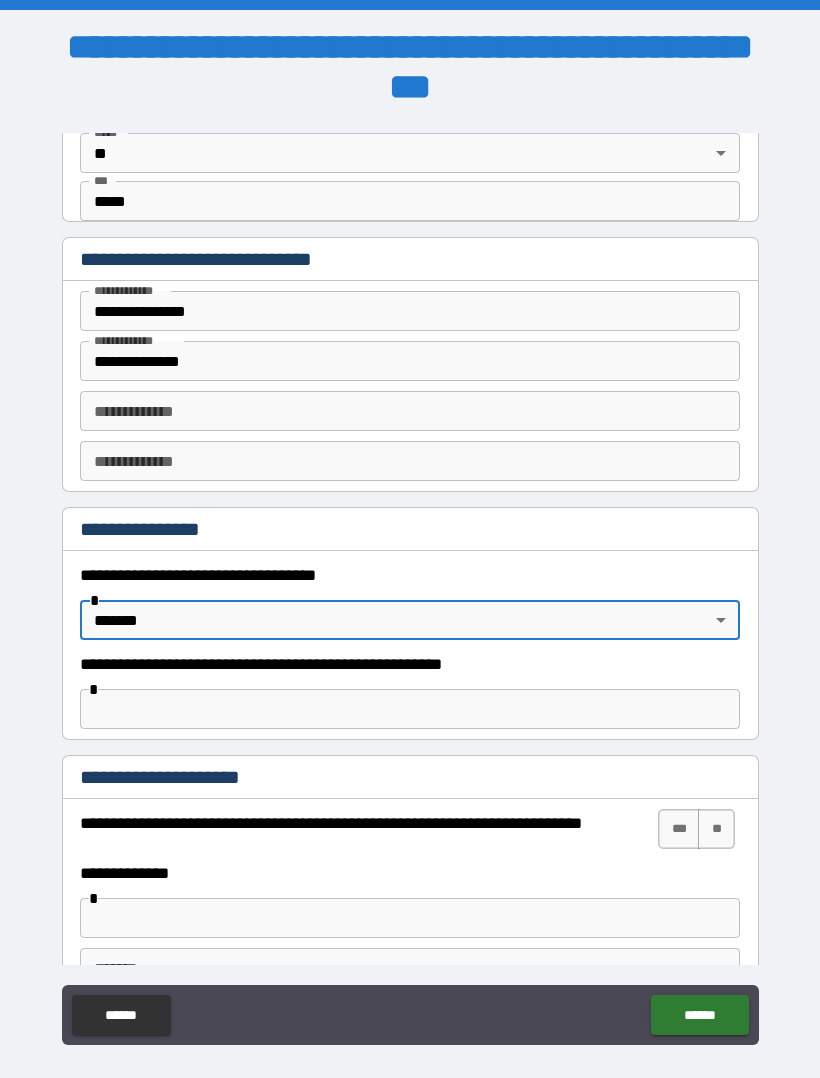 type on "*******" 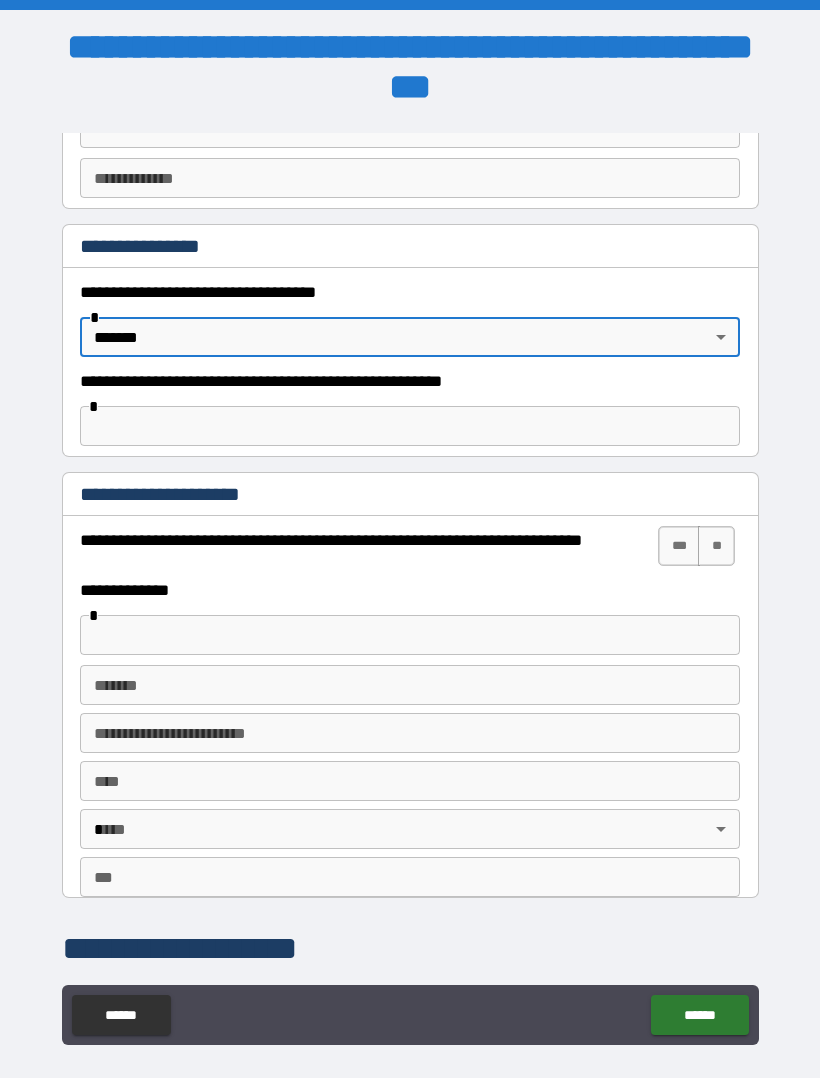 scroll, scrollTop: 1167, scrollLeft: 0, axis: vertical 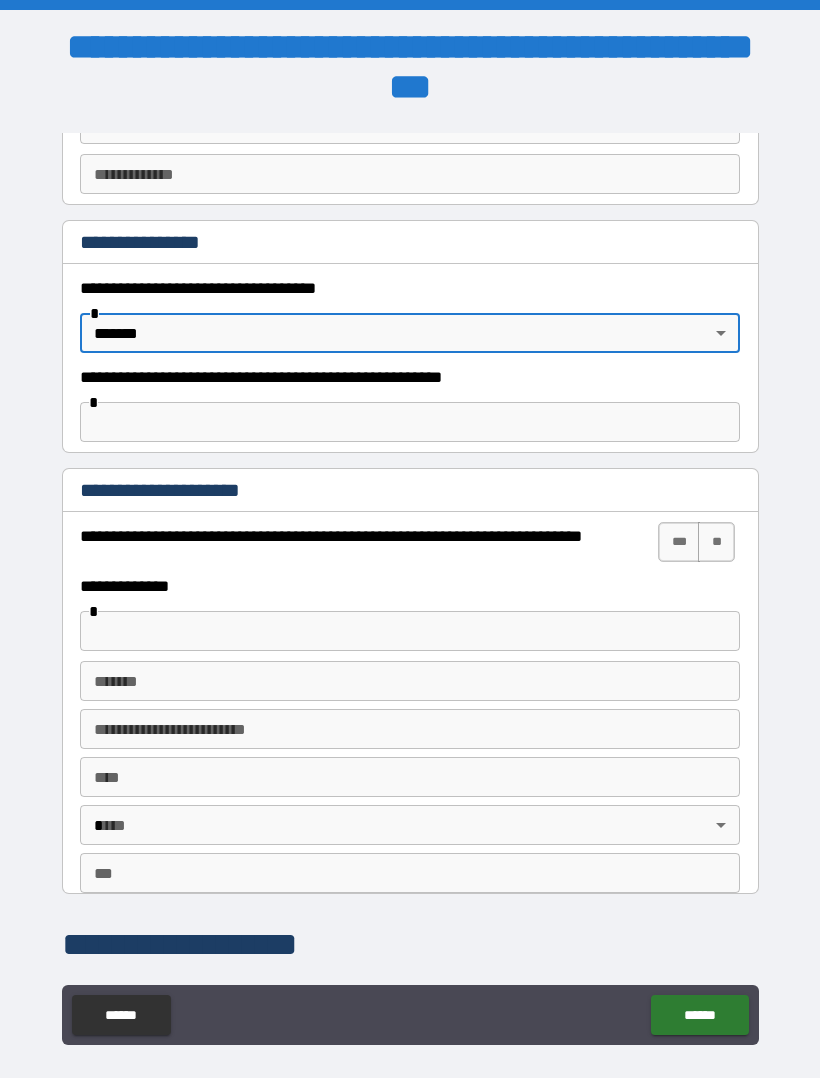 click at bounding box center (410, 631) 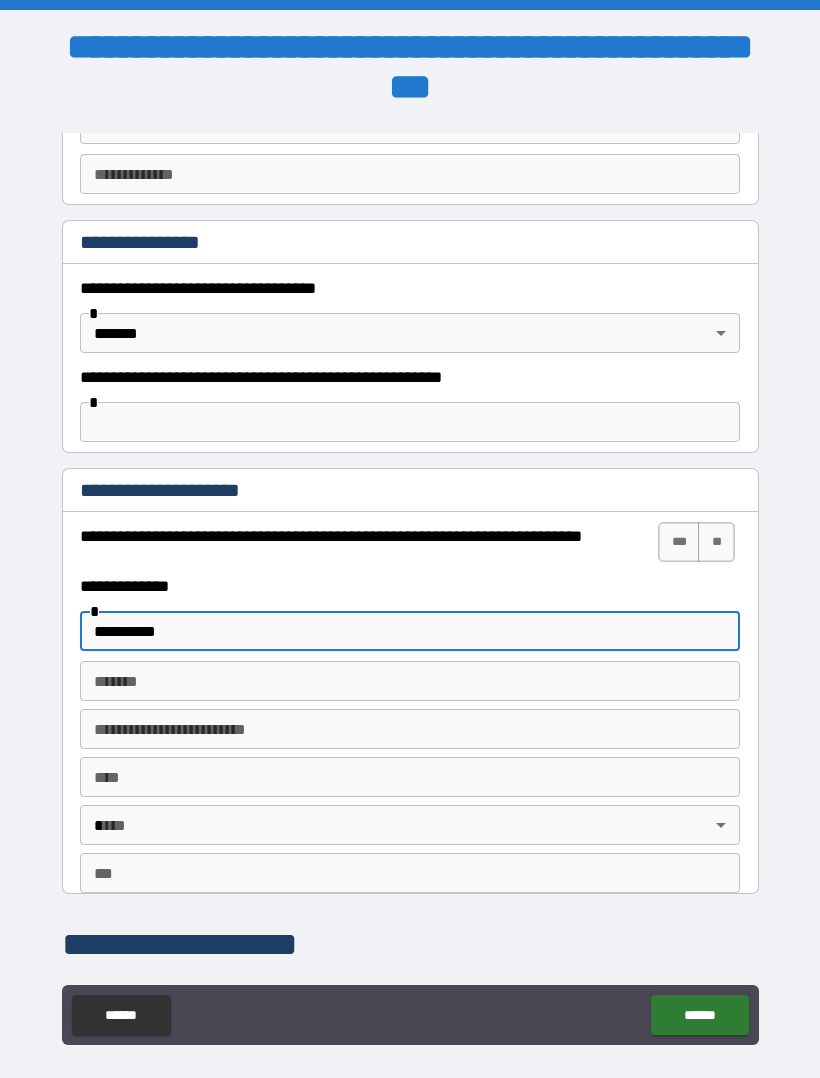 type on "**********" 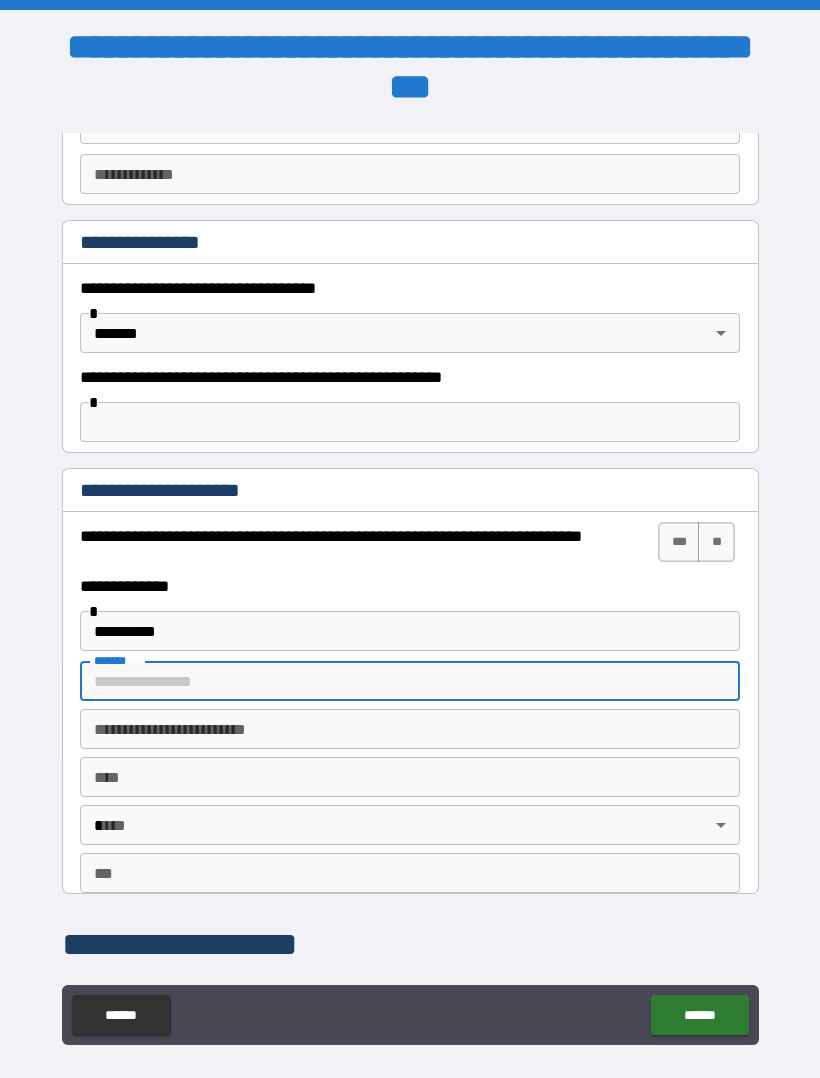 type on "********" 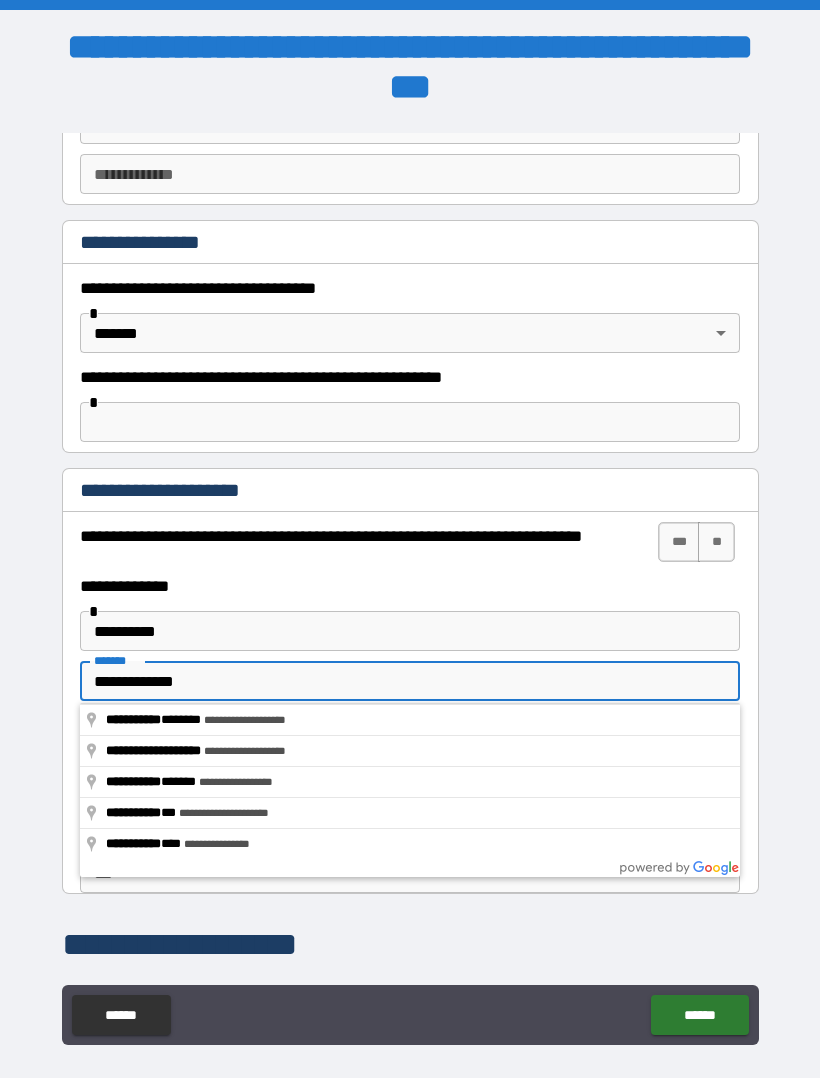 type on "**********" 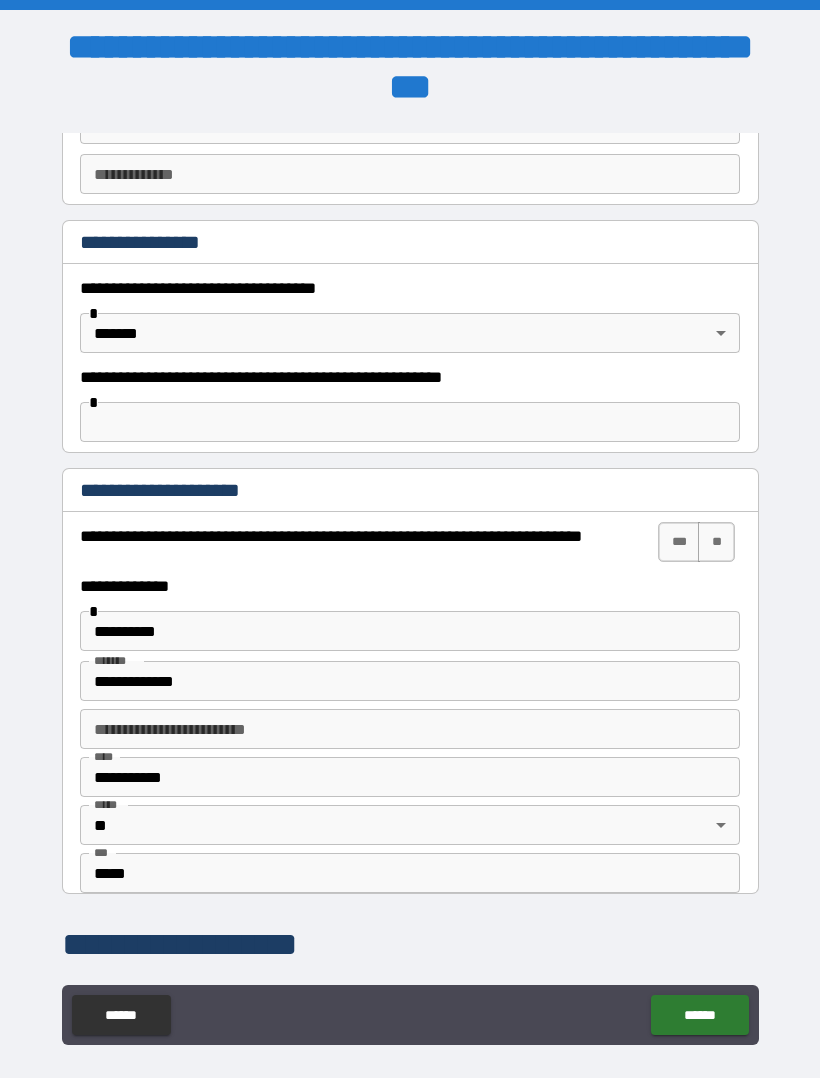 click on "**********" at bounding box center (410, 681) 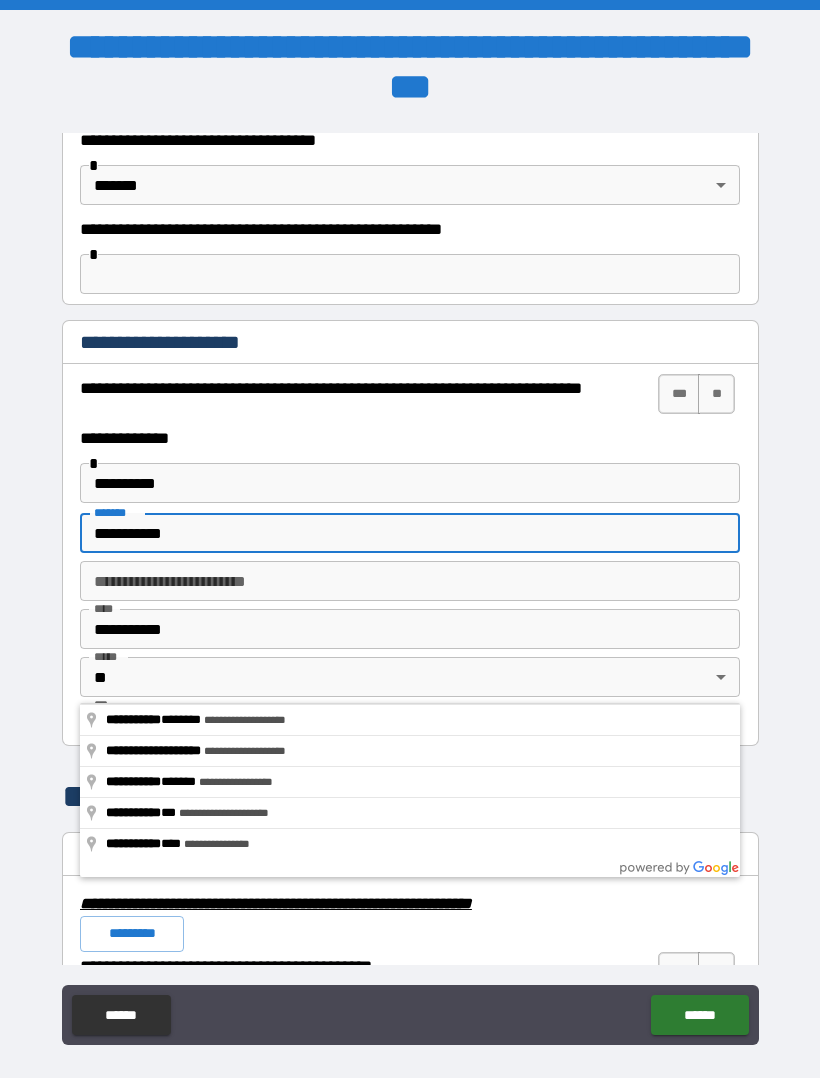 scroll, scrollTop: 1331, scrollLeft: 0, axis: vertical 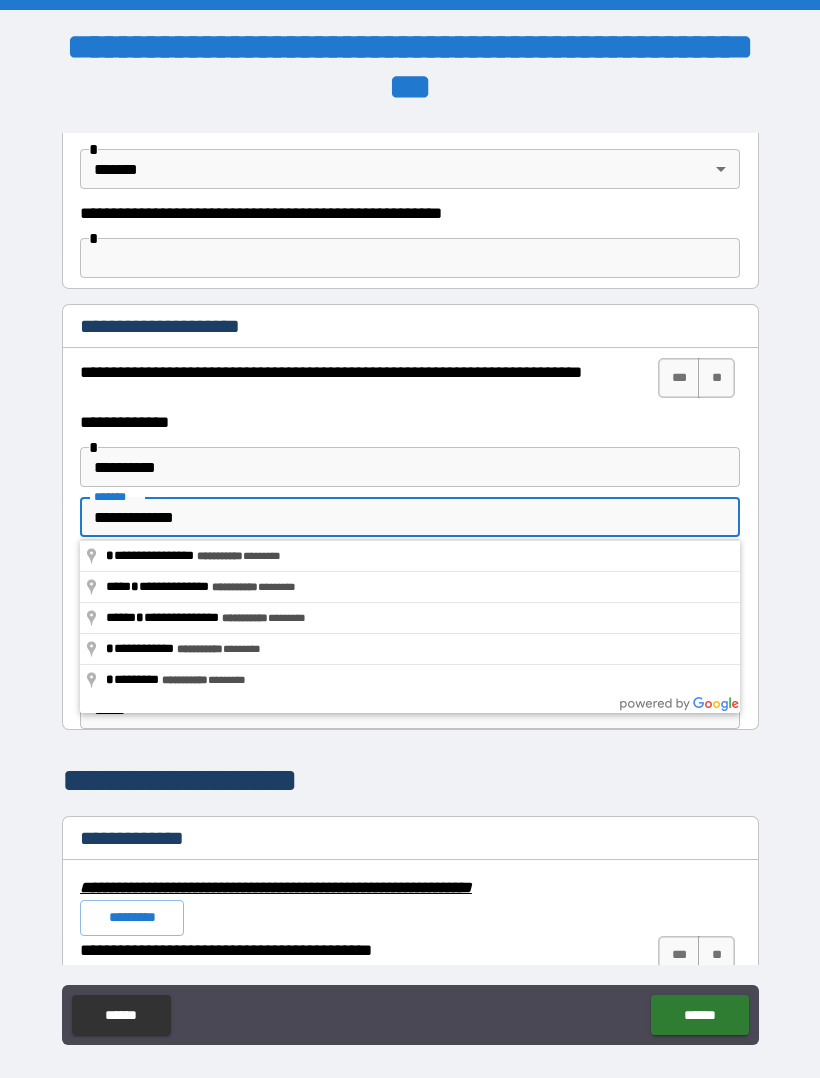 type on "**********" 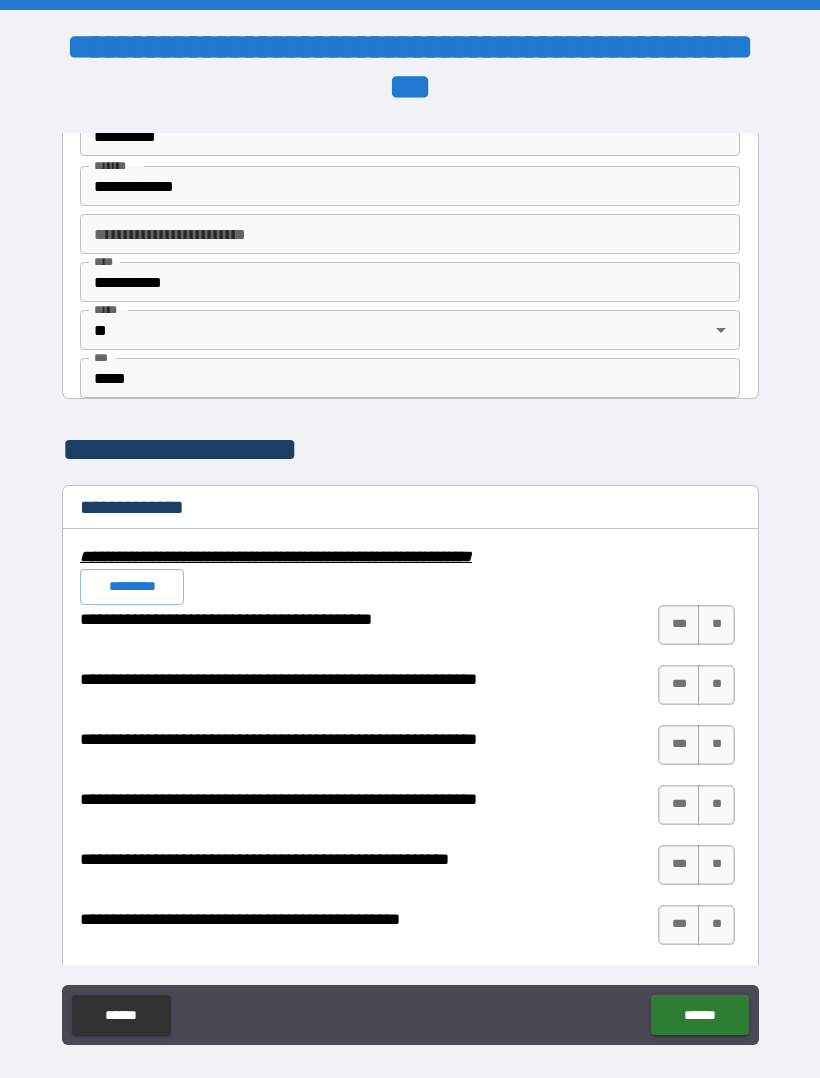 scroll, scrollTop: 1663, scrollLeft: 0, axis: vertical 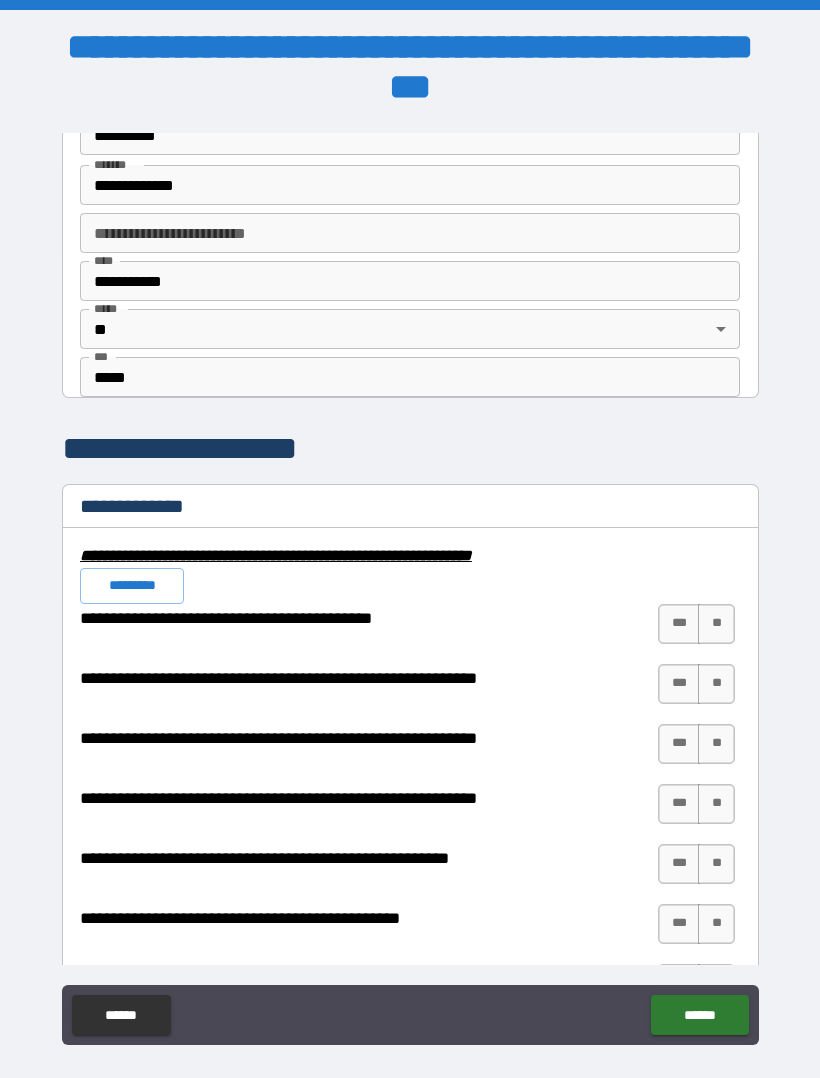 click on "**" at bounding box center [716, 624] 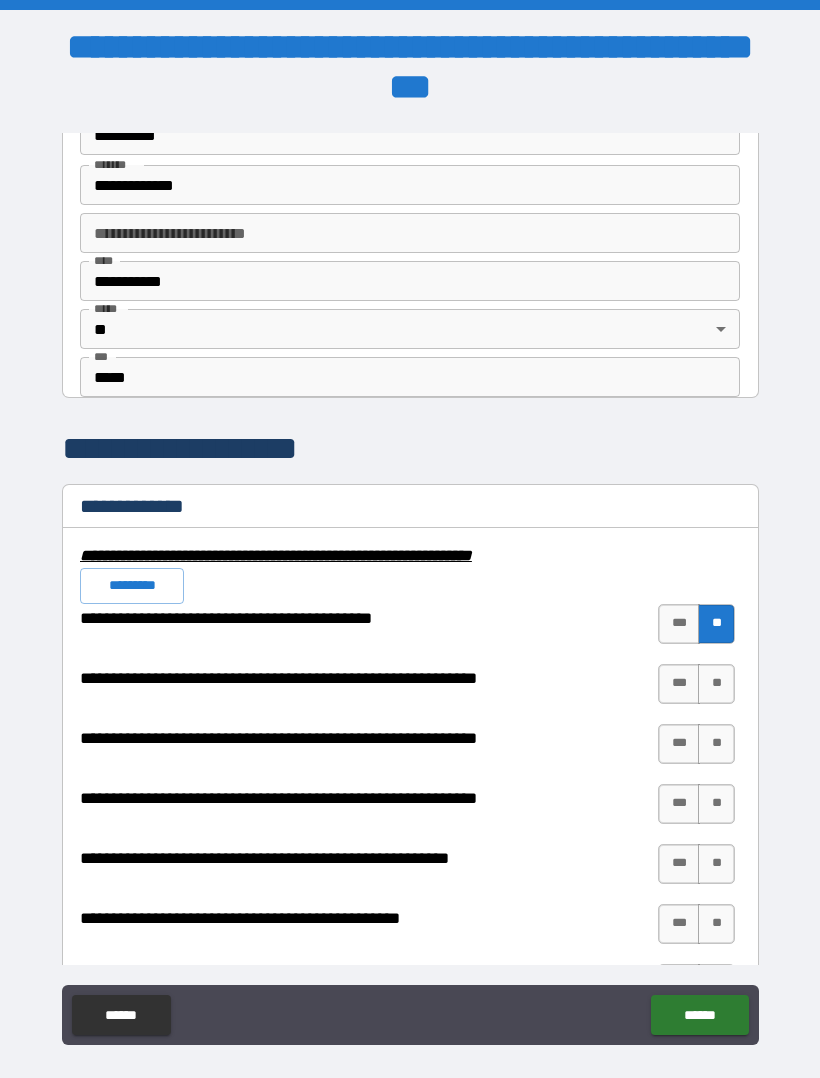 click on "**" at bounding box center [716, 684] 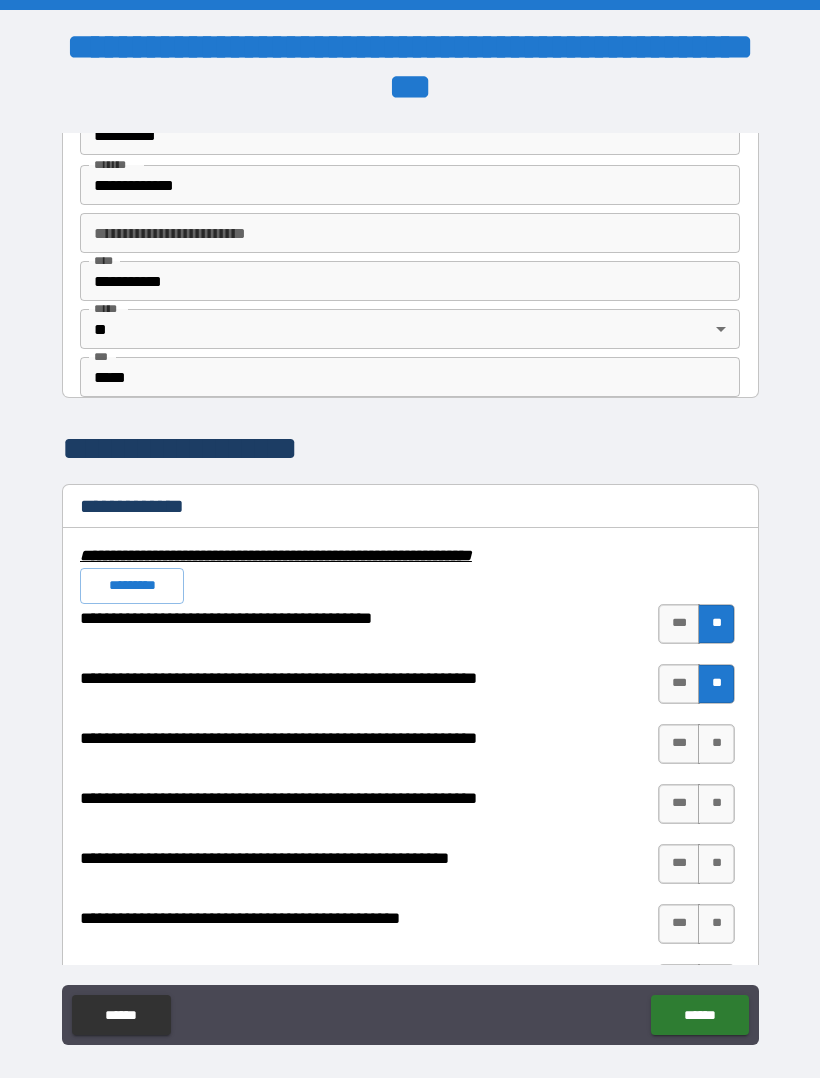 click on "**" at bounding box center [716, 744] 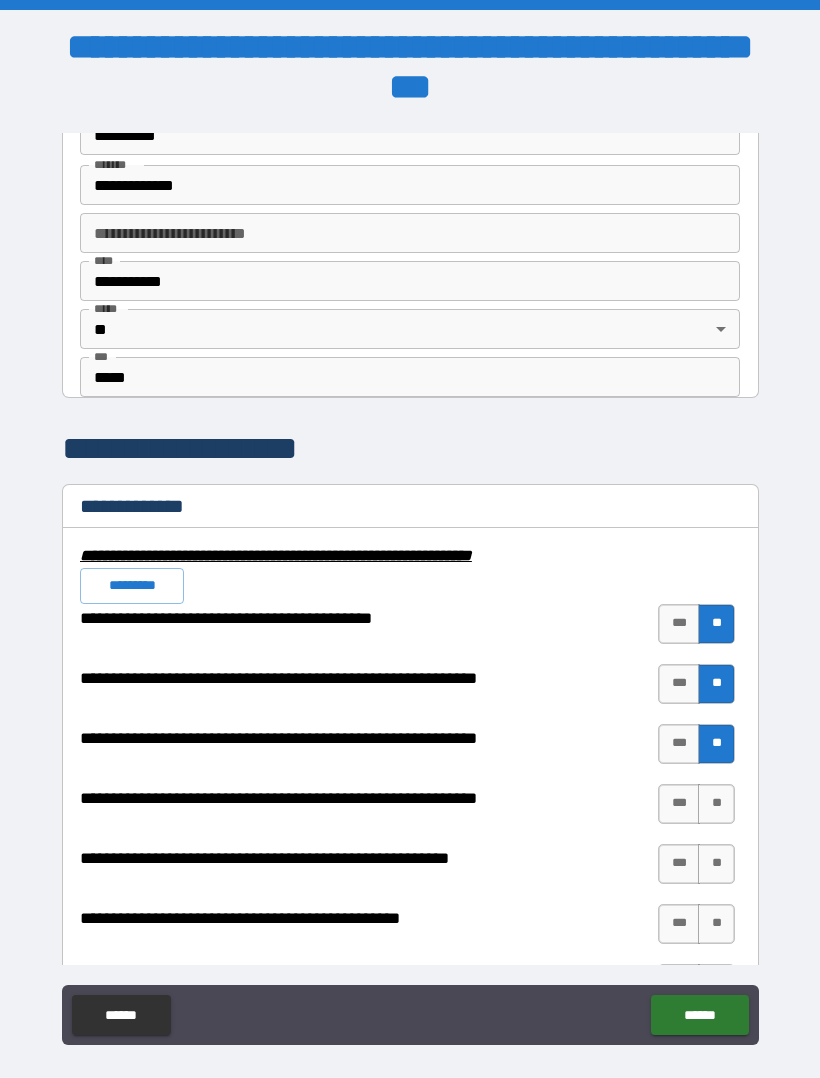 click on "**" at bounding box center (716, 804) 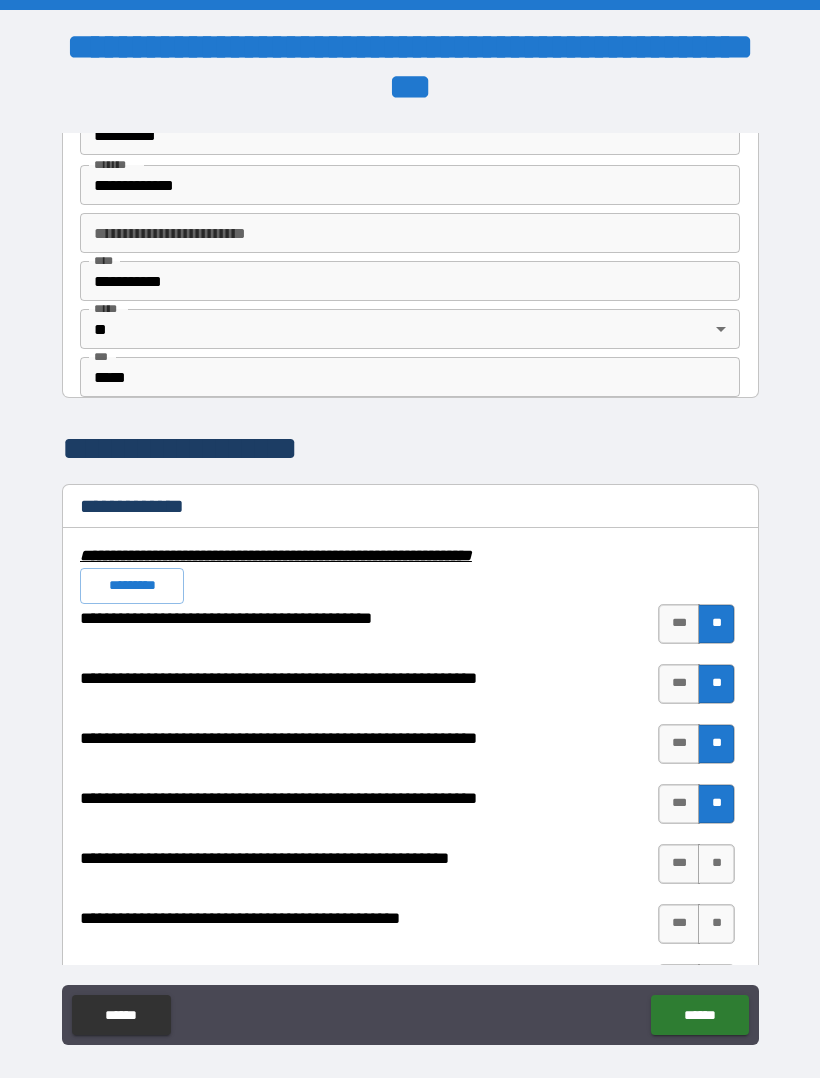 click on "**" at bounding box center [716, 864] 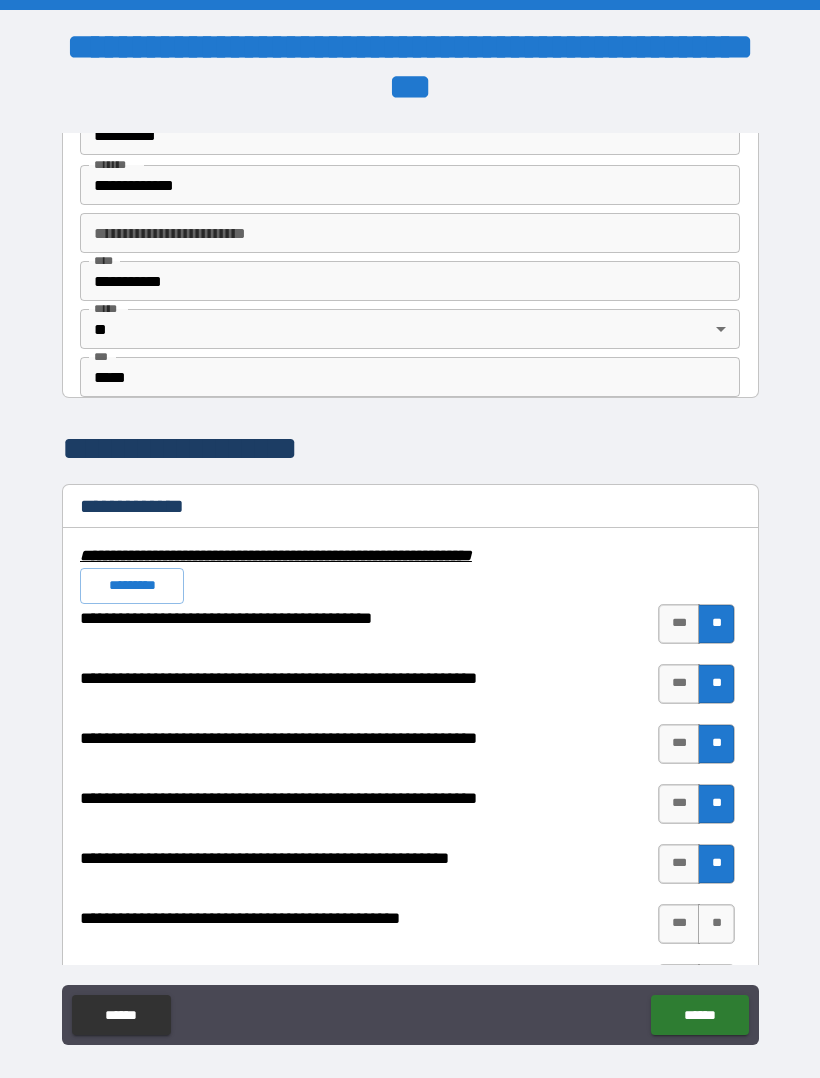click on "**" at bounding box center [716, 924] 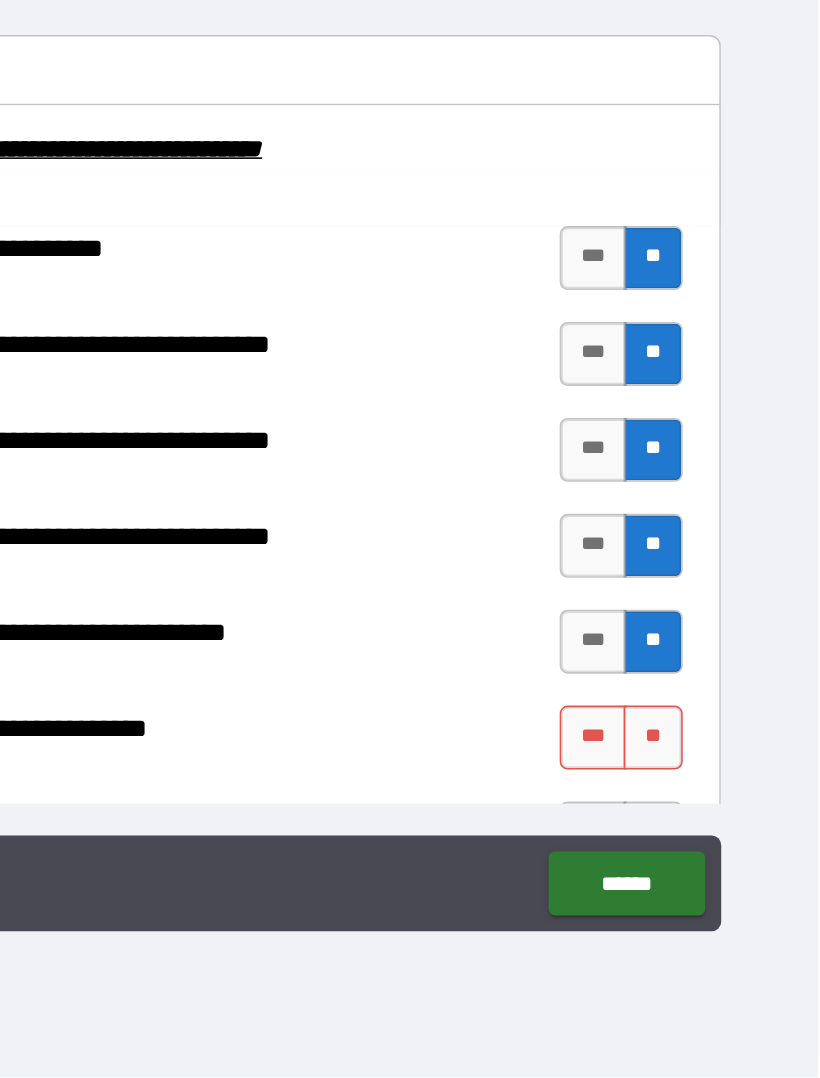 scroll, scrollTop: 59, scrollLeft: 1, axis: both 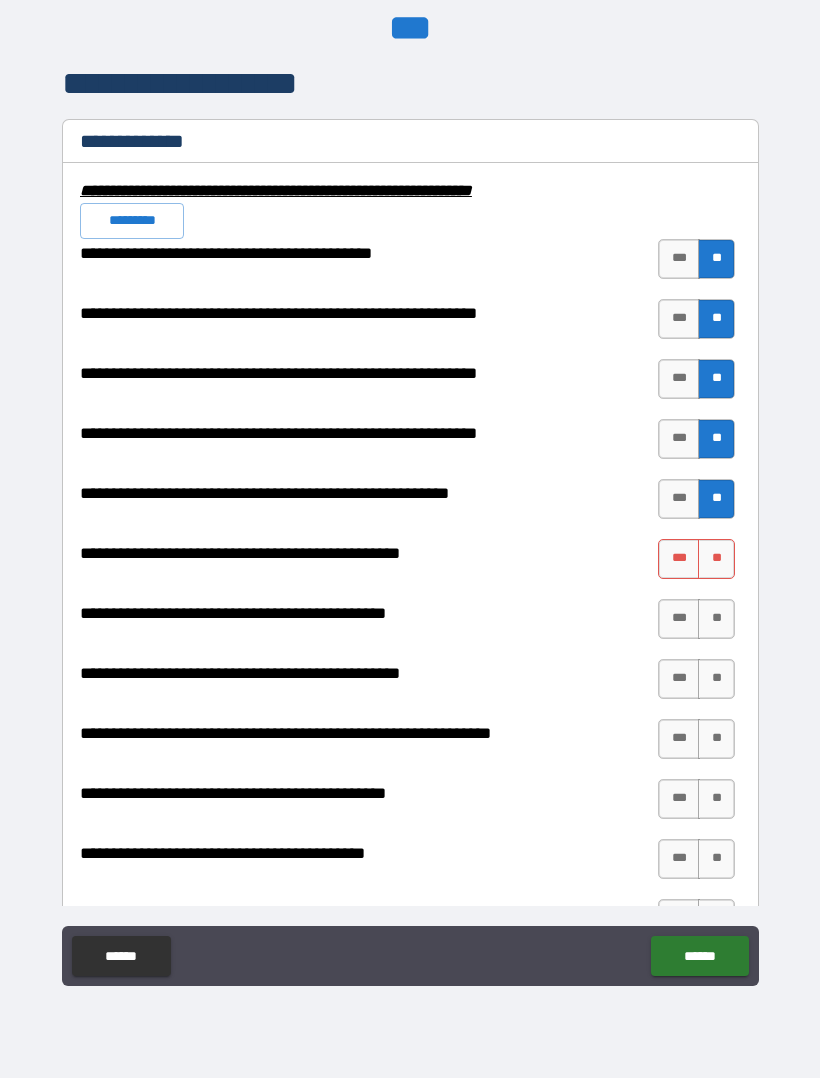 click on "**" at bounding box center (716, 559) 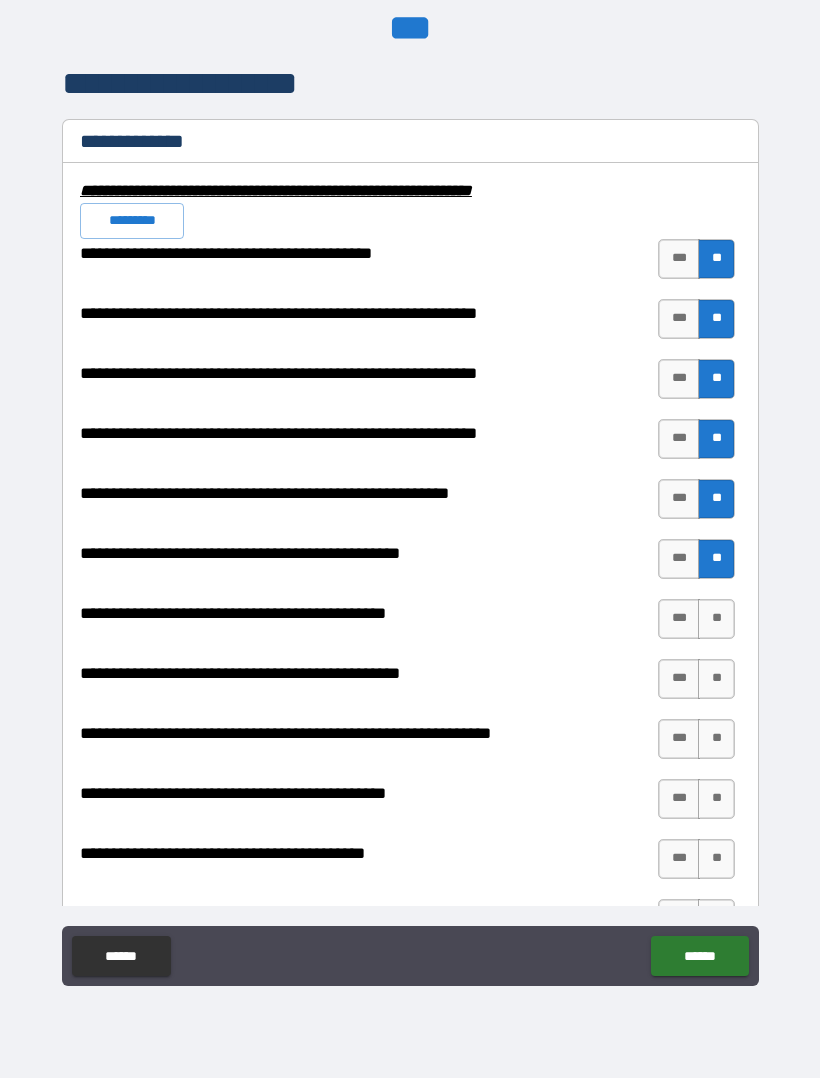 click on "***" at bounding box center [679, 619] 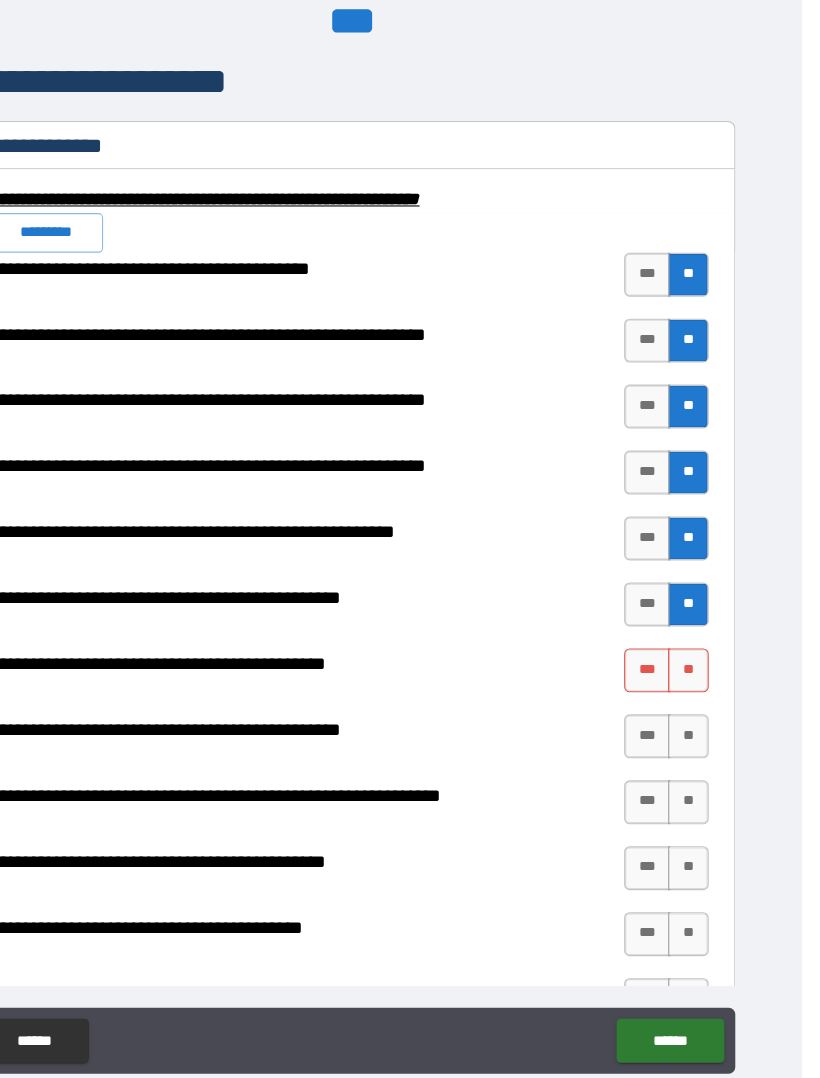 scroll, scrollTop: 0, scrollLeft: 0, axis: both 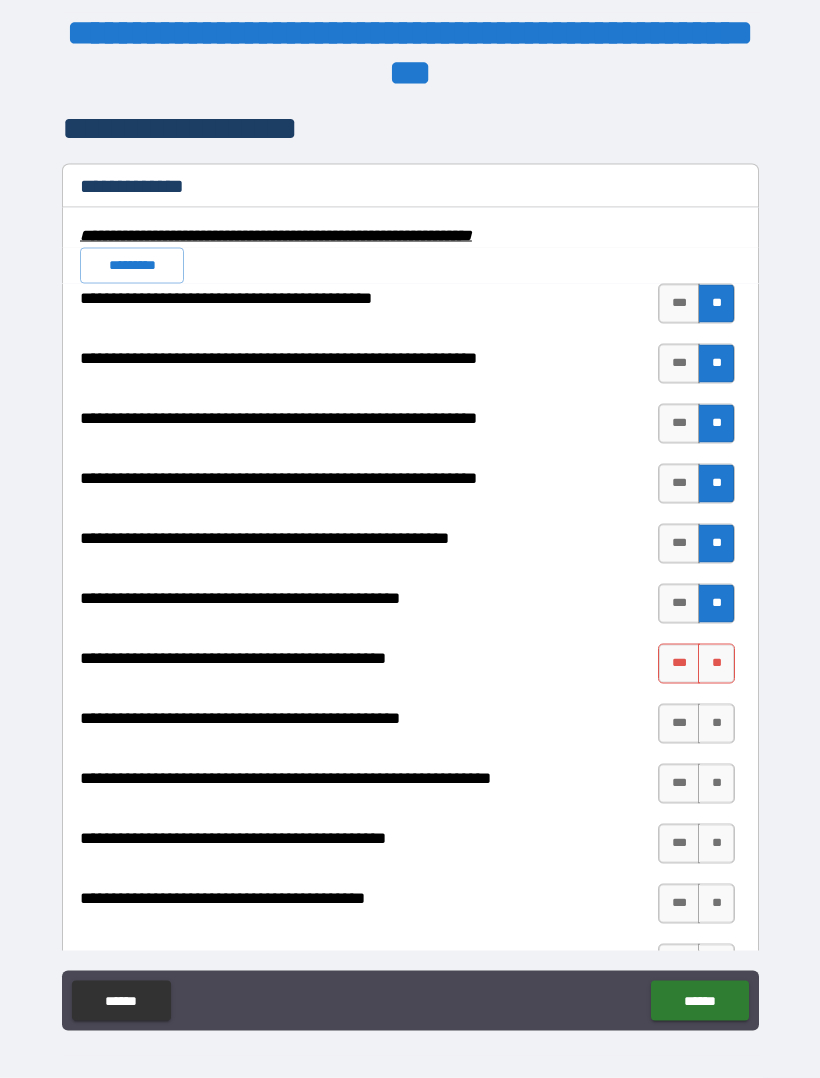 click on "***" at bounding box center (679, 664) 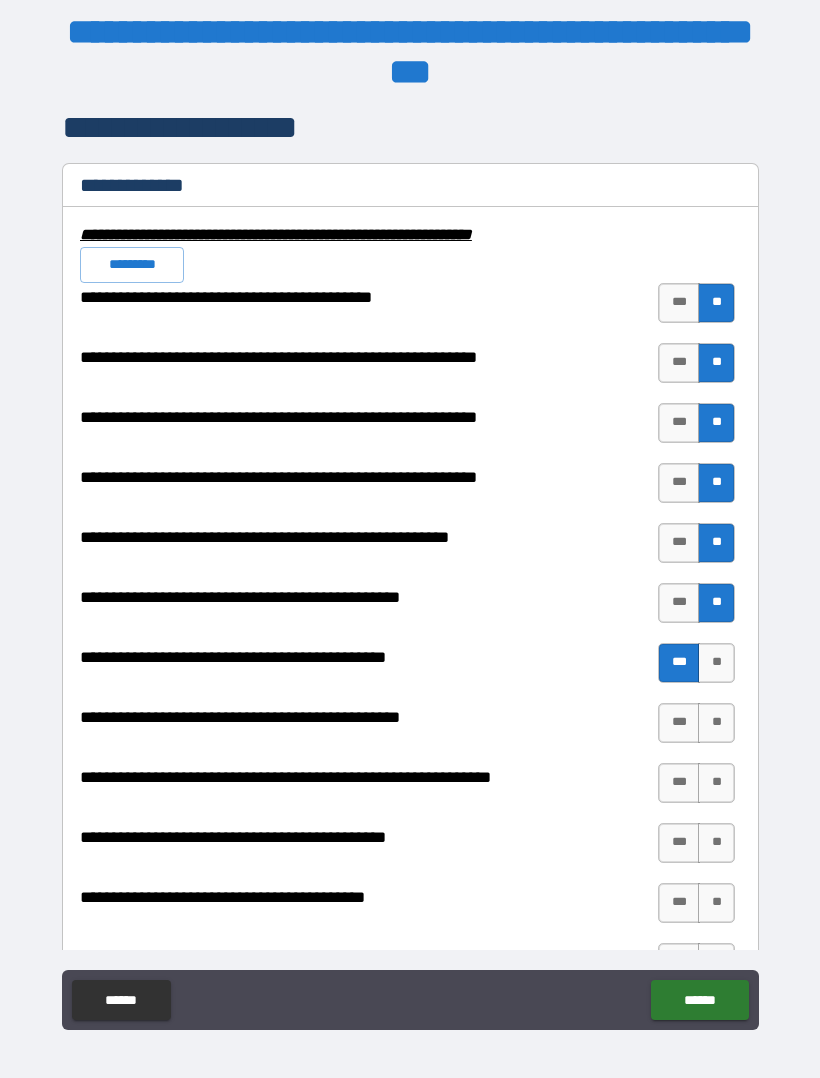 click on "***" at bounding box center [679, 723] 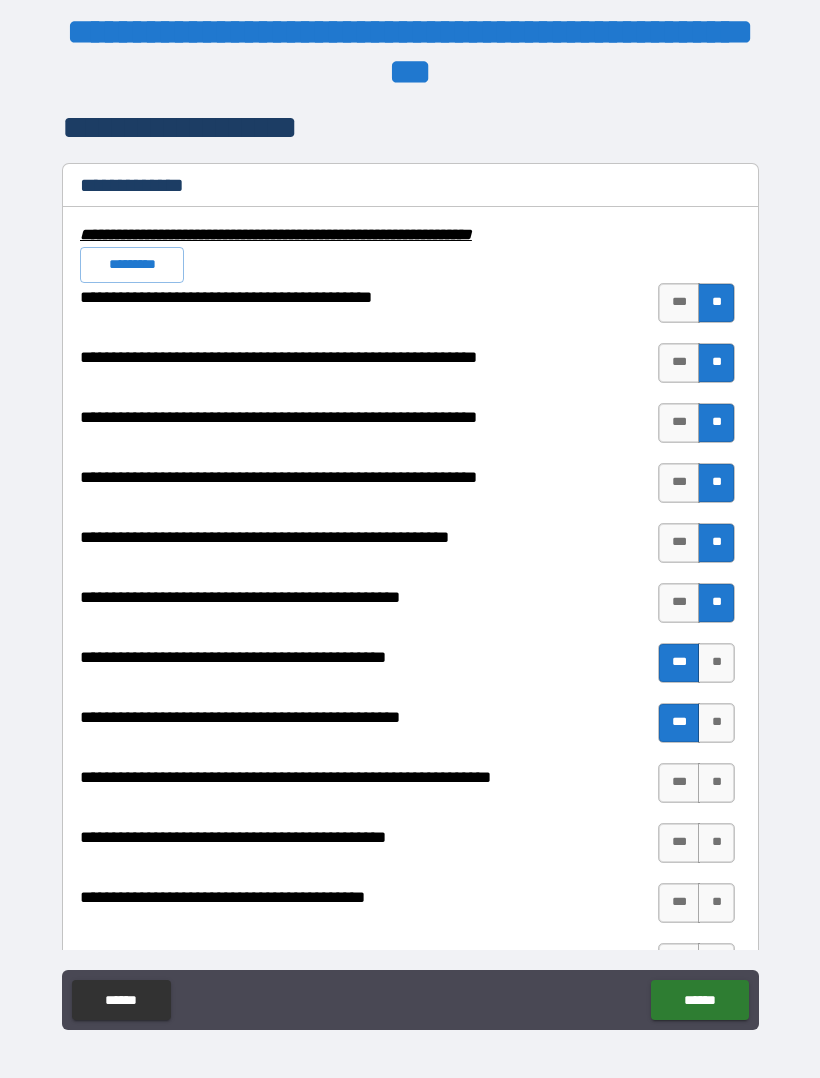 click on "**" at bounding box center [716, 783] 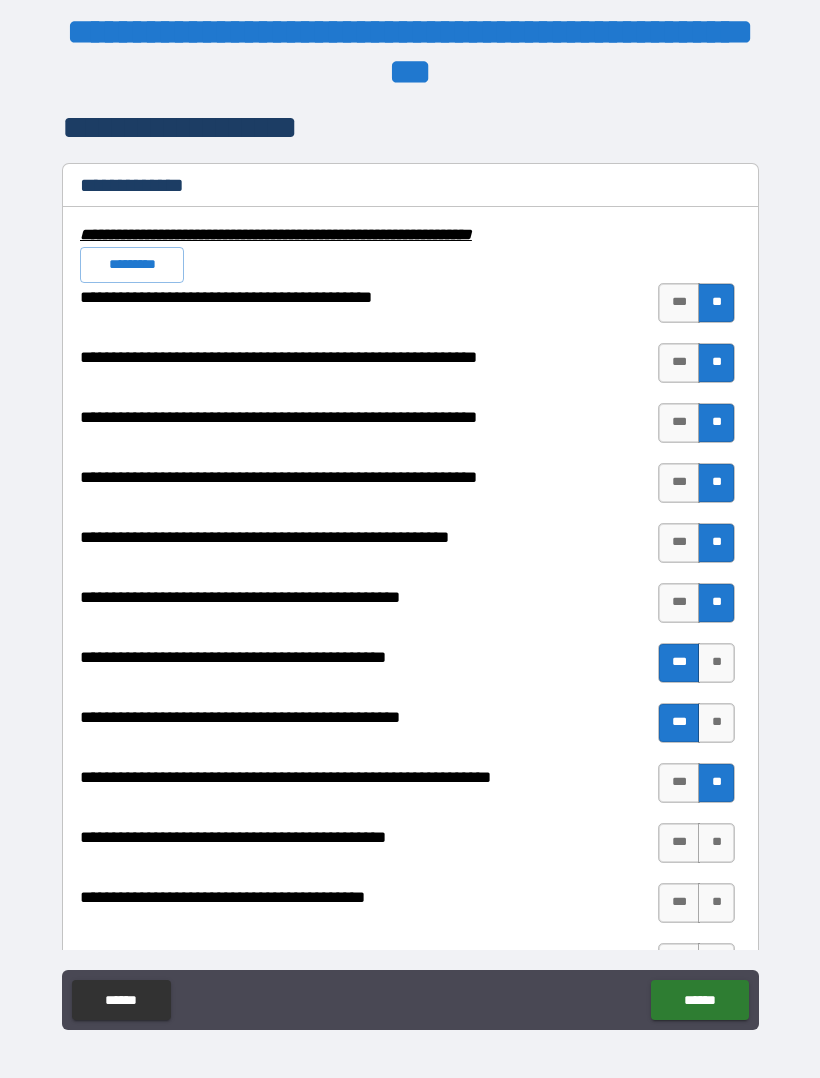 click on "**" at bounding box center [716, 843] 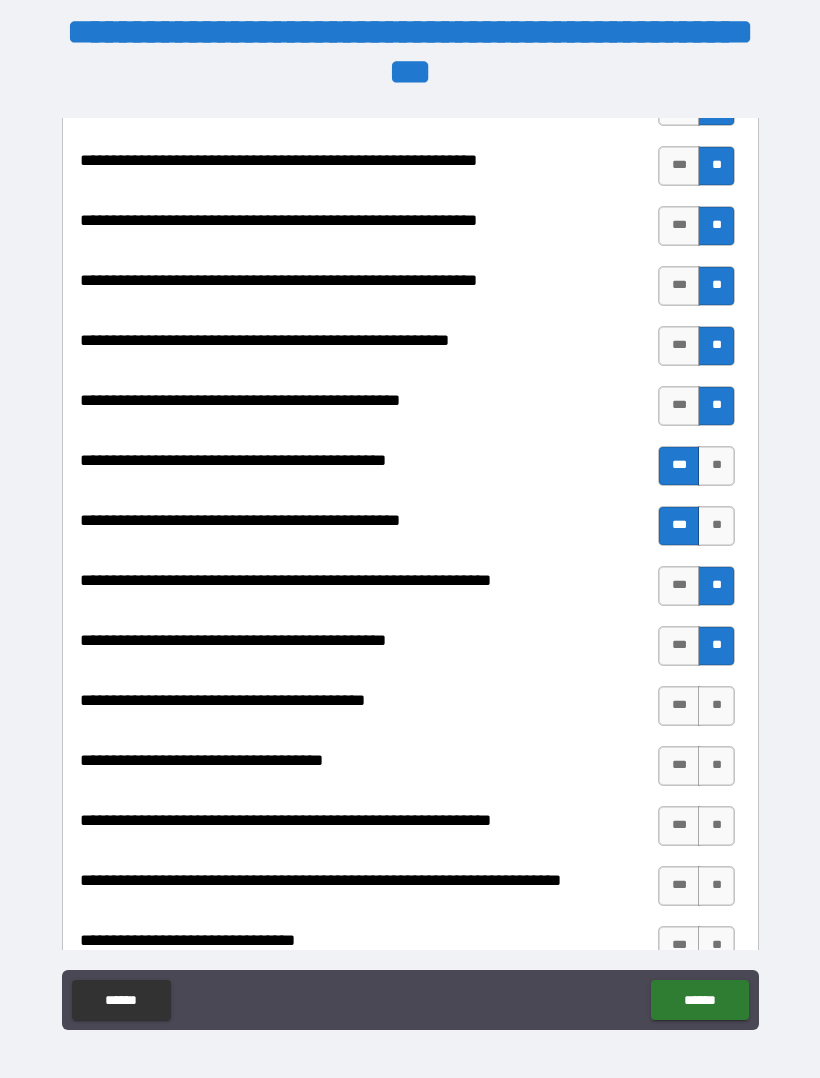 scroll, scrollTop: 2174, scrollLeft: 0, axis: vertical 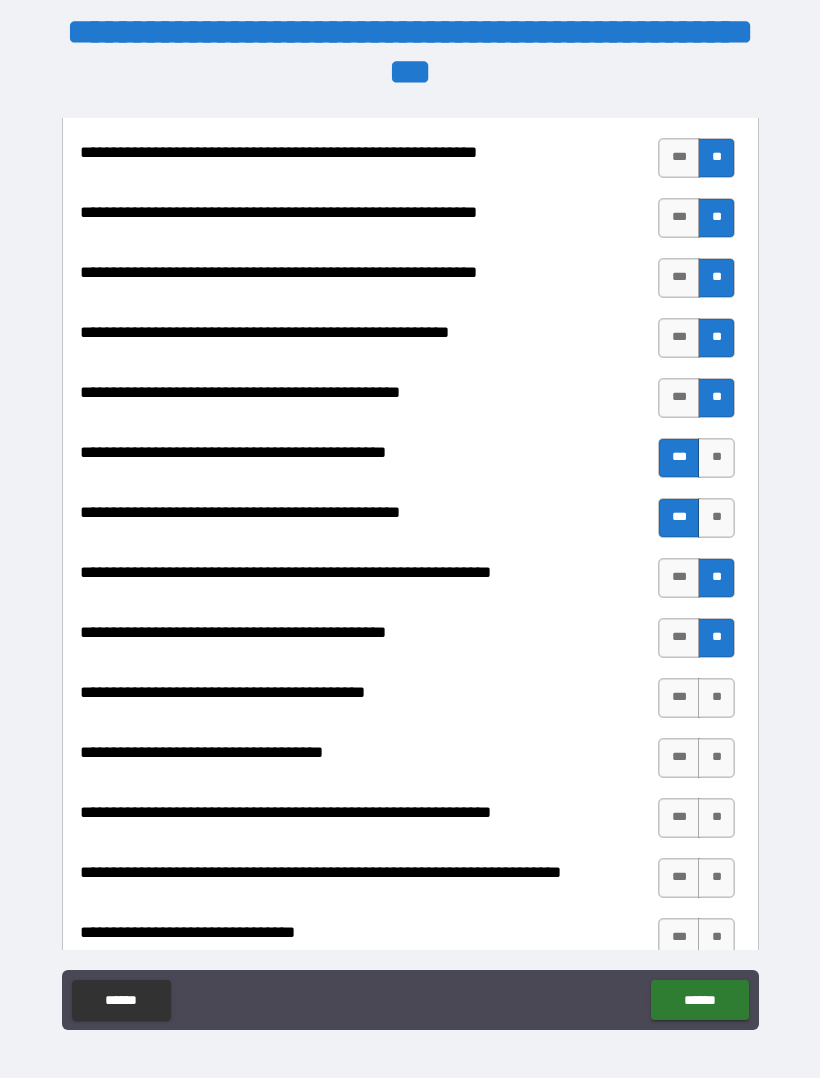 click on "***" at bounding box center [679, 758] 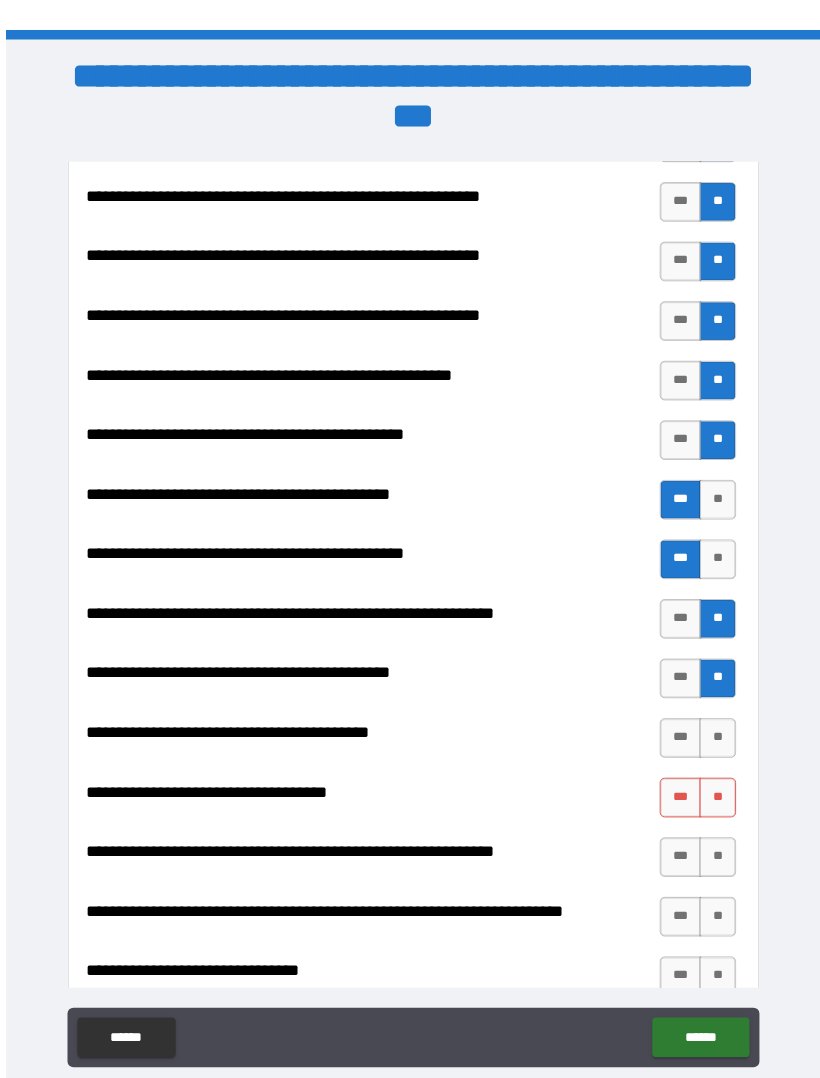 scroll, scrollTop: 59, scrollLeft: 0, axis: vertical 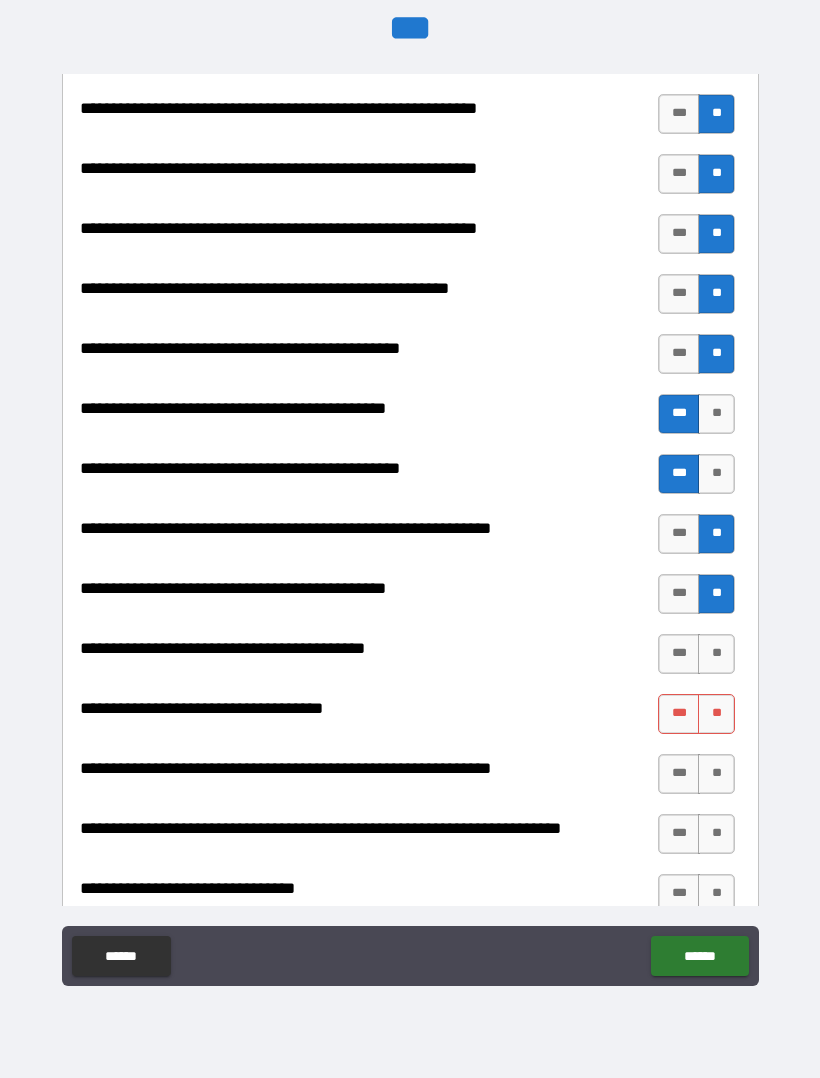 click on "***" at bounding box center [679, 714] 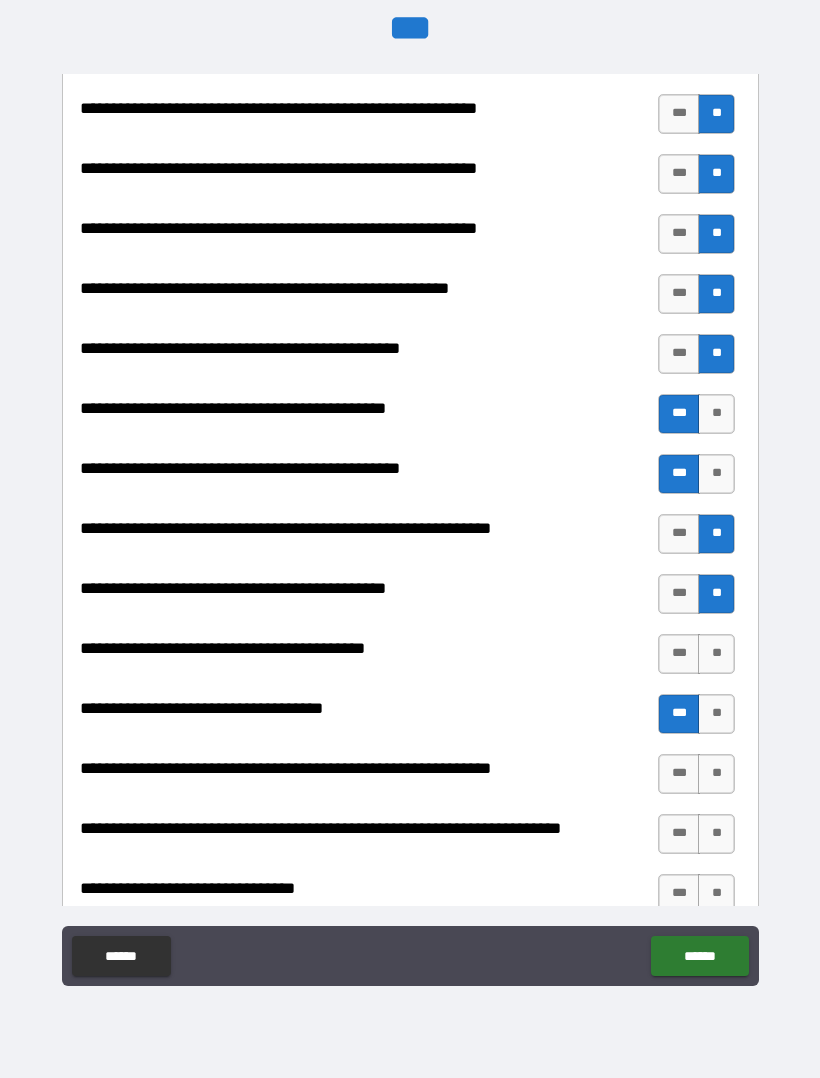 click on "**" at bounding box center (716, 654) 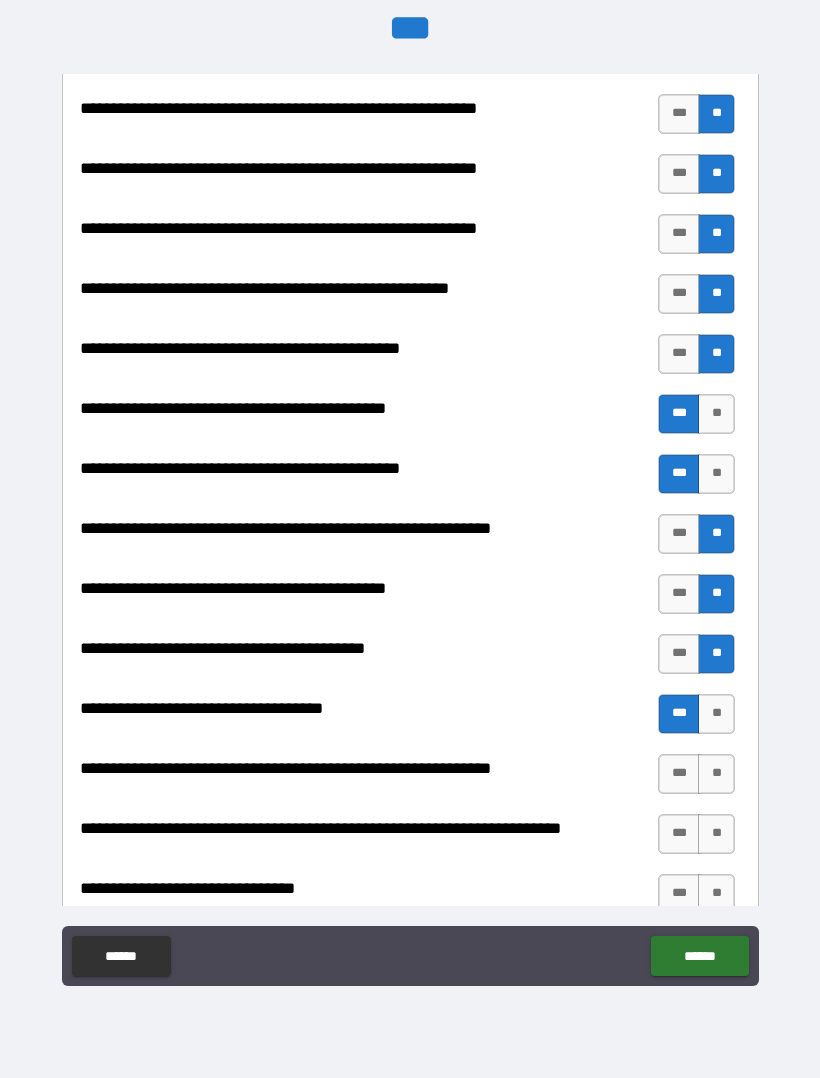 click on "**" at bounding box center (716, 774) 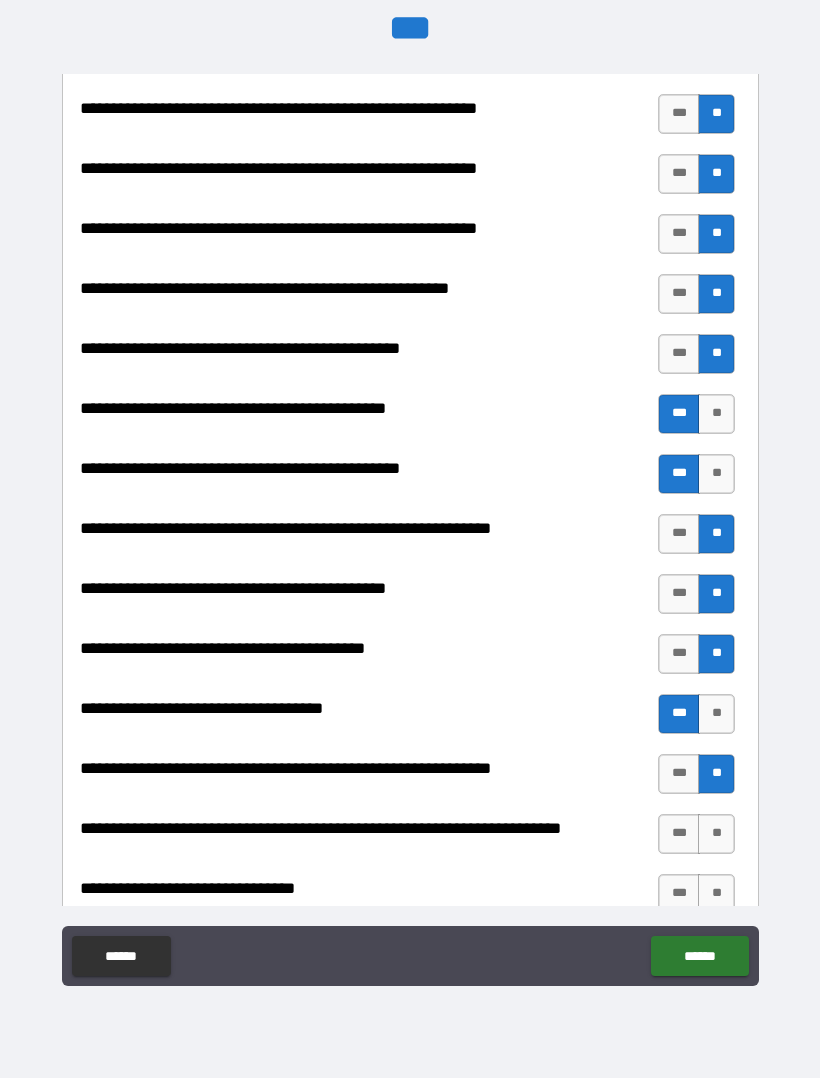 click on "**" at bounding box center (716, 834) 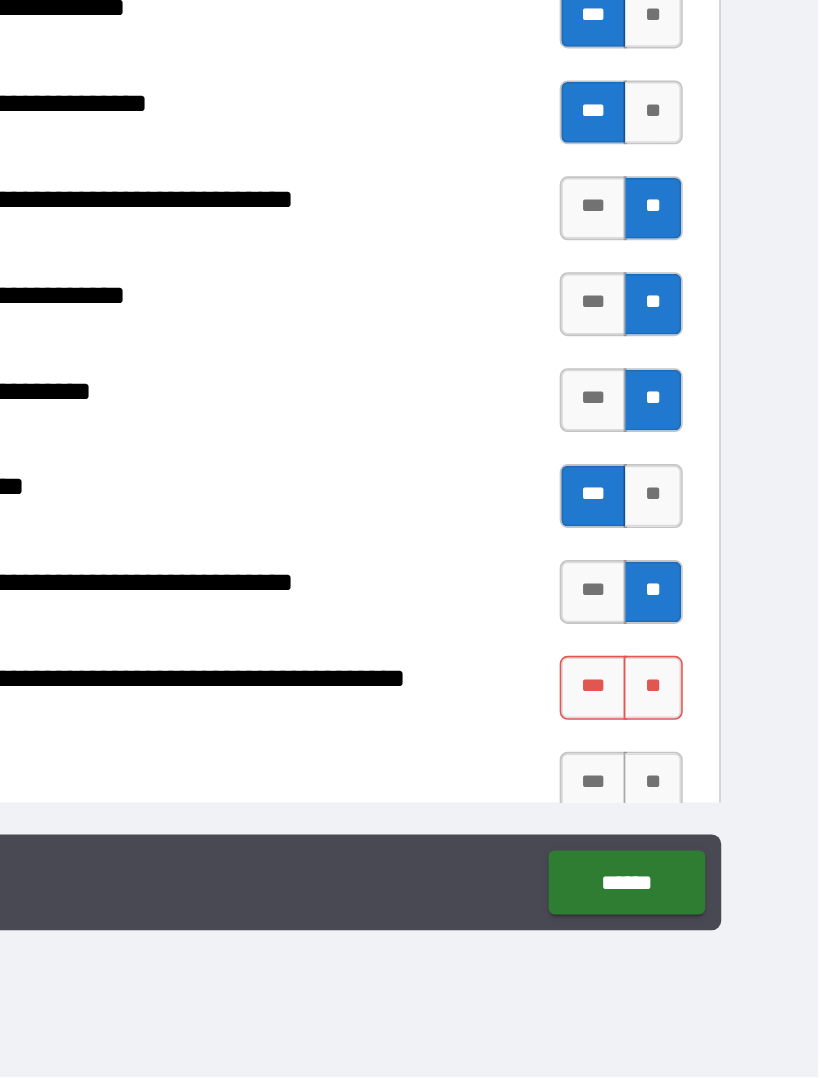scroll, scrollTop: 59, scrollLeft: 1, axis: both 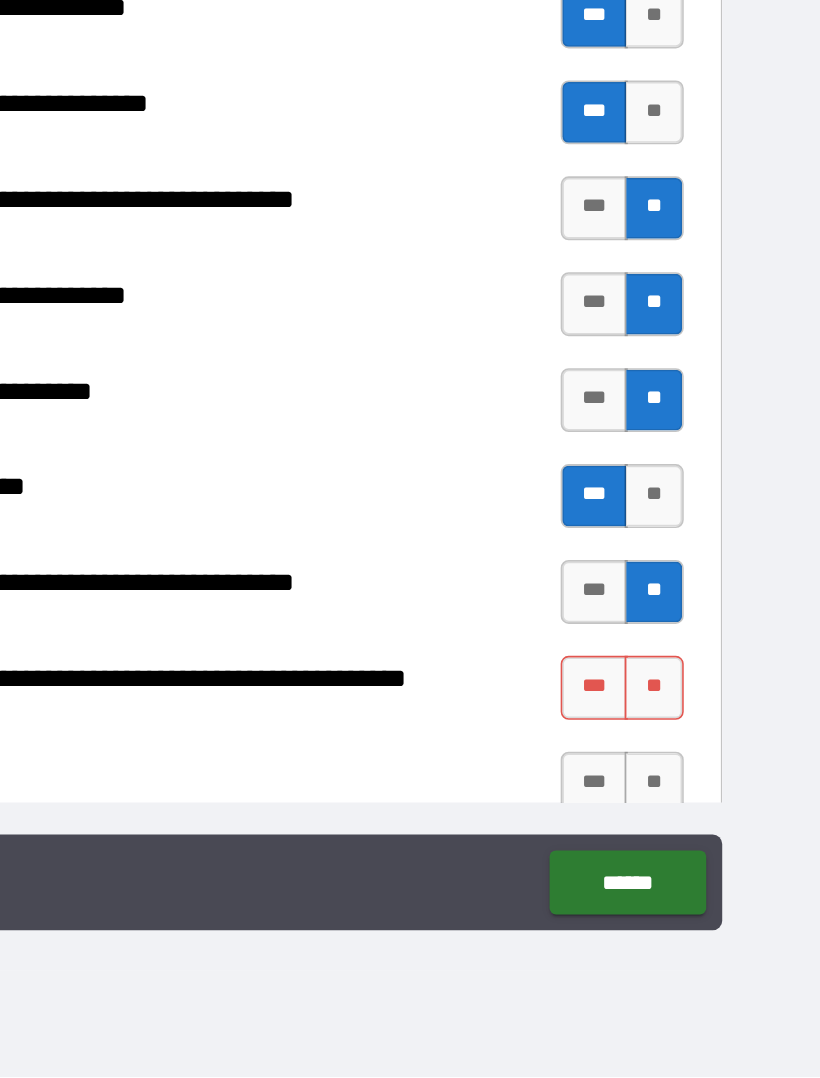 click on "**" at bounding box center [716, 834] 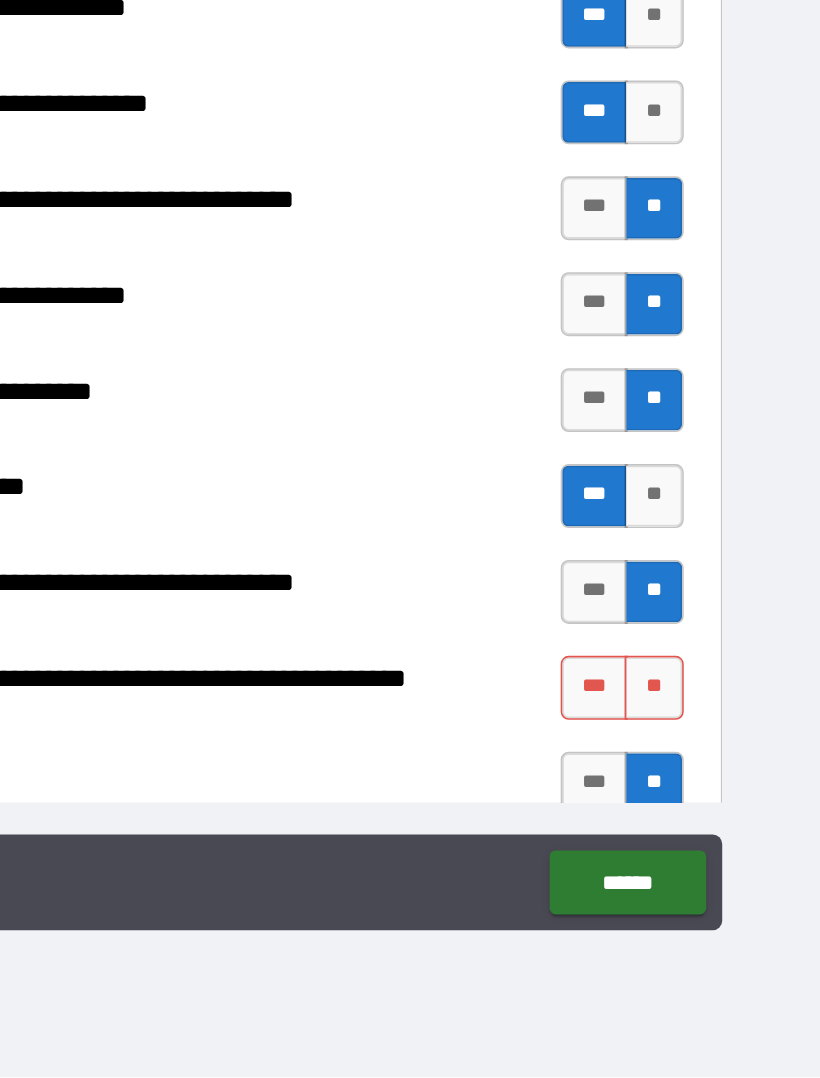 click on "**" at bounding box center [716, 834] 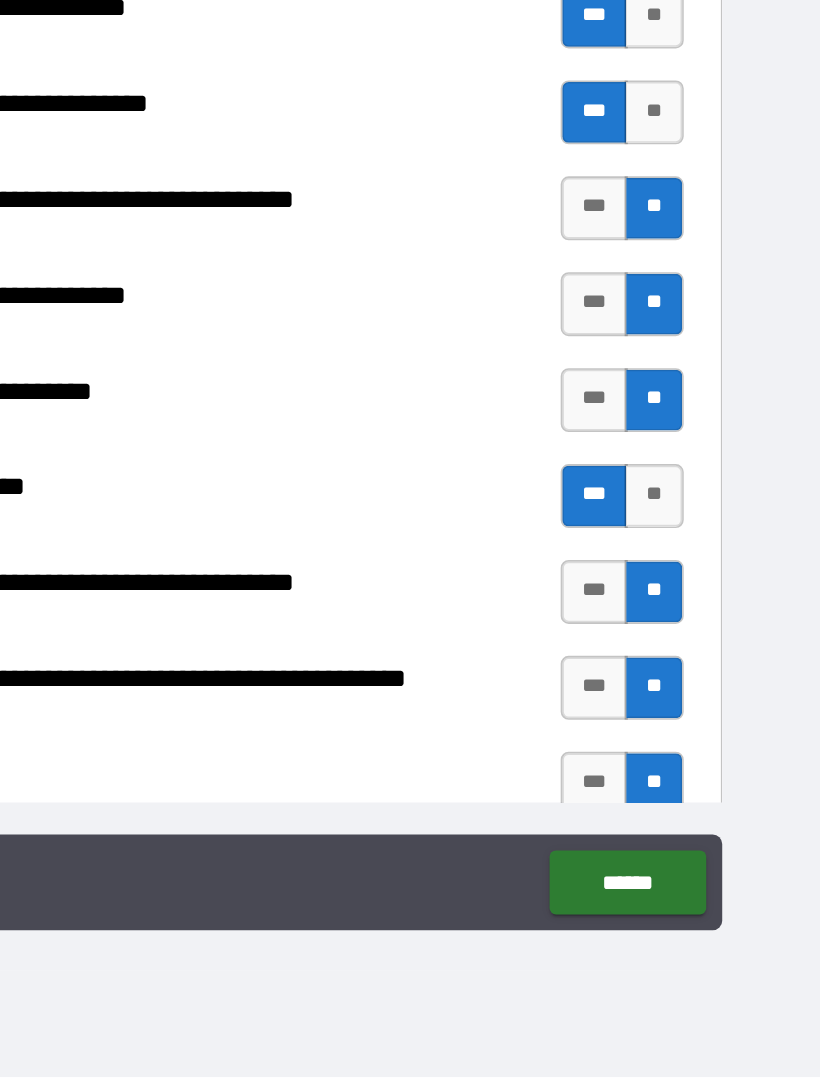 click on "**" at bounding box center [716, 834] 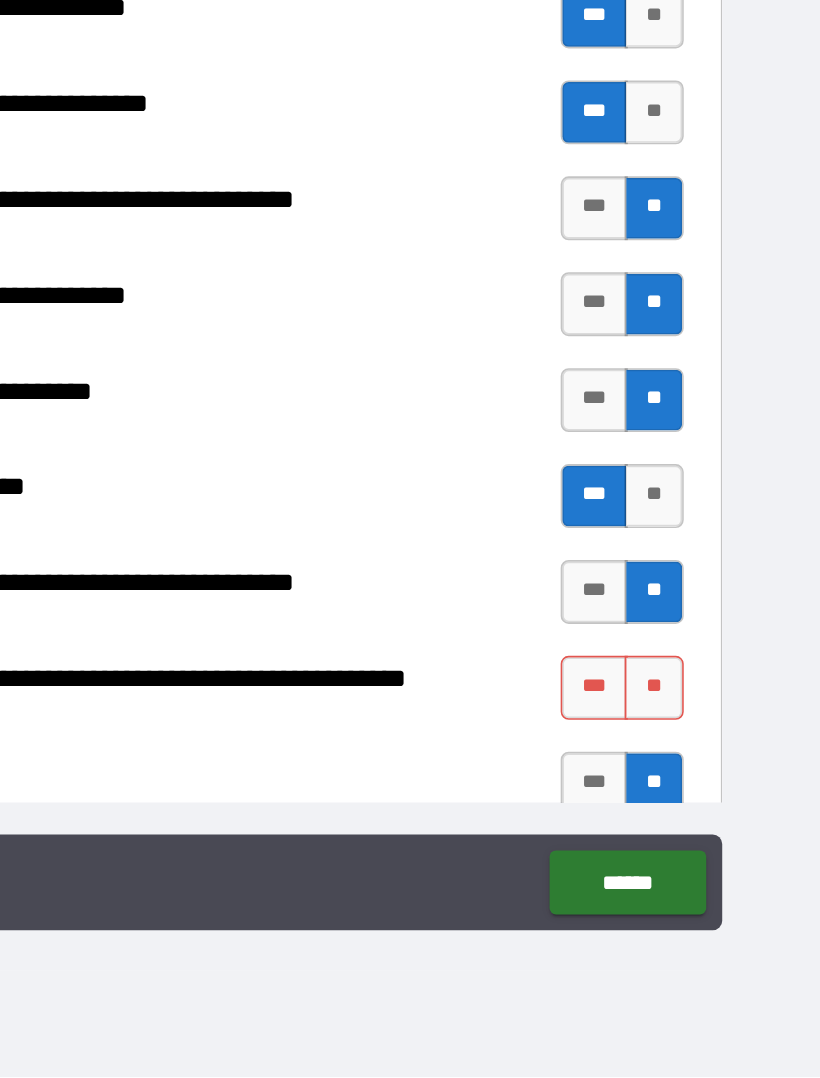 scroll, scrollTop: 2176, scrollLeft: 0, axis: vertical 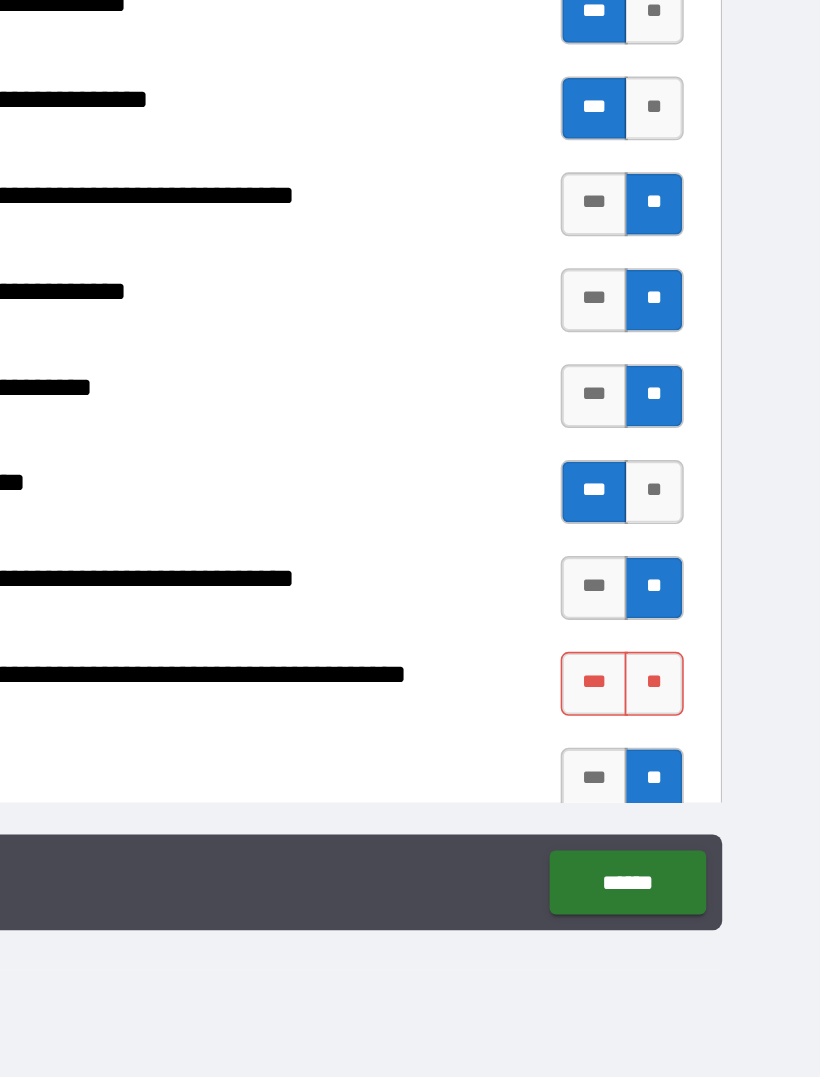 click on "**" at bounding box center (716, 832) 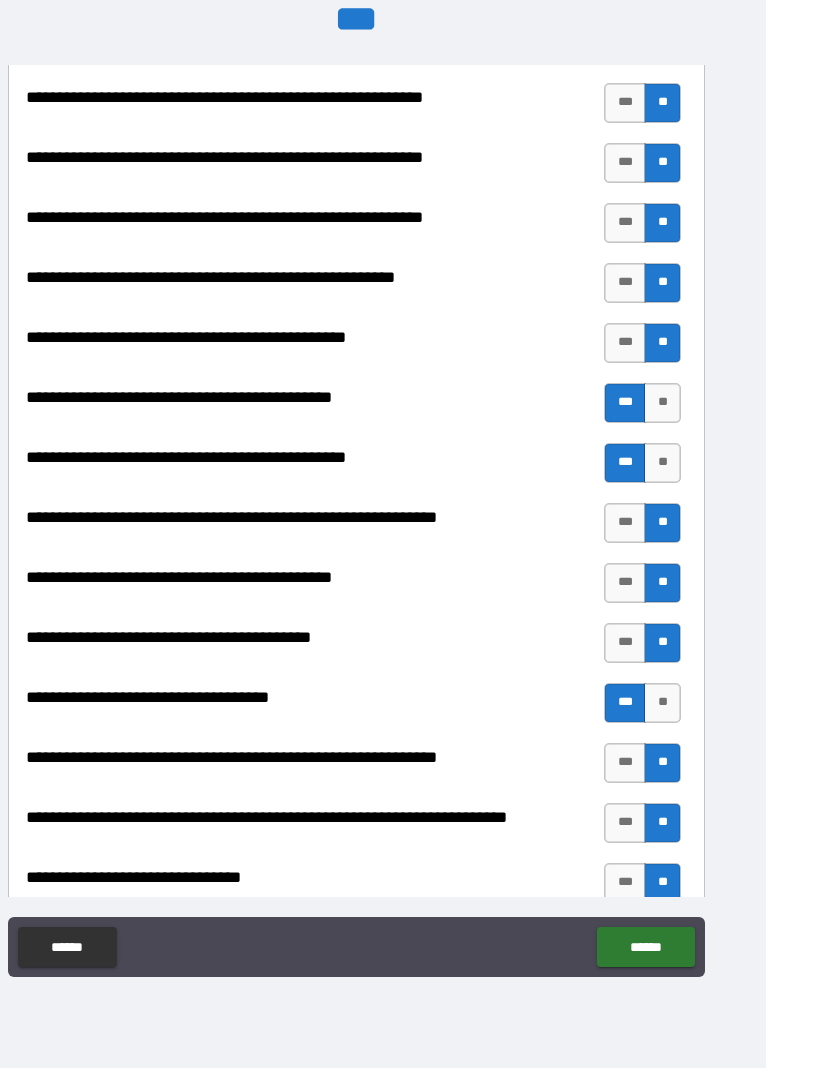 scroll, scrollTop: 59, scrollLeft: 0, axis: vertical 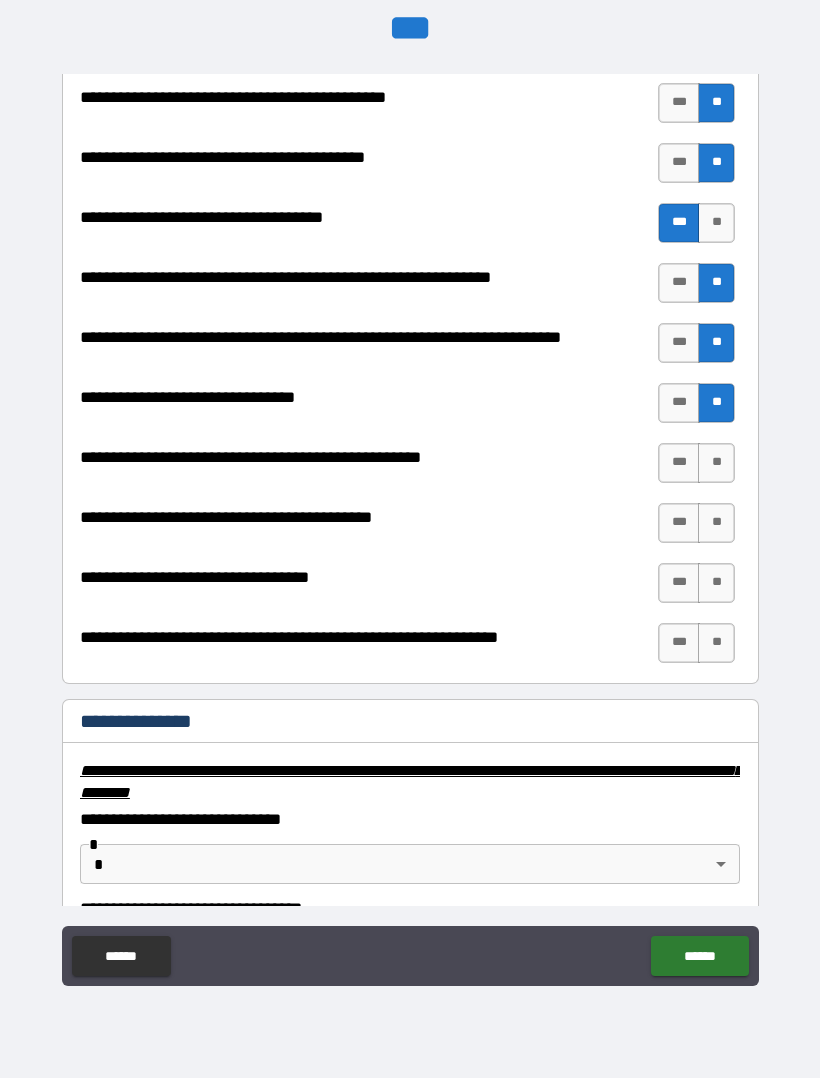 click on "***" at bounding box center [679, 463] 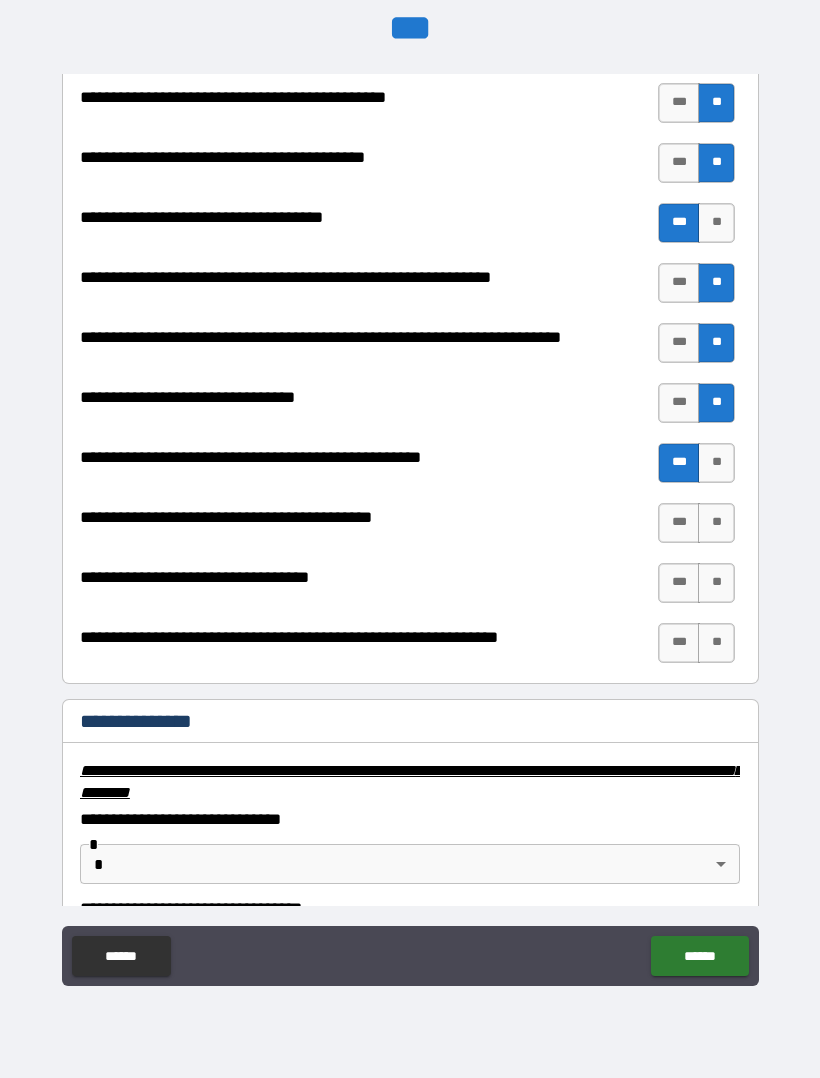 click on "**" at bounding box center (716, 523) 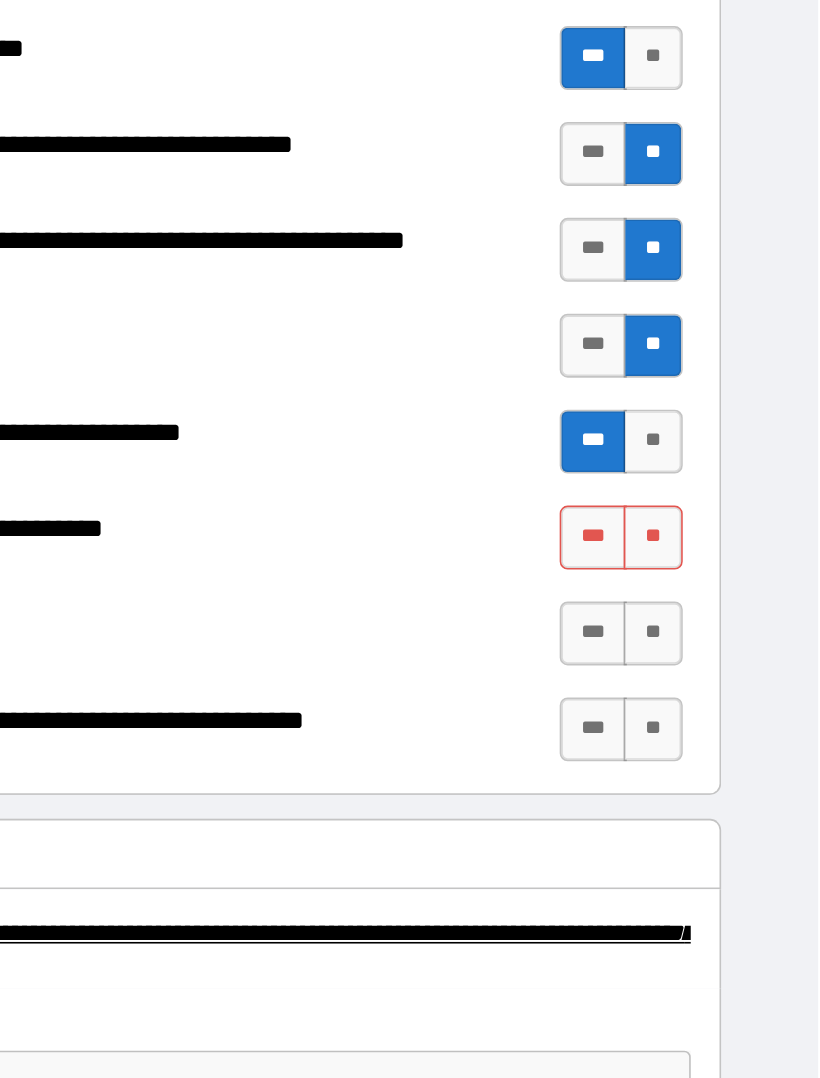 scroll, scrollTop: 59, scrollLeft: 1, axis: both 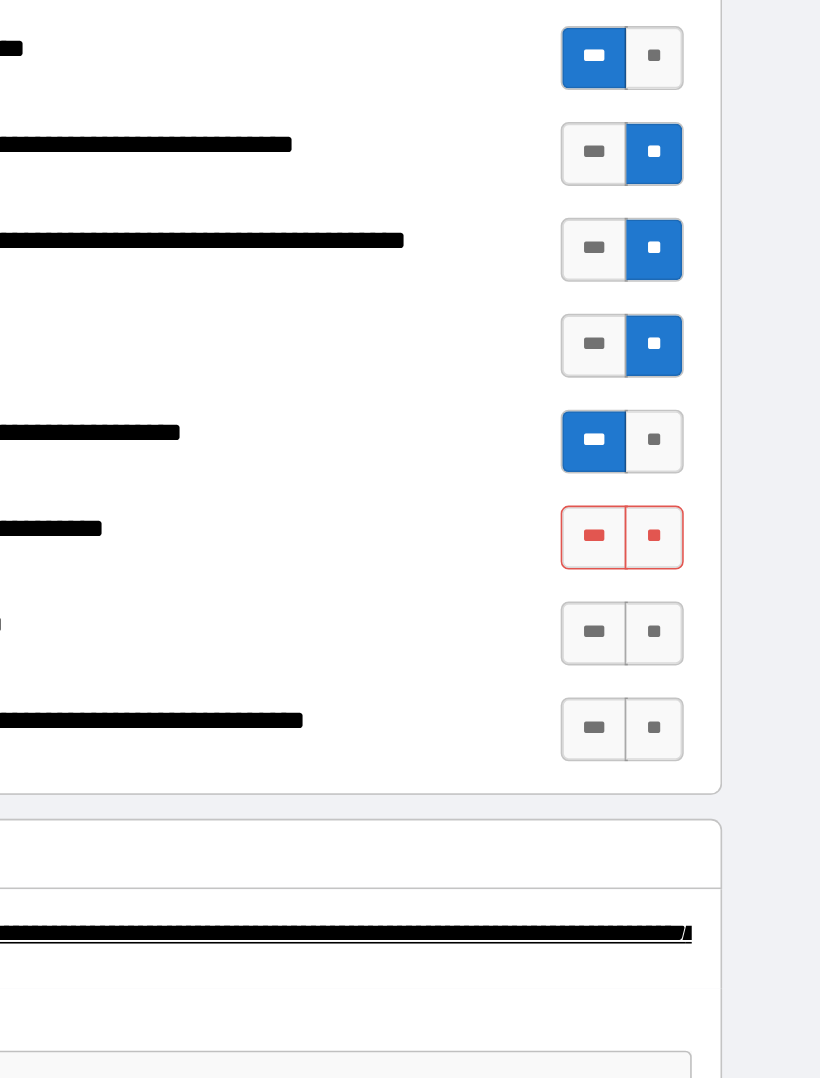 click on "**" at bounding box center (716, 523) 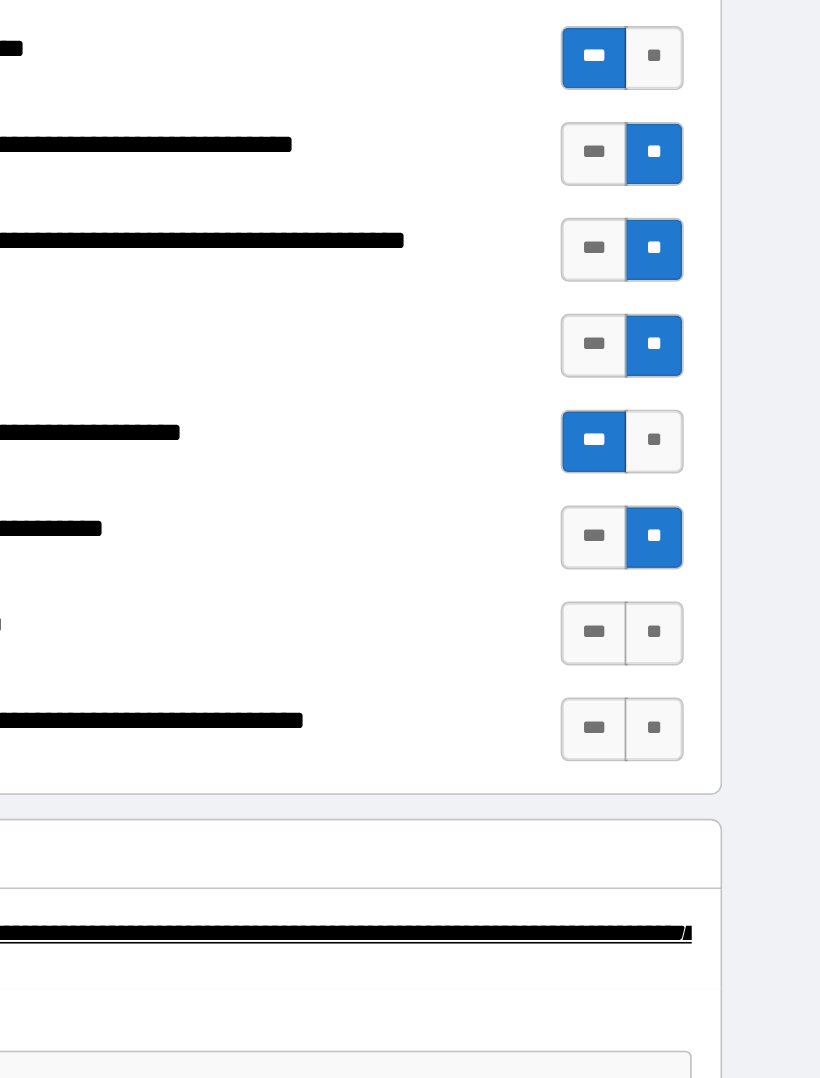 scroll 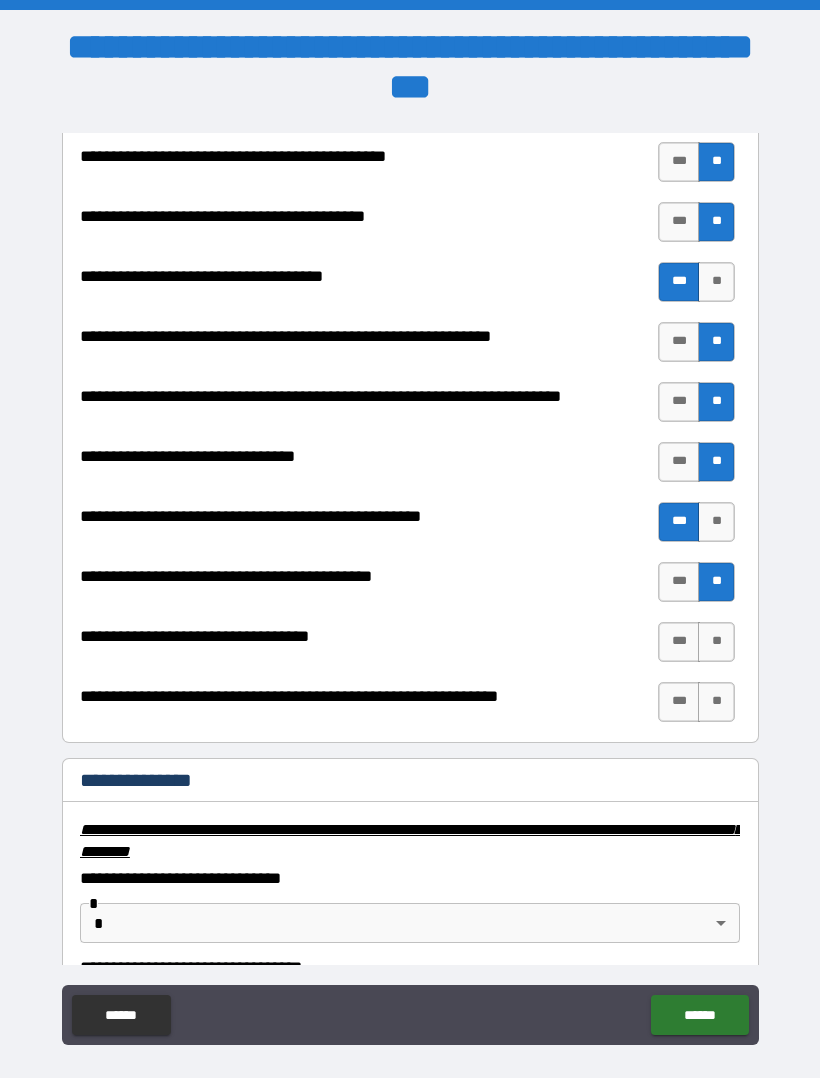 click on "**" at bounding box center (716, 642) 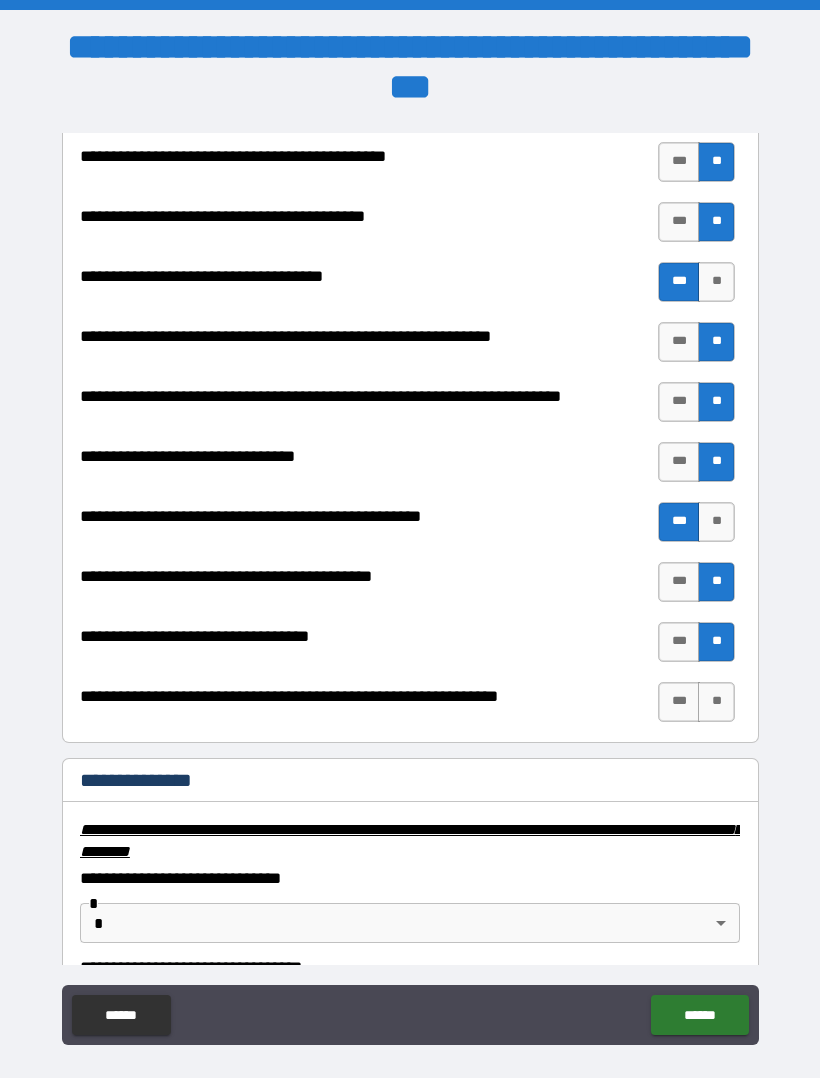 click on "**" at bounding box center (716, 702) 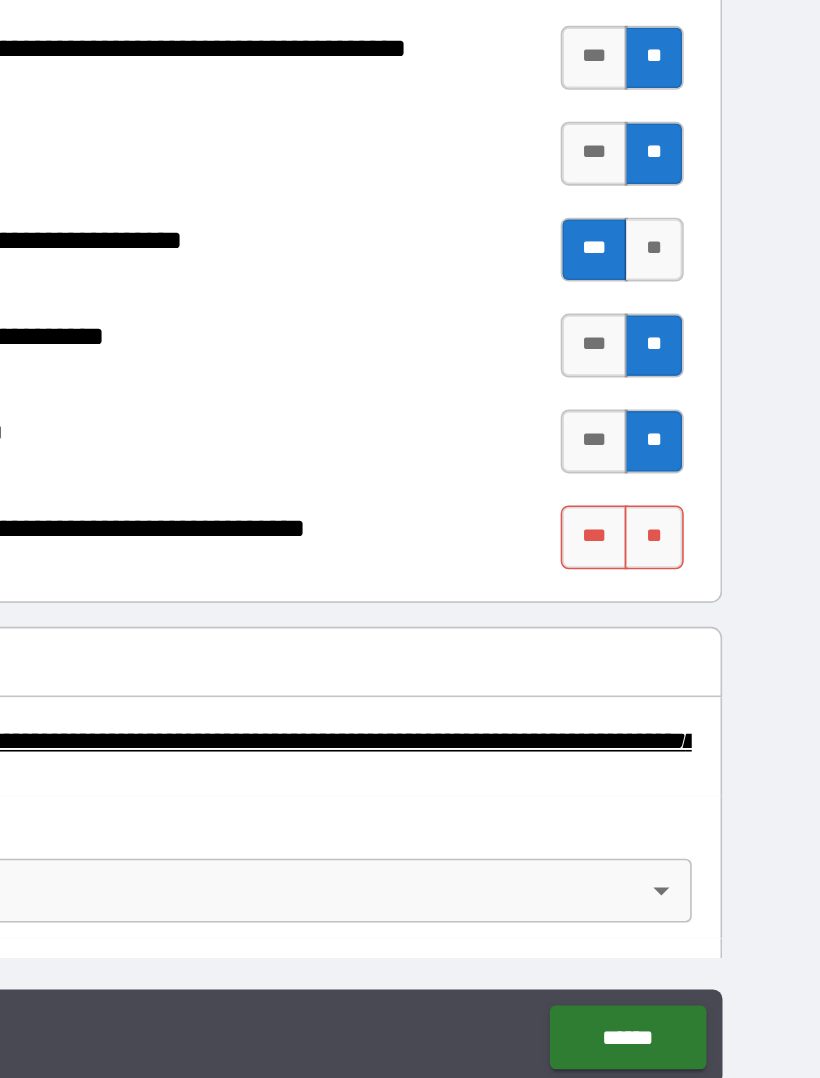 click on "**" at bounding box center (716, 702) 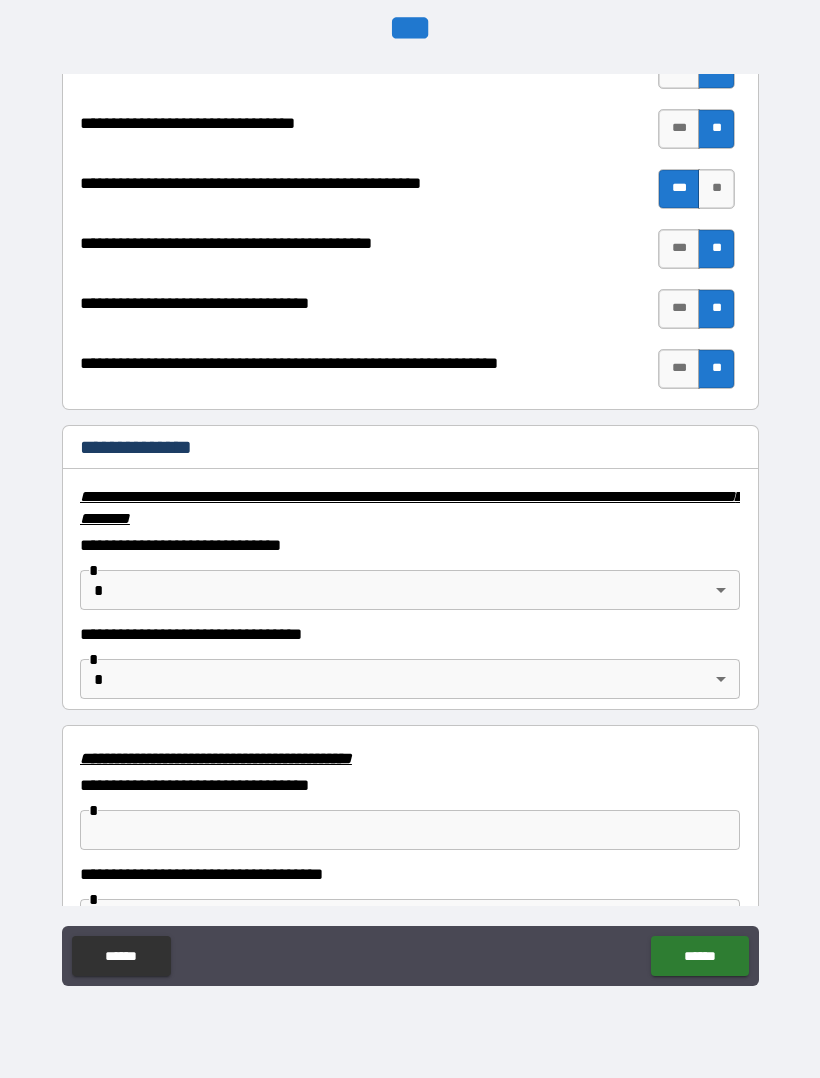 click on "**********" at bounding box center (410, 509) 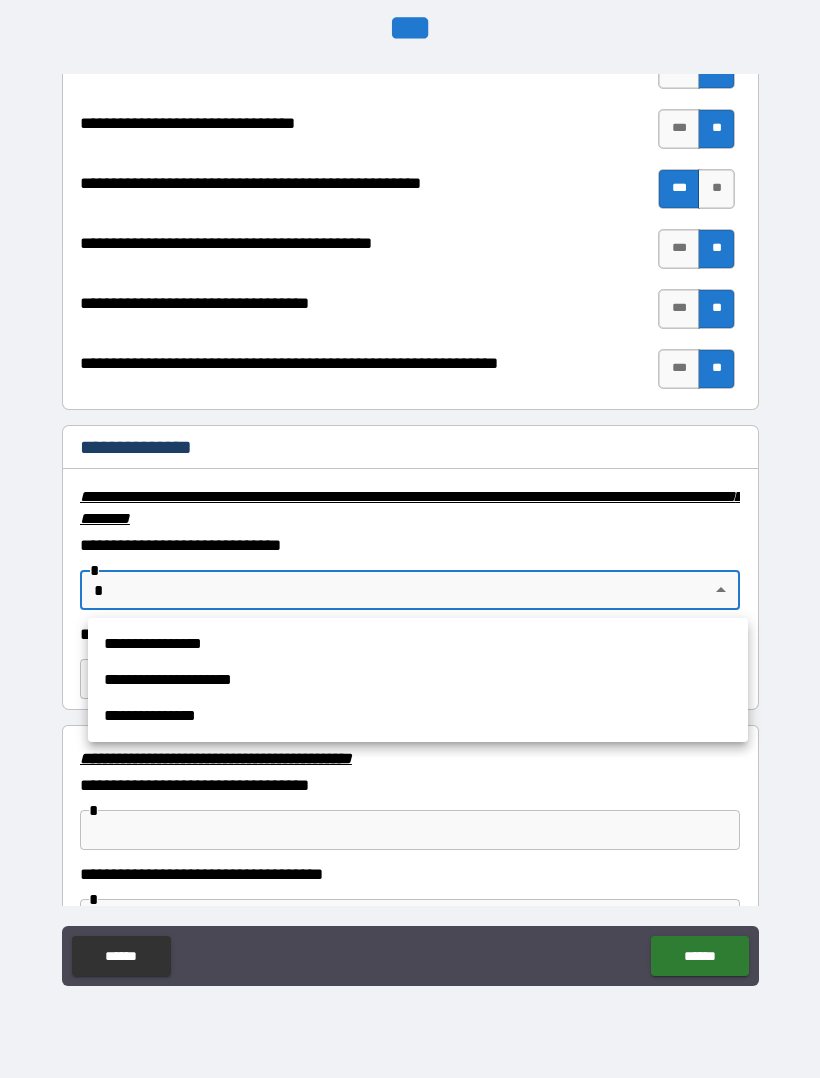 click on "**********" at bounding box center [418, 644] 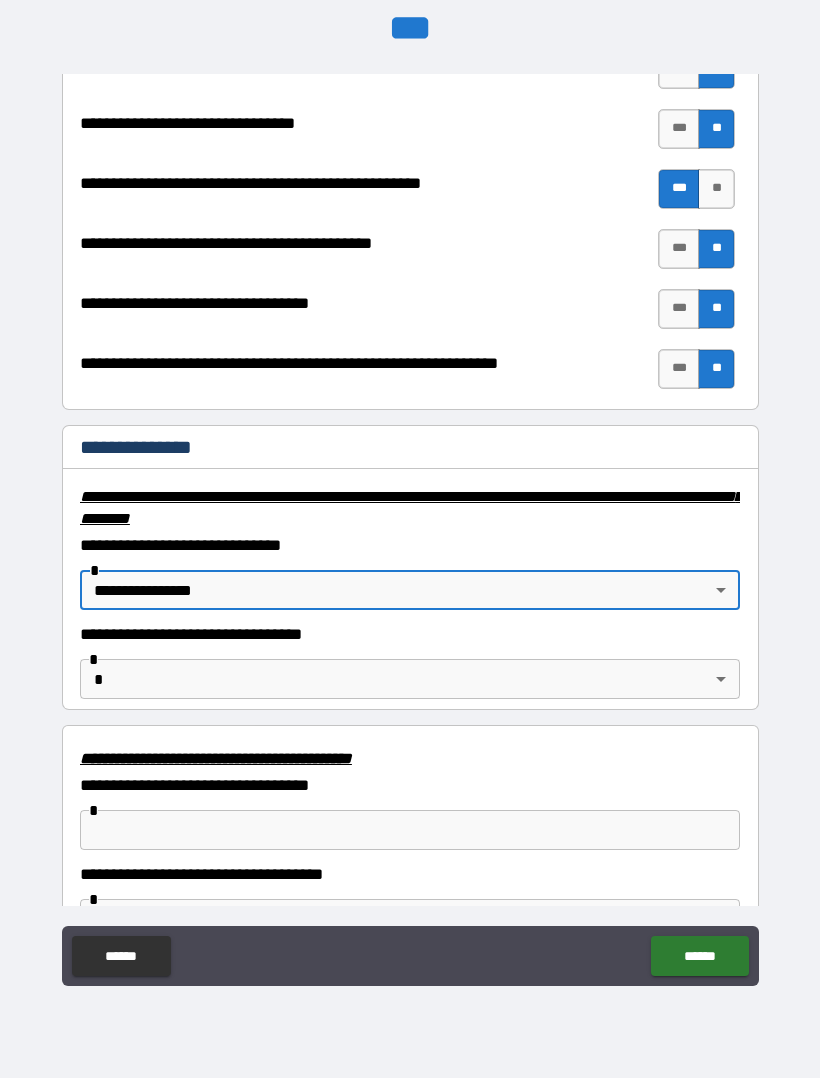 type on "**********" 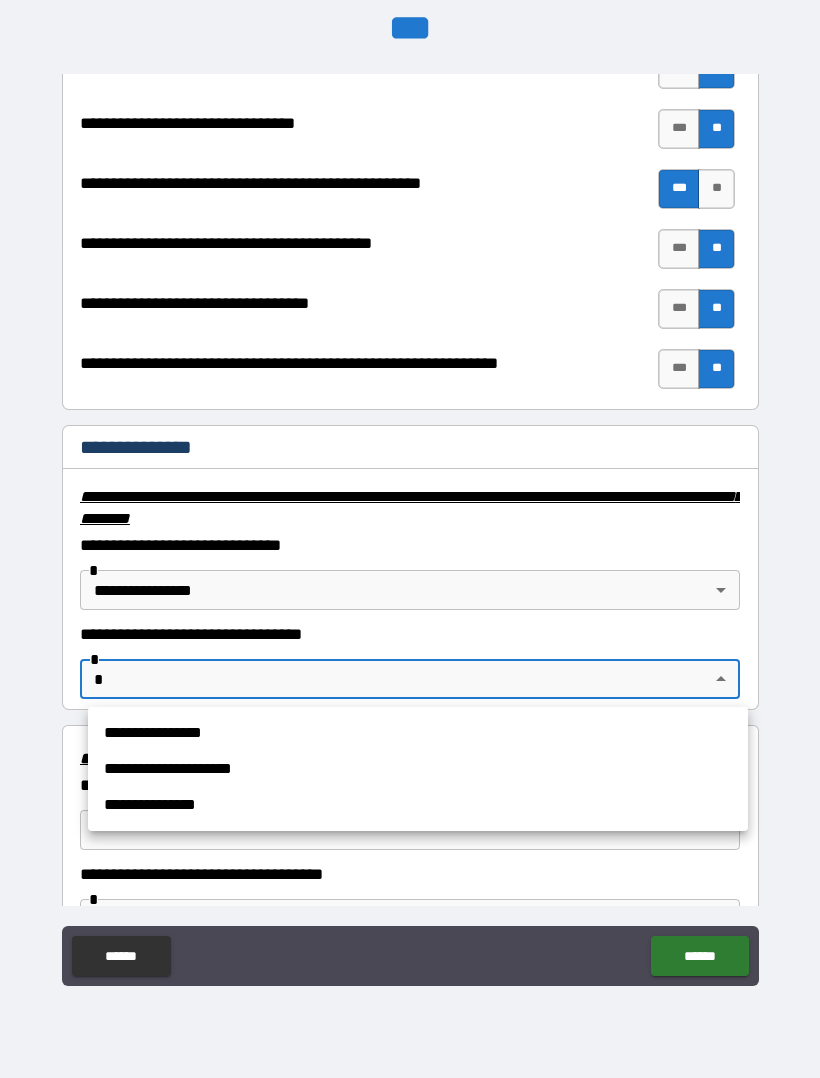 click on "**********" at bounding box center [418, 769] 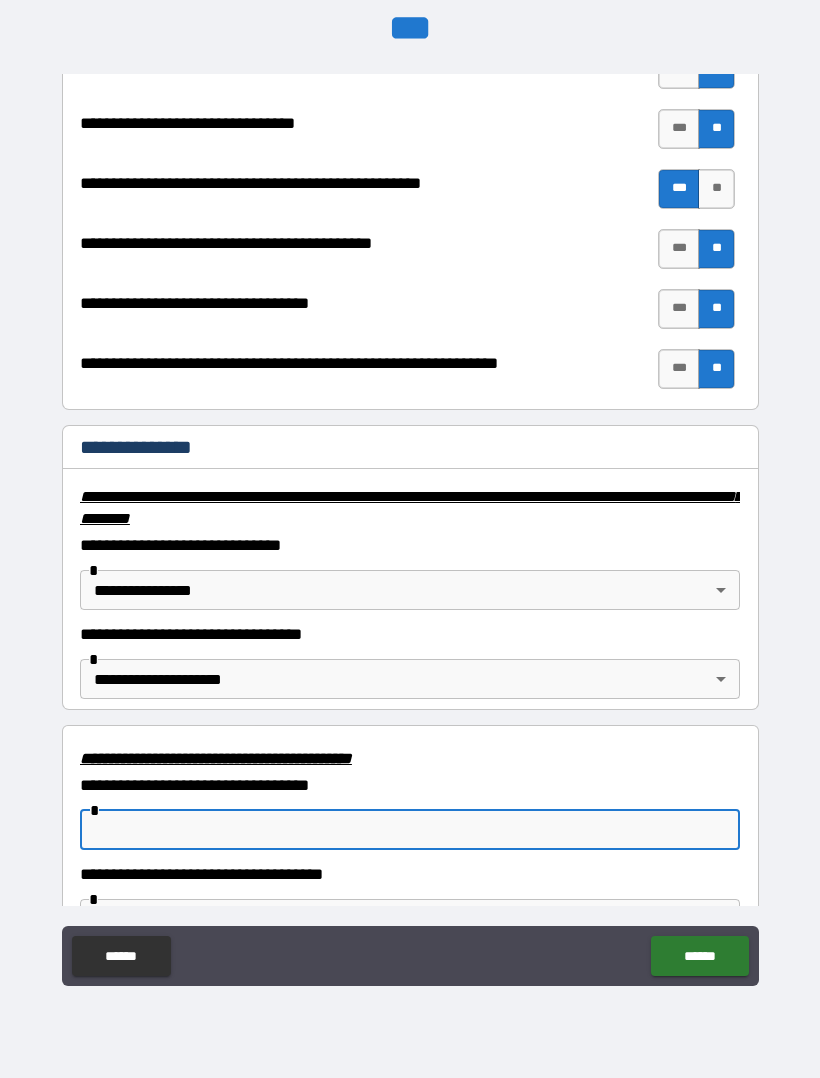 type on "*" 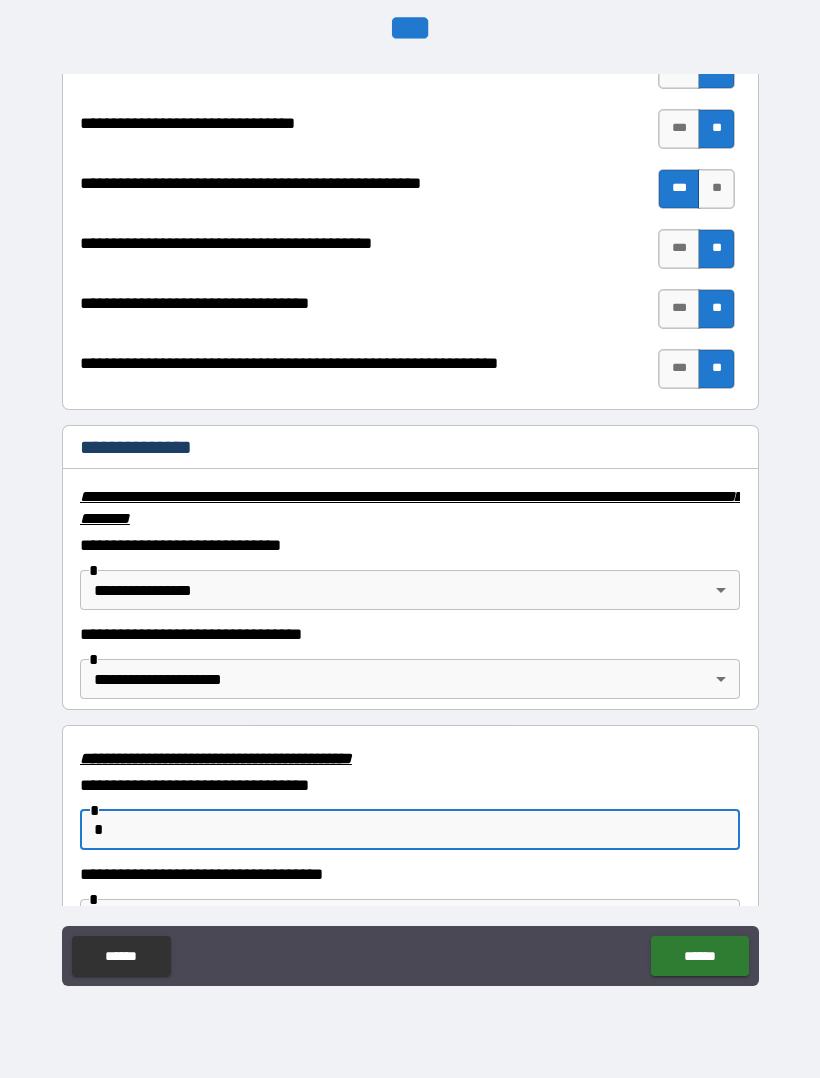 type 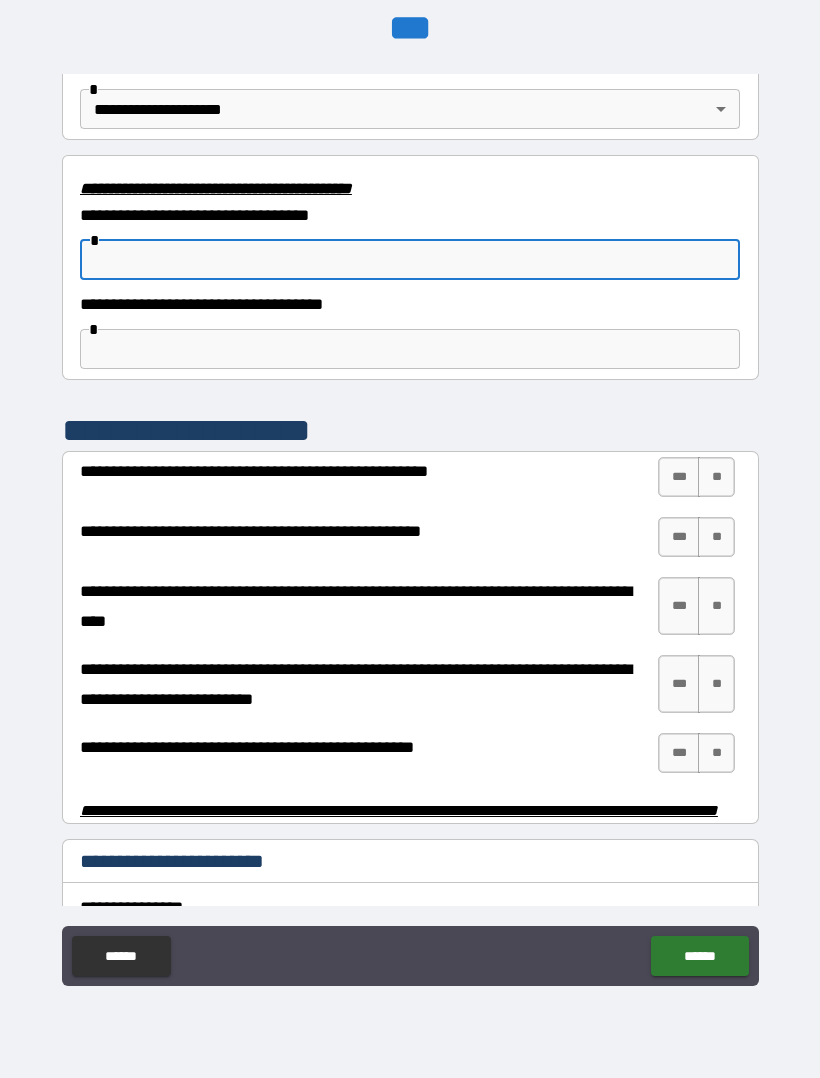 click on "**" at bounding box center [716, 477] 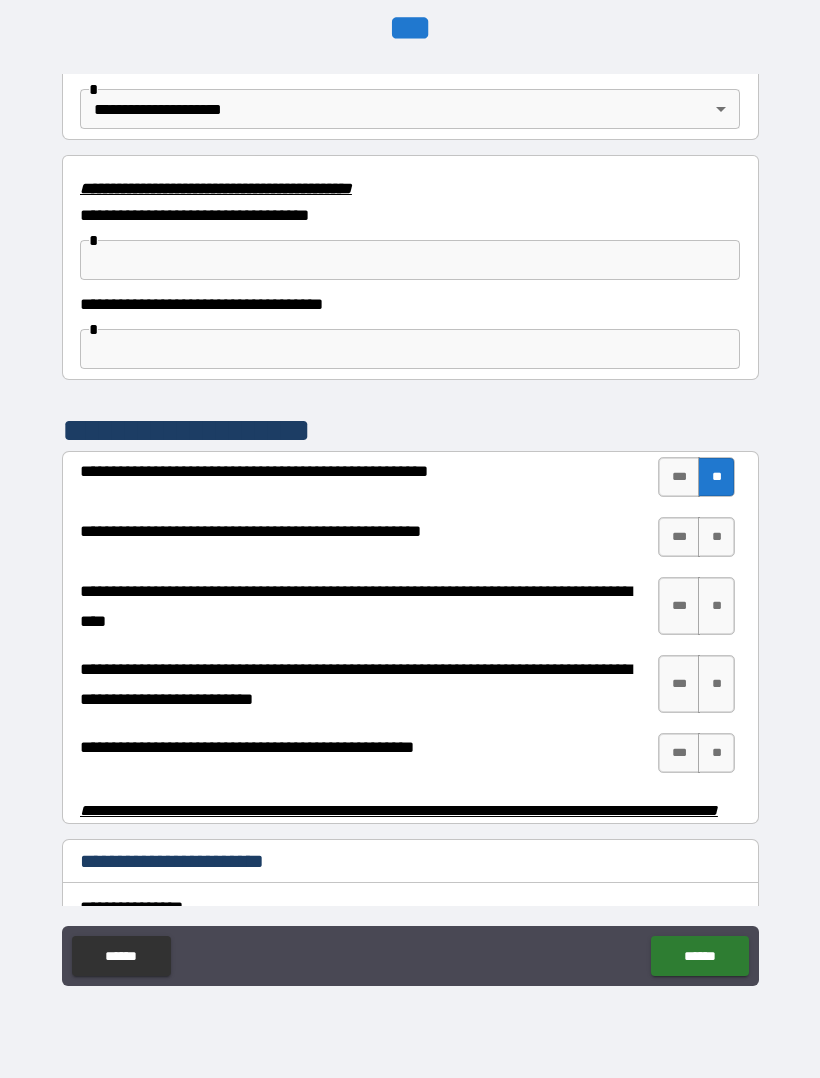 click on "**" at bounding box center [716, 606] 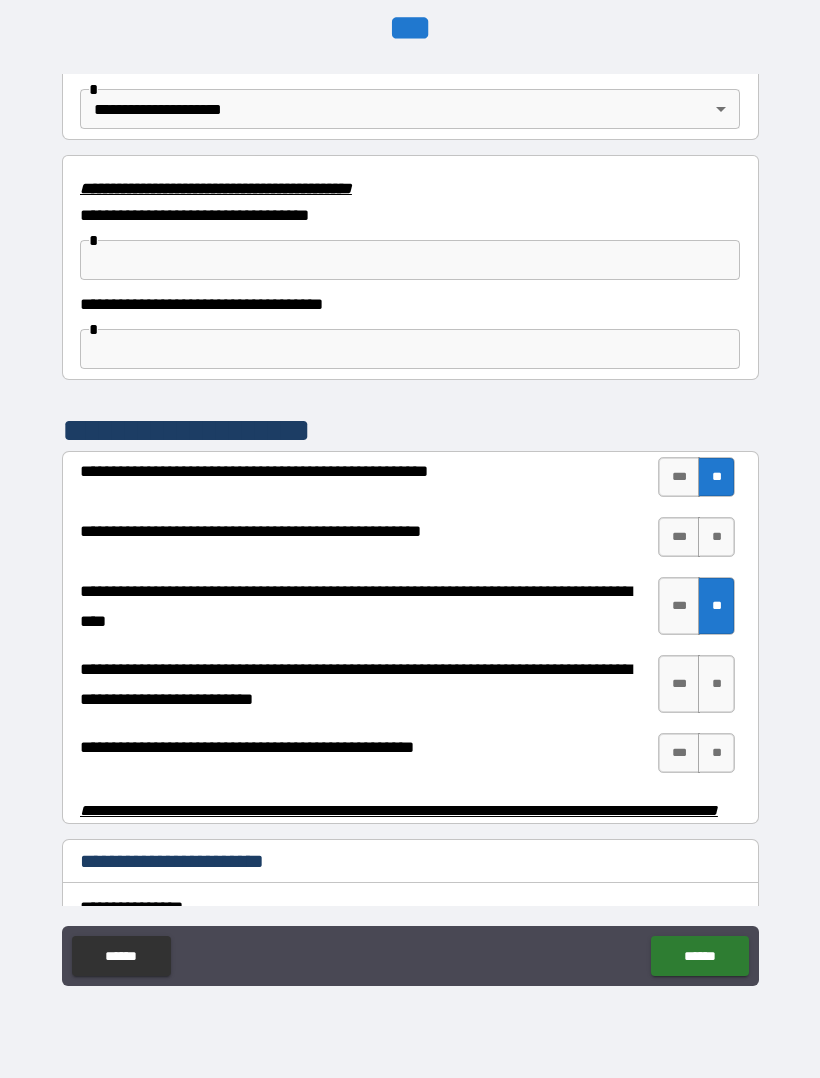 click on "**" at bounding box center (716, 684) 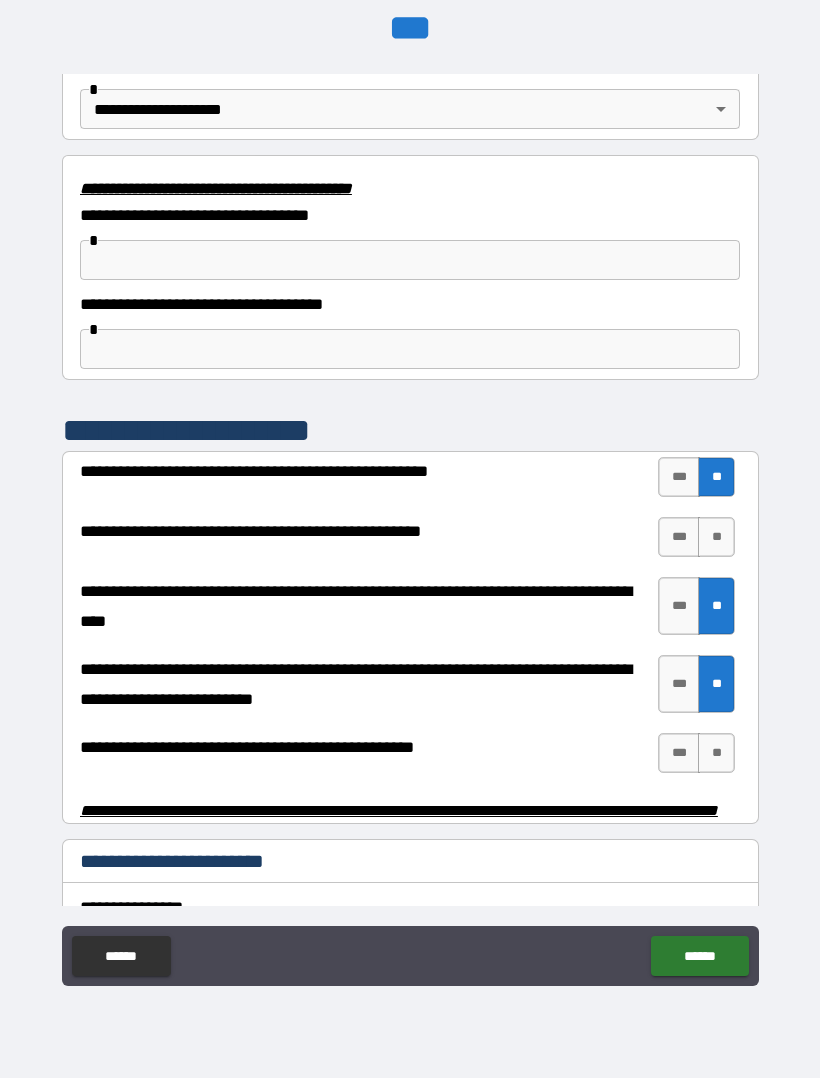 click on "**" at bounding box center (716, 753) 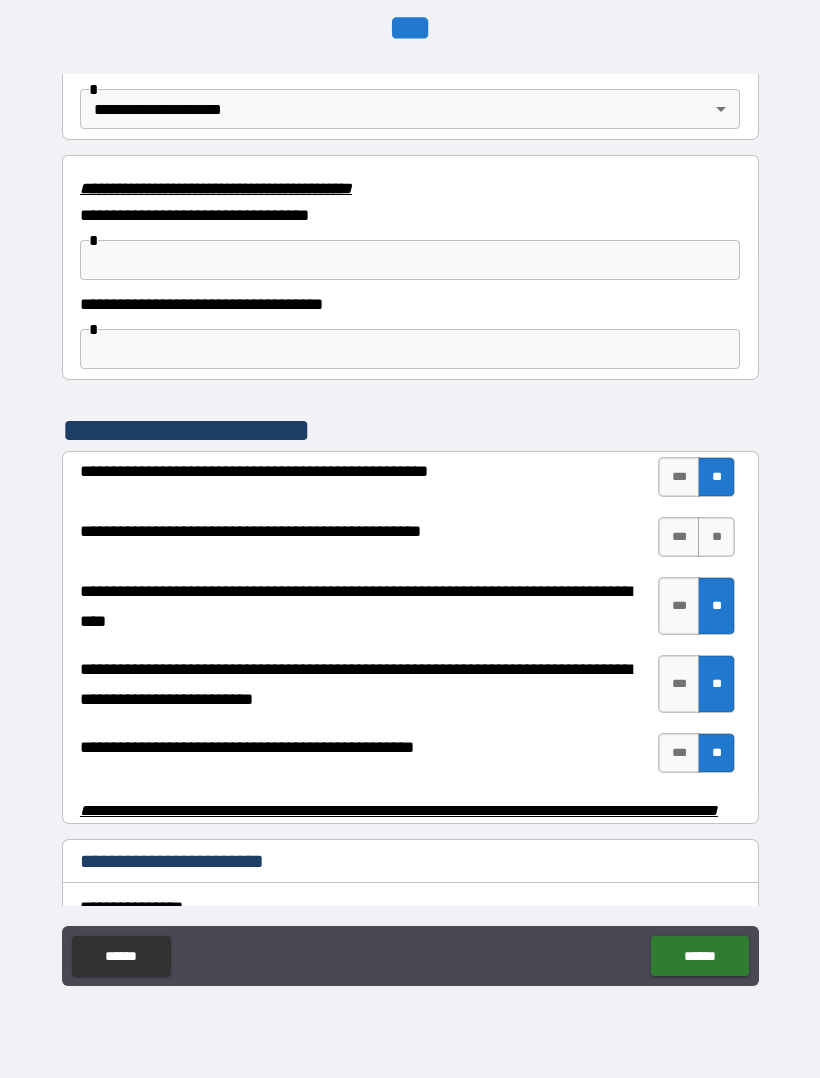 click on "**" at bounding box center (716, 537) 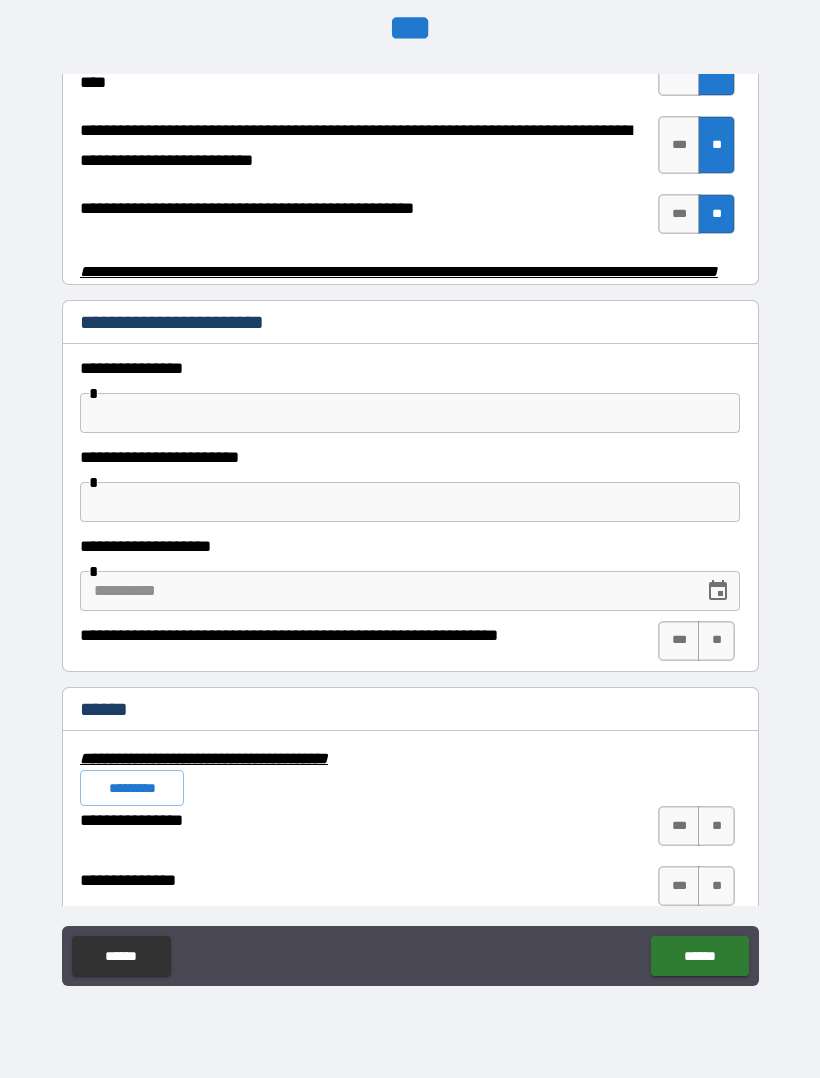 scroll, scrollTop: 4047, scrollLeft: 0, axis: vertical 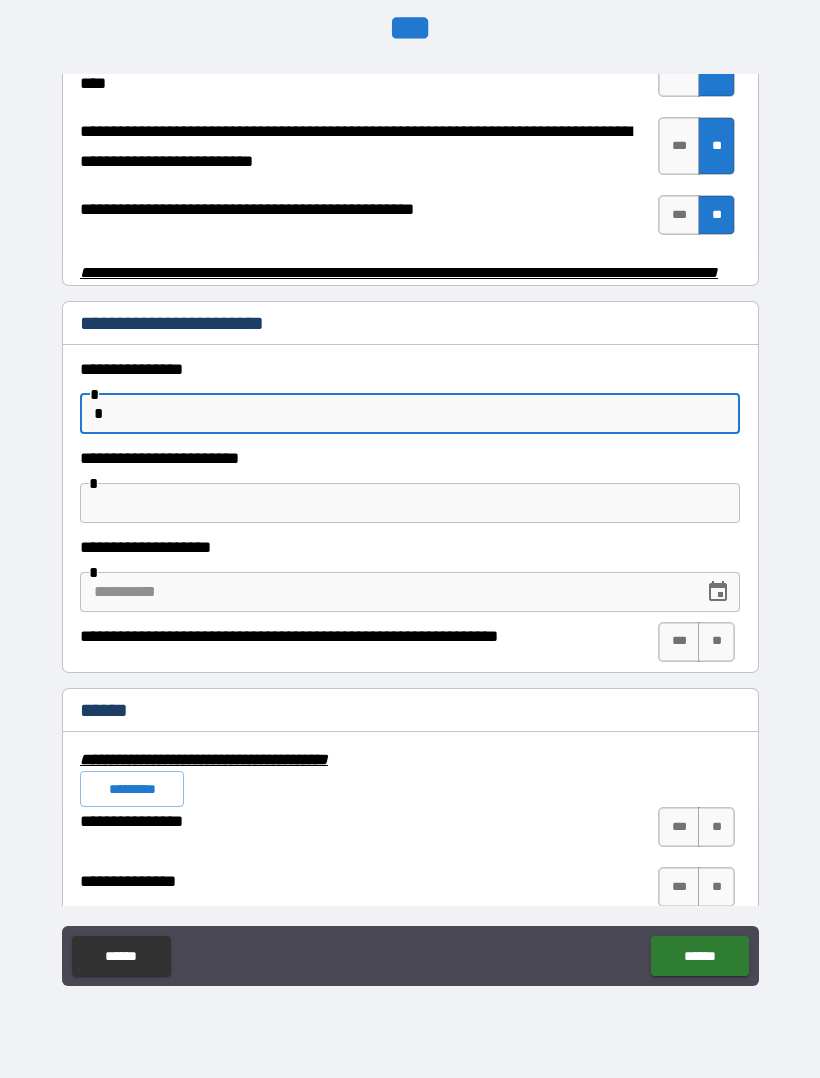type on "*" 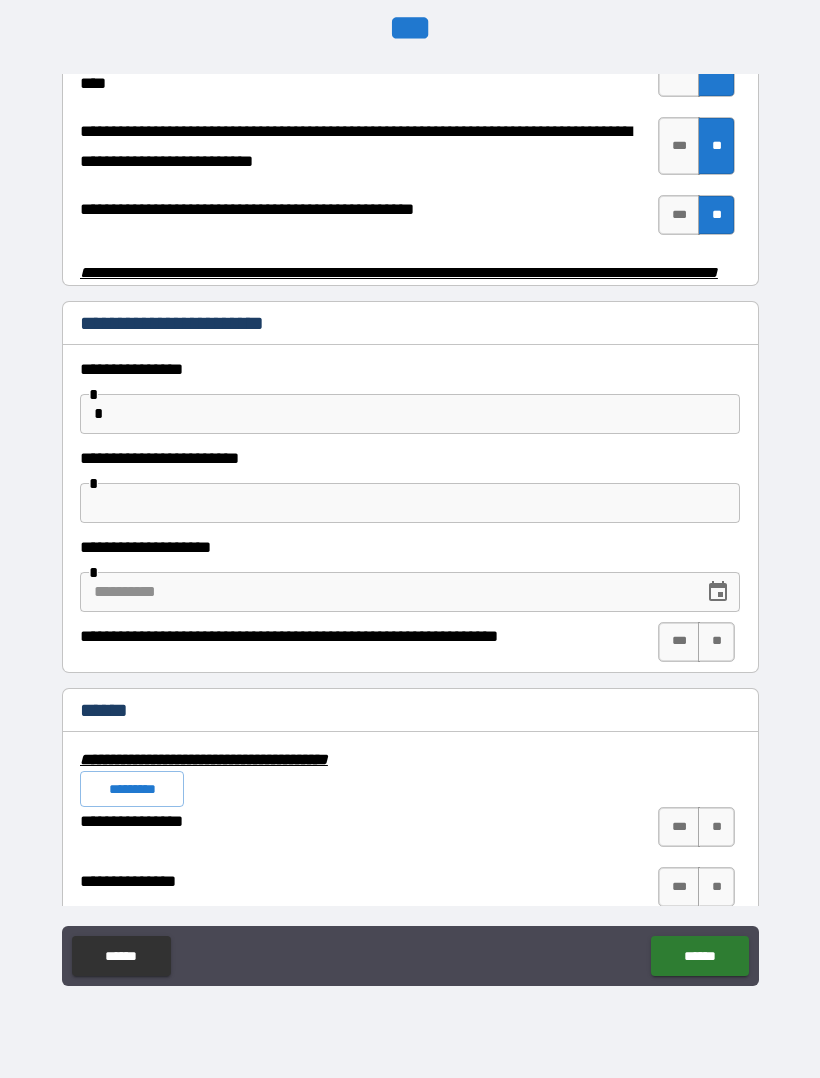 click on "*" at bounding box center (410, 414) 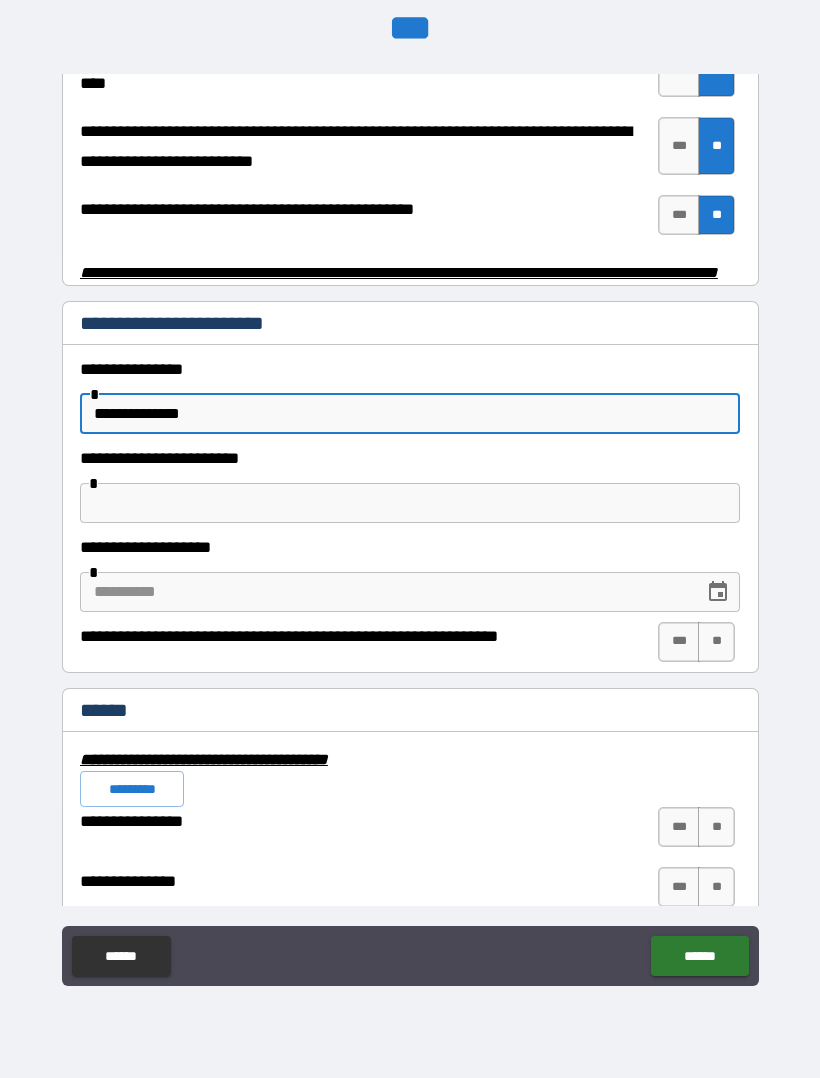 type on "**********" 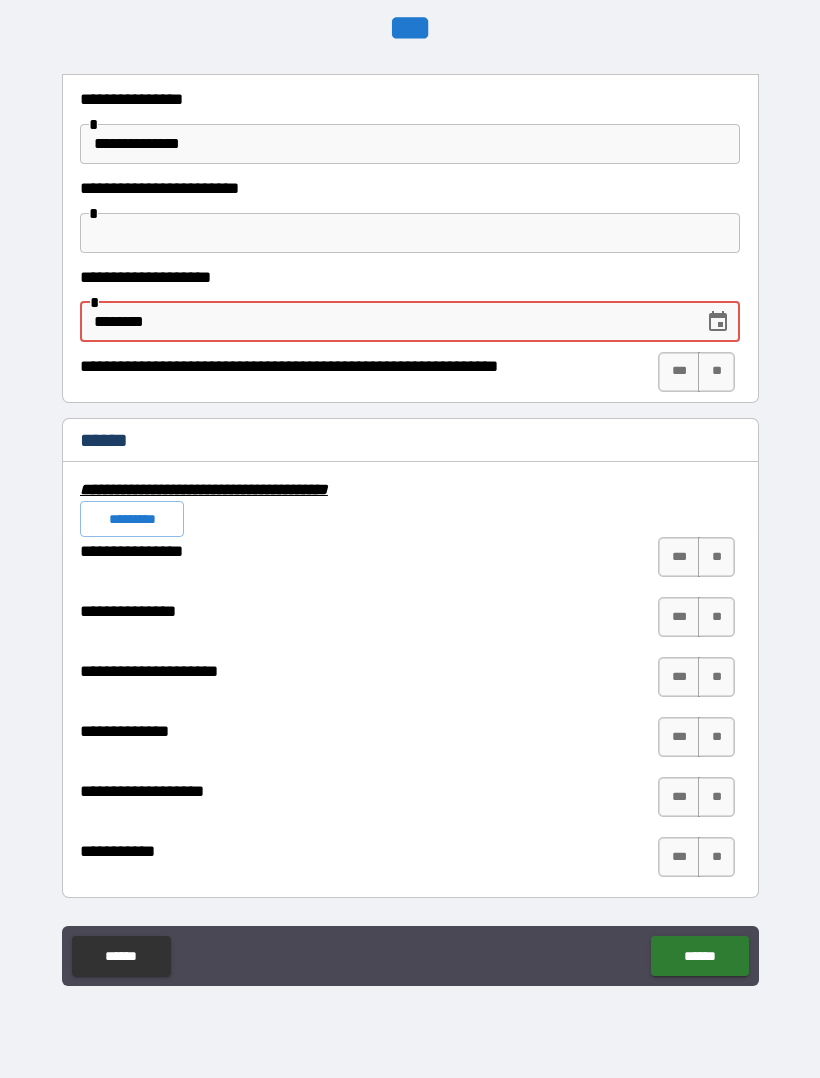 scroll, scrollTop: 4318, scrollLeft: 0, axis: vertical 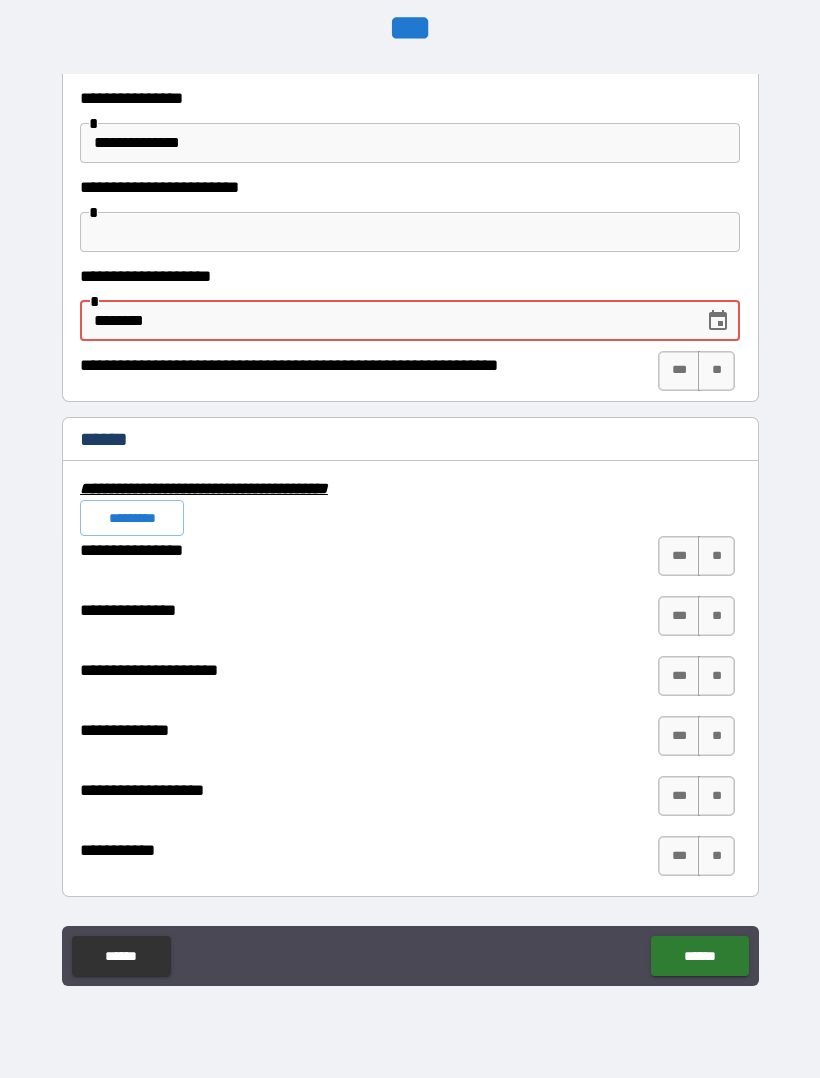 type on "********" 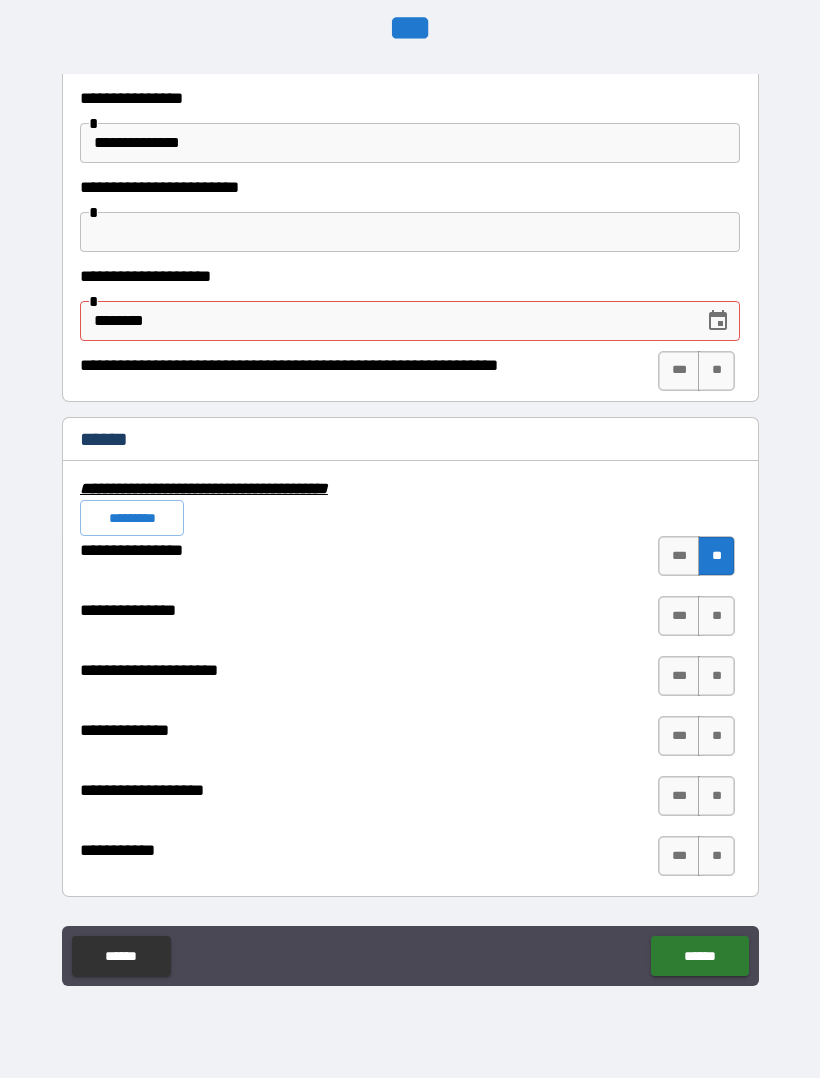 click on "**" at bounding box center (716, 616) 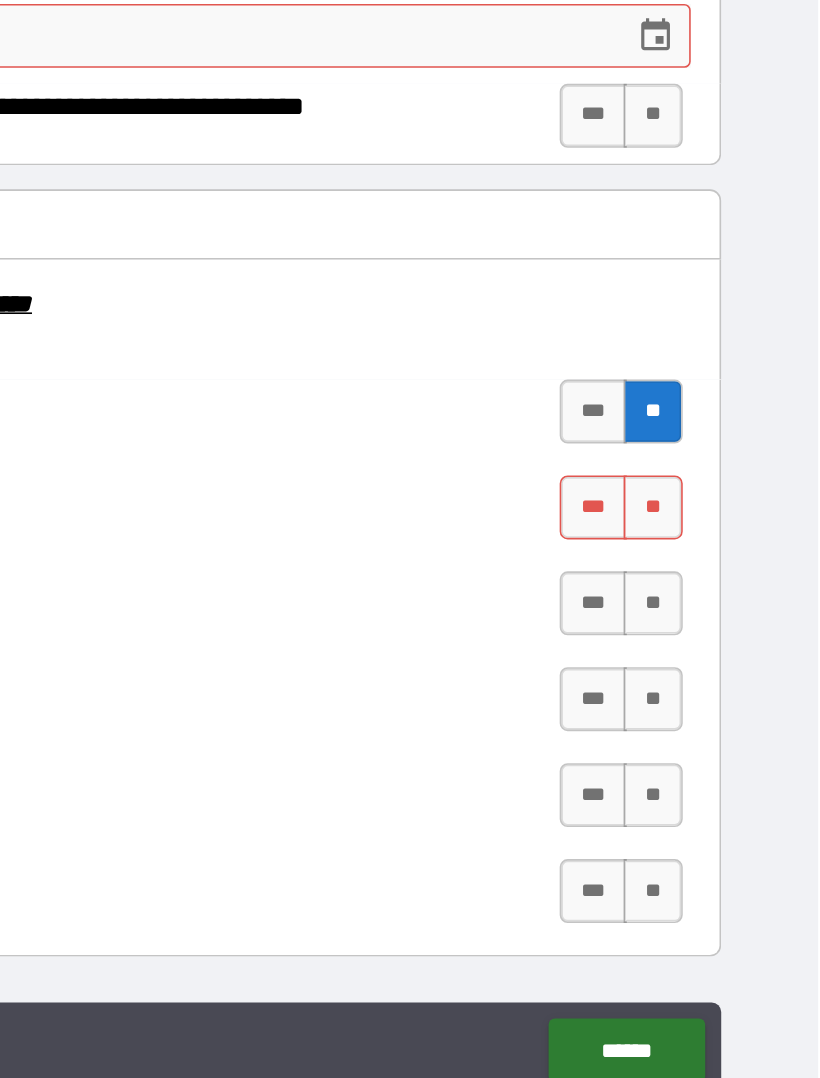scroll, scrollTop: 59, scrollLeft: 1, axis: both 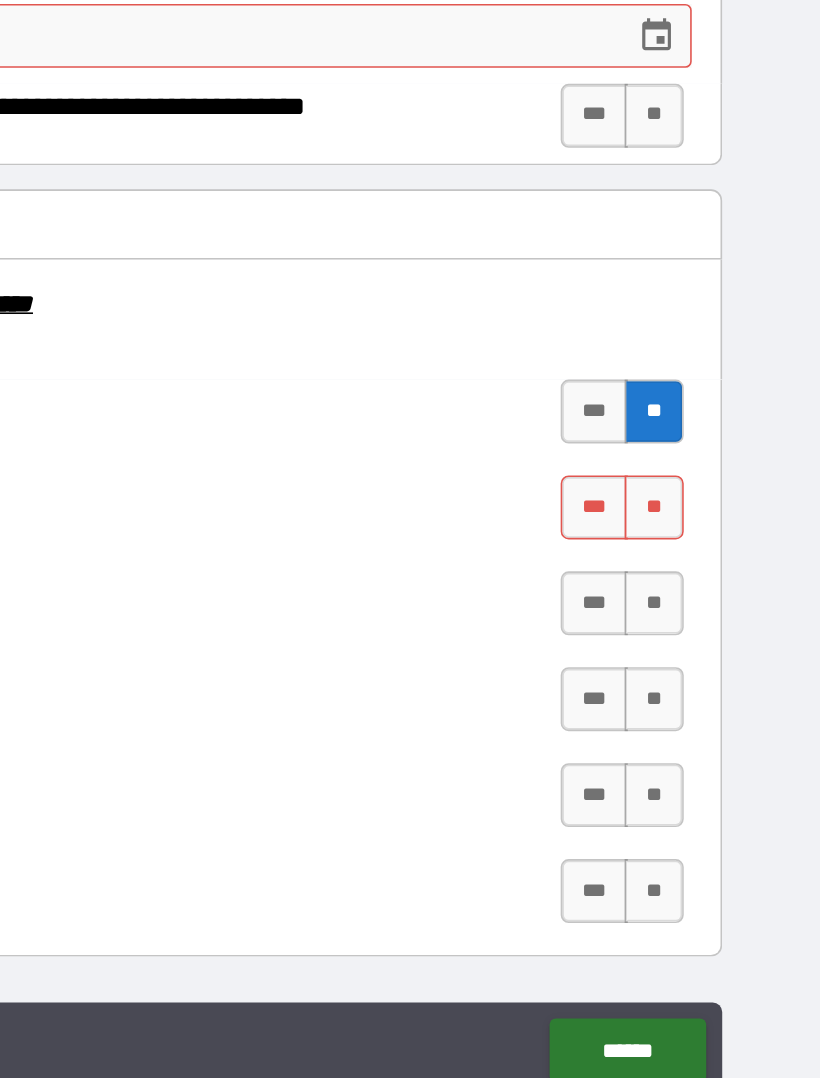 click on "**" at bounding box center (716, 616) 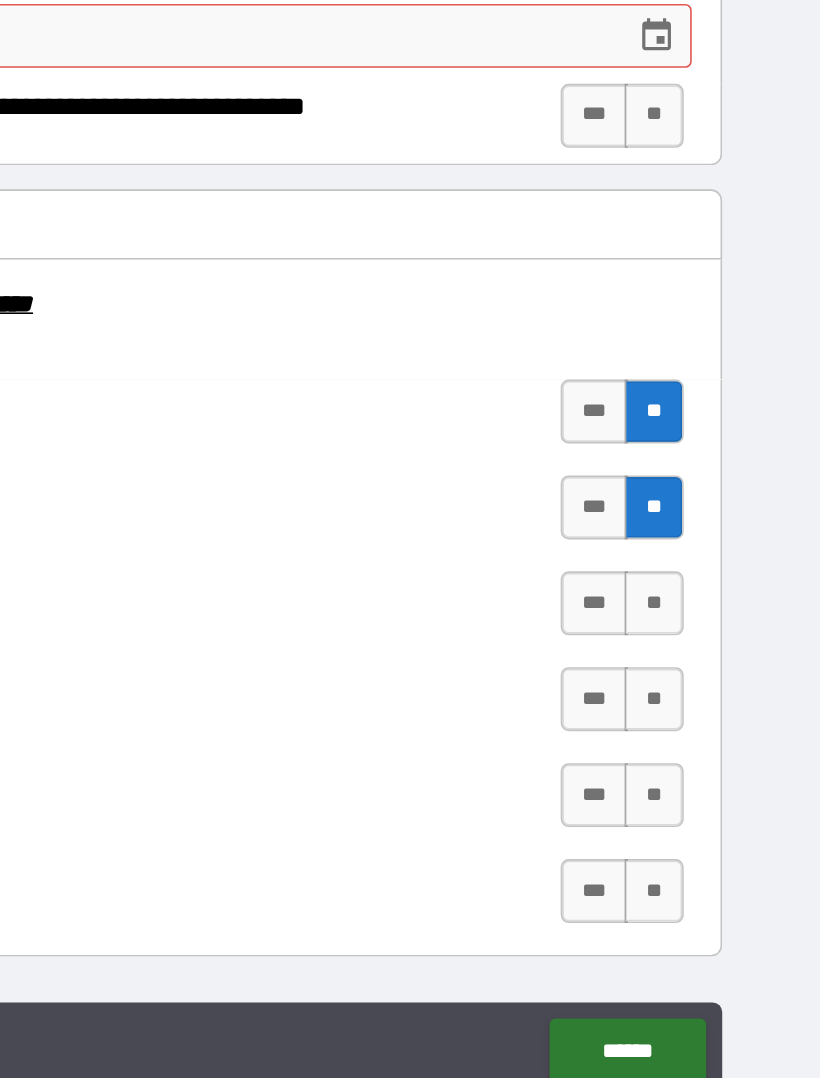 scroll, scrollTop: 59, scrollLeft: 0, axis: vertical 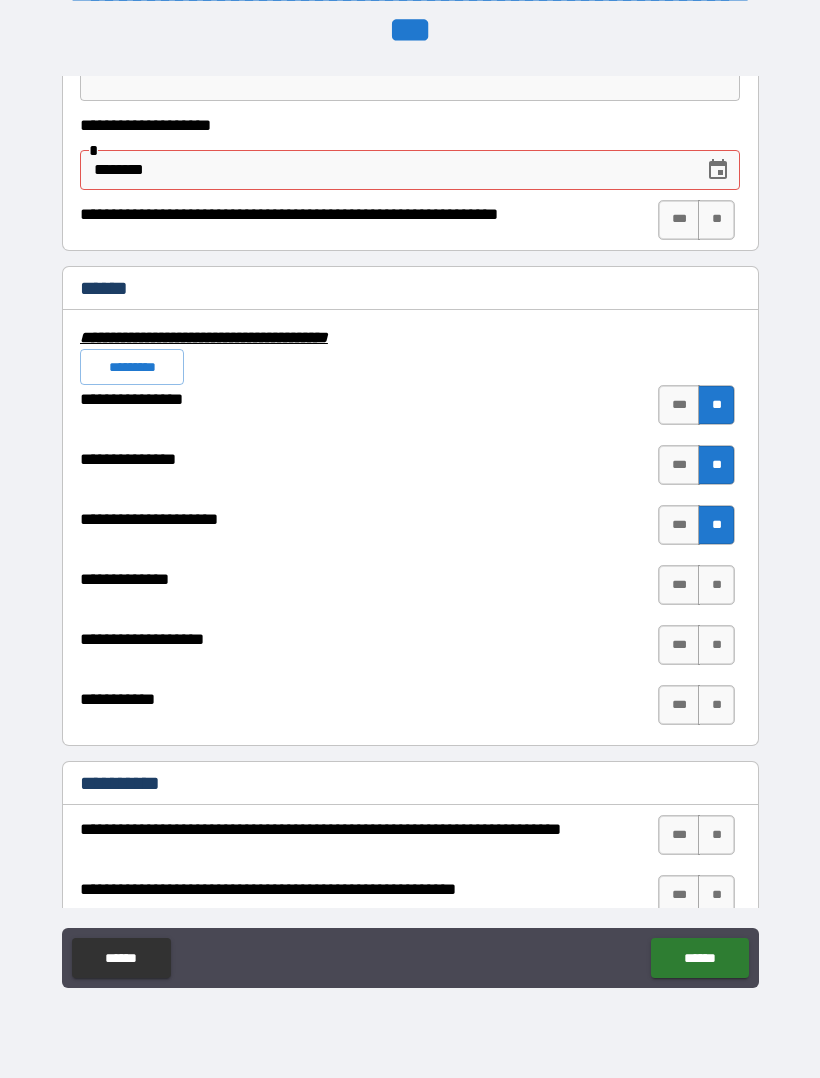 click on "**" at bounding box center [716, 585] 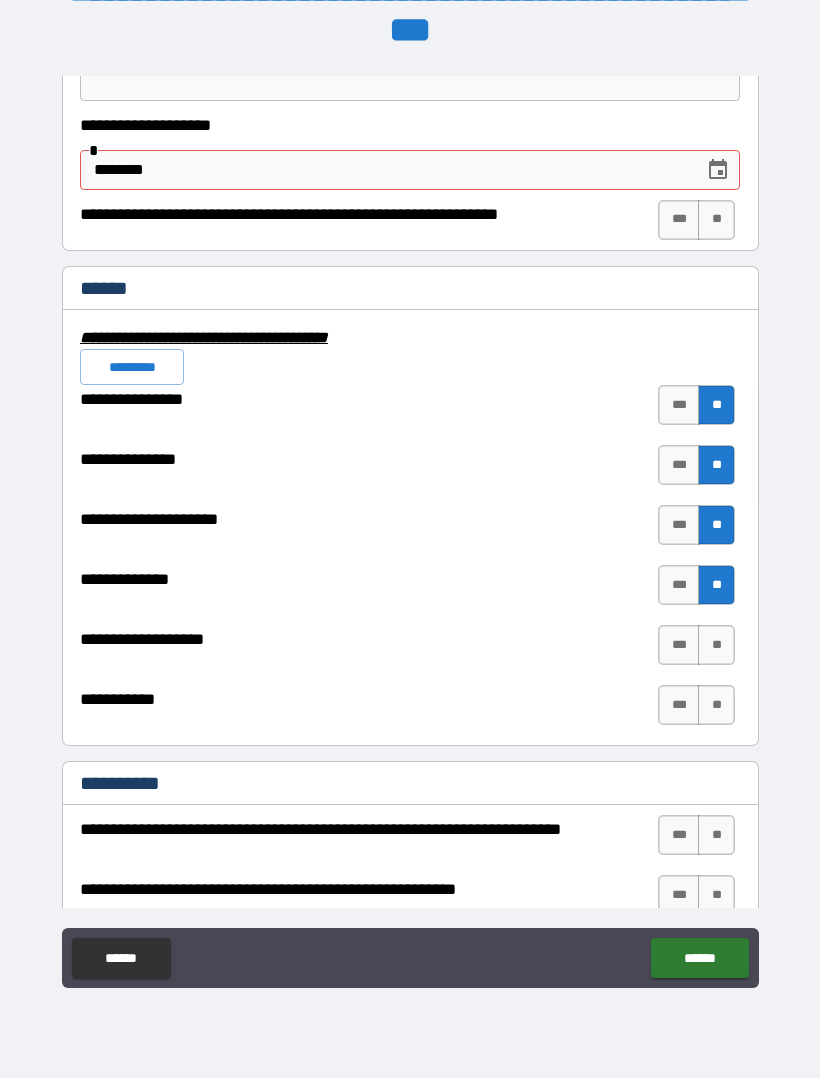 click on "**" at bounding box center [716, 645] 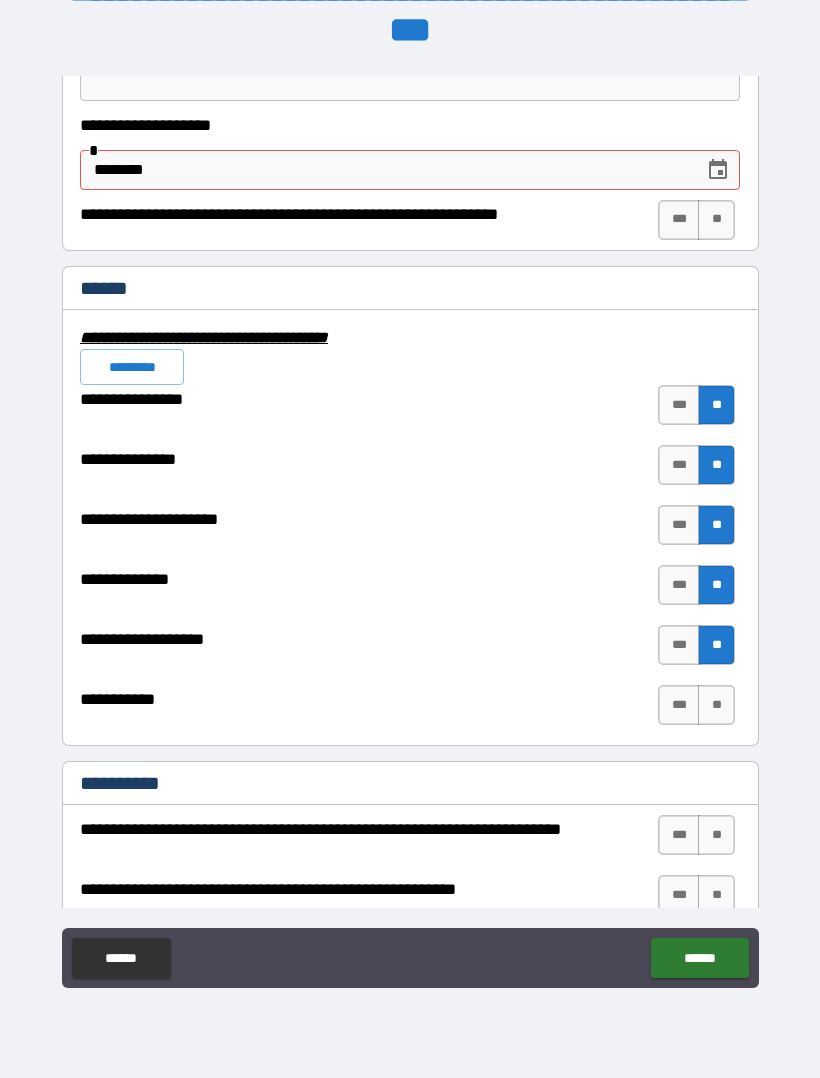 click on "**" at bounding box center (716, 705) 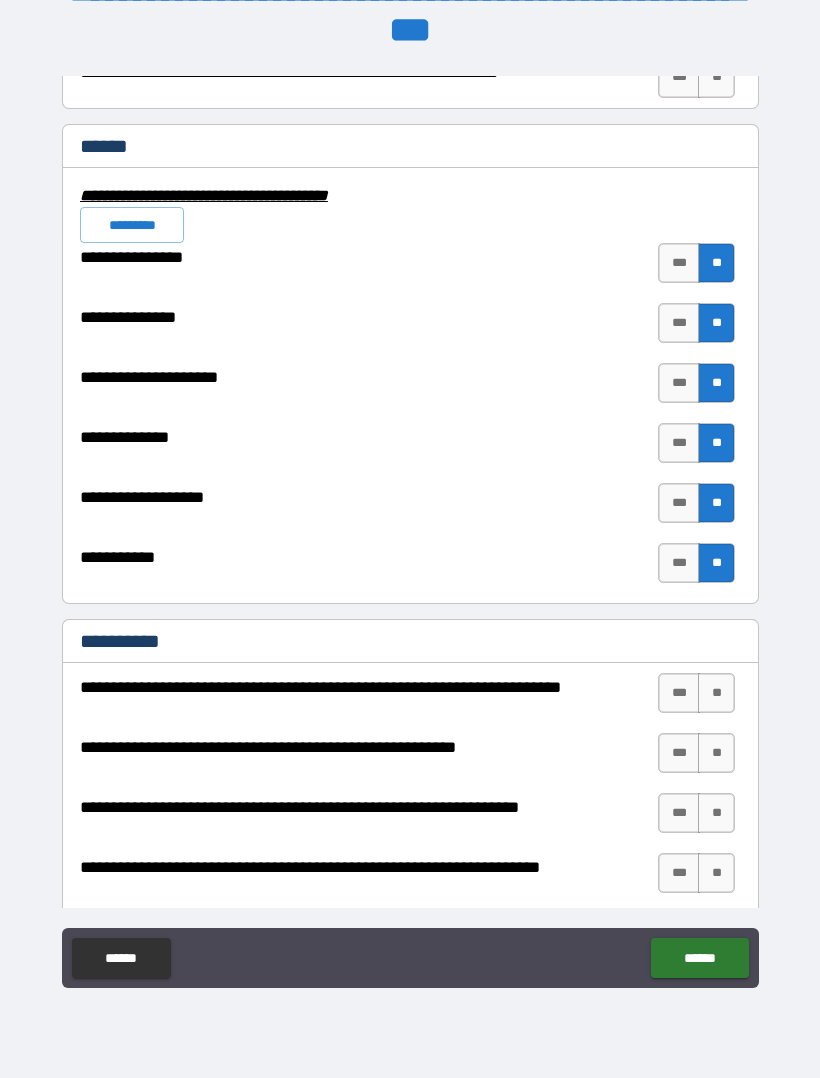 scroll, scrollTop: 4621, scrollLeft: 0, axis: vertical 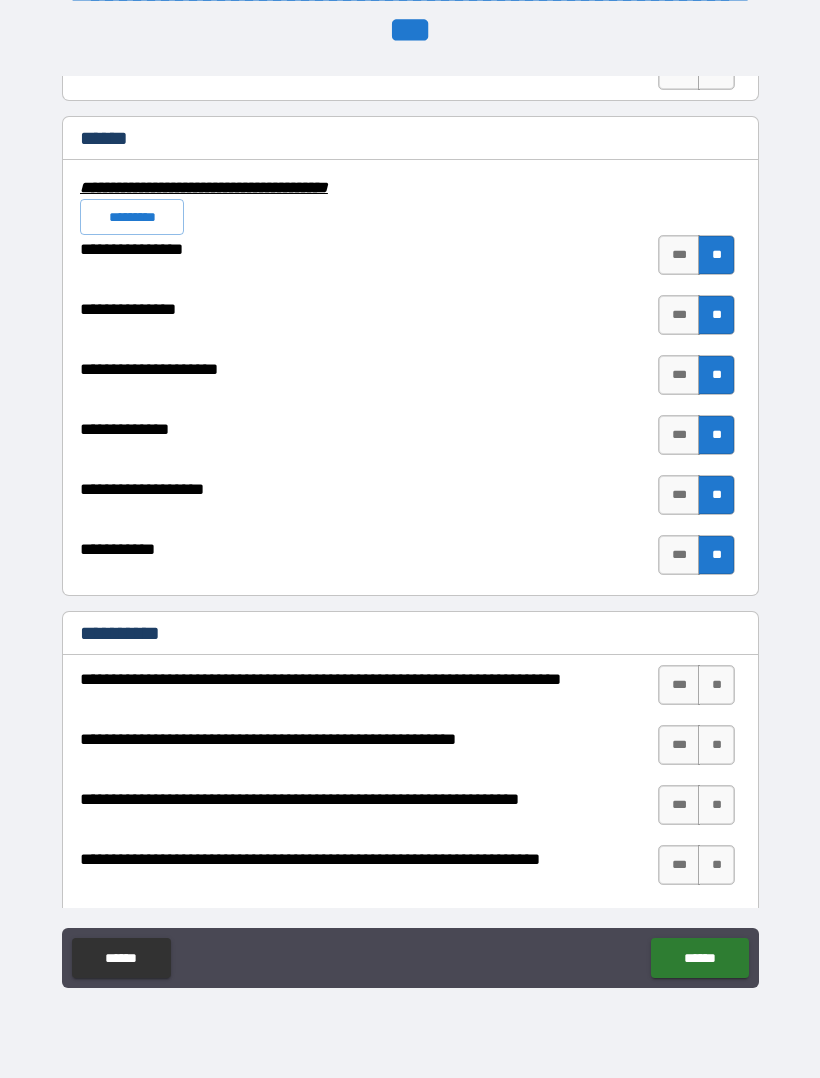 click on "**" at bounding box center (716, 685) 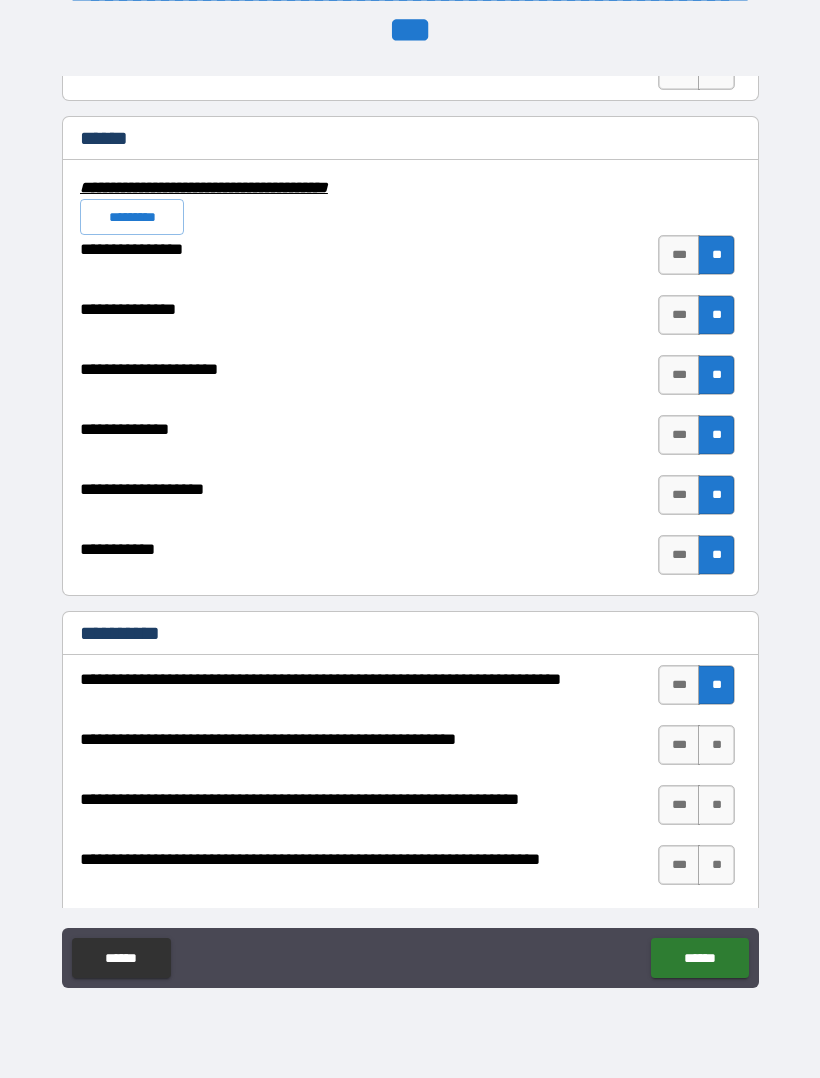 click on "**" at bounding box center [716, 745] 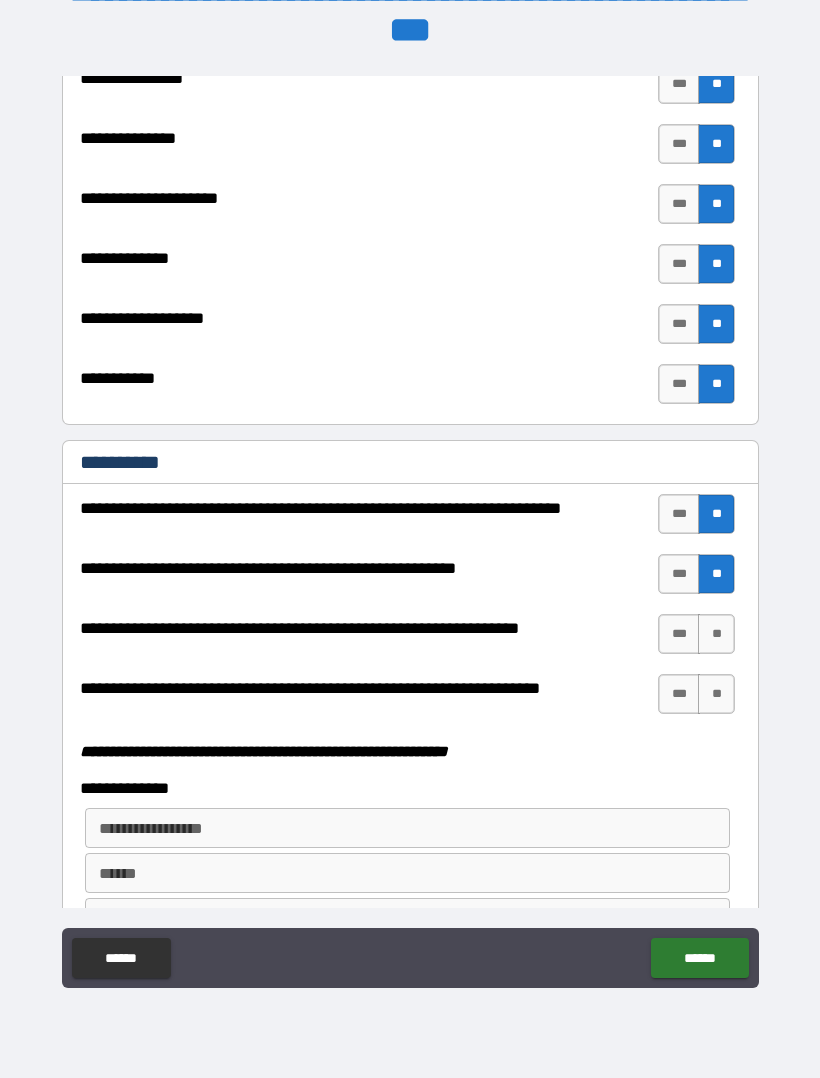 scroll, scrollTop: 4804, scrollLeft: 0, axis: vertical 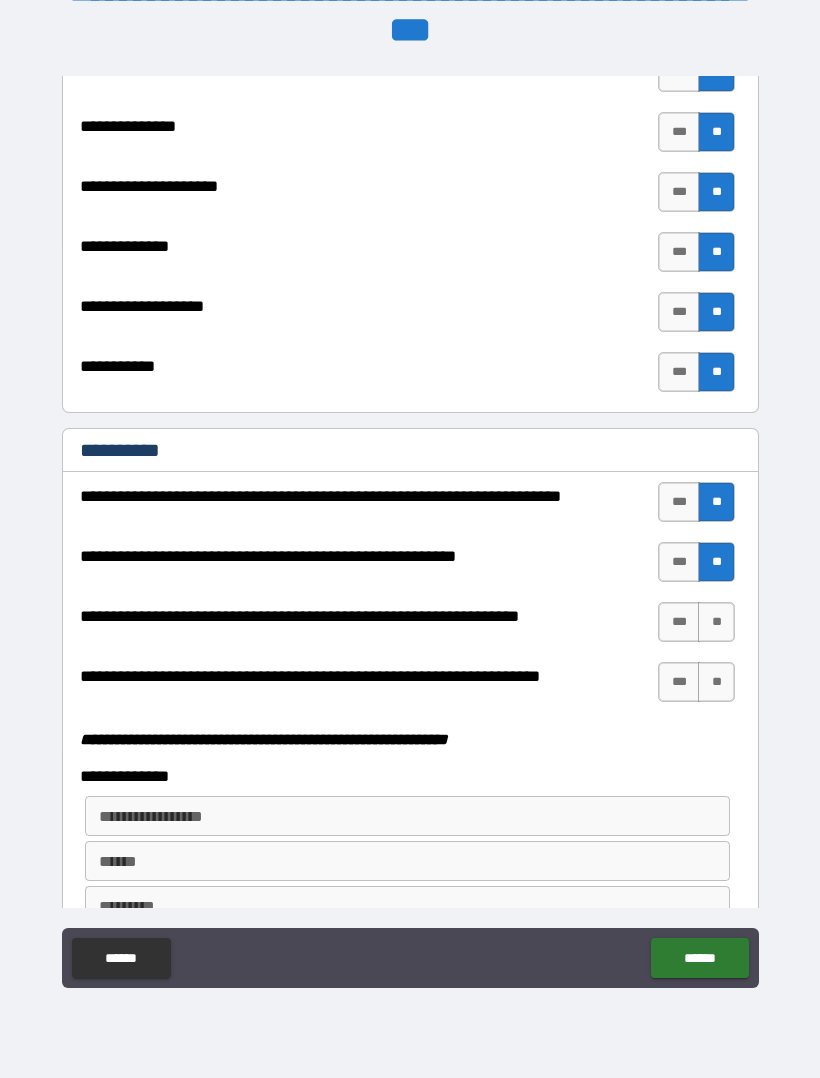 click on "**" at bounding box center [716, 622] 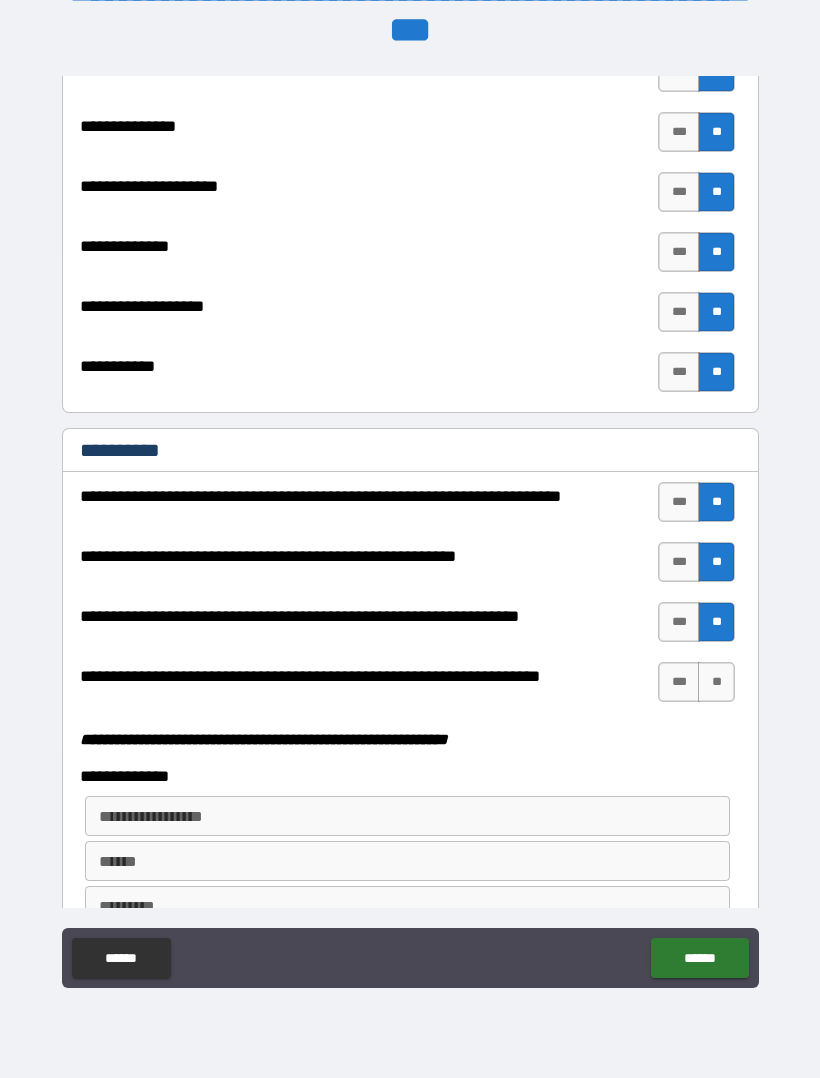 click on "***" at bounding box center [679, 682] 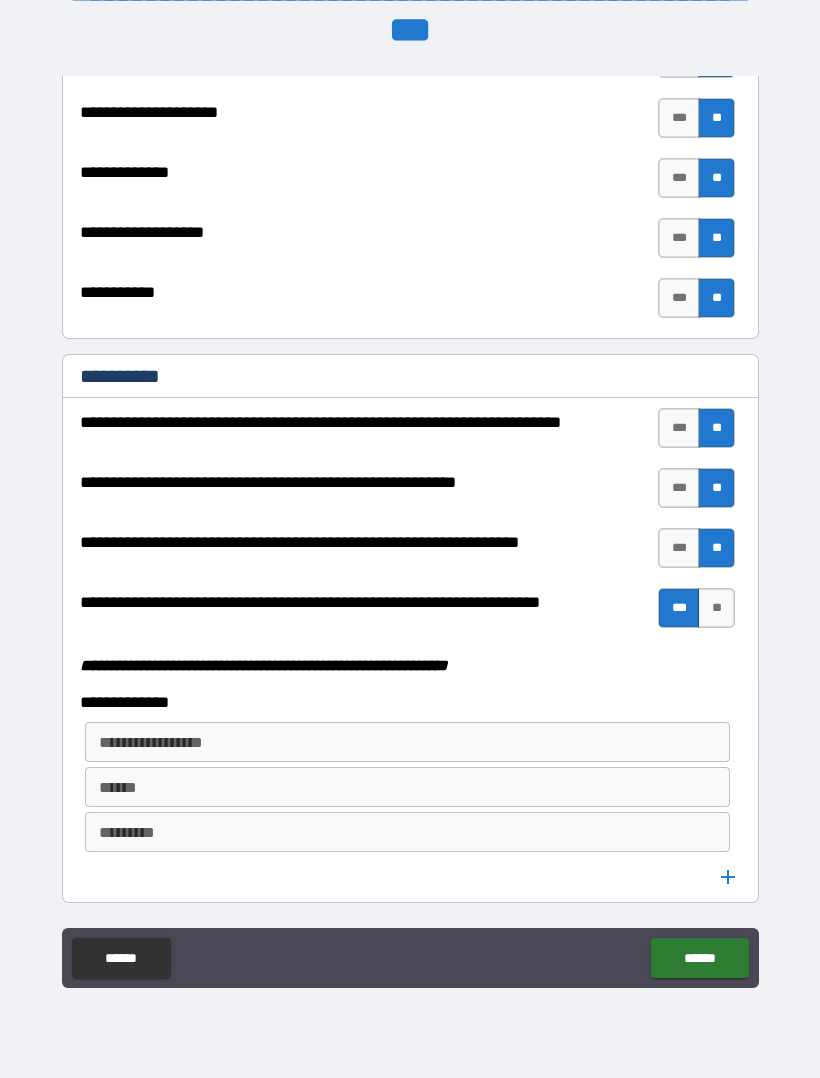 scroll, scrollTop: 4879, scrollLeft: 0, axis: vertical 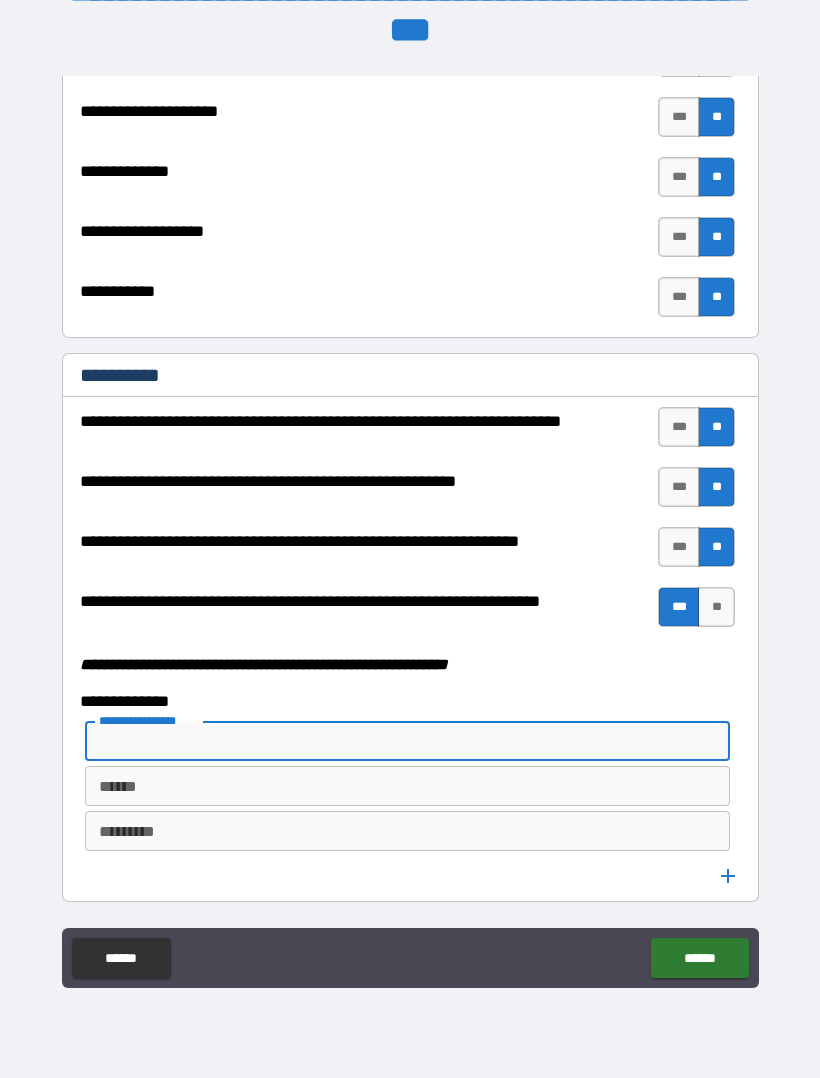 type on "*" 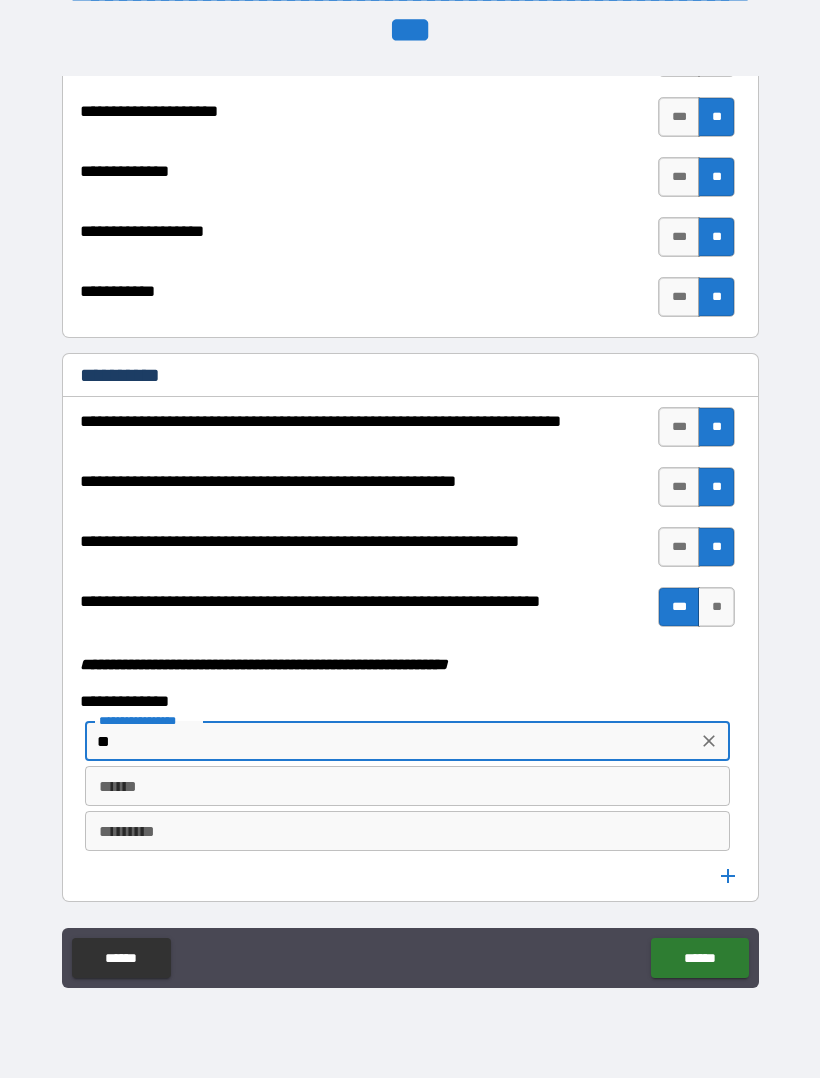 type on "*" 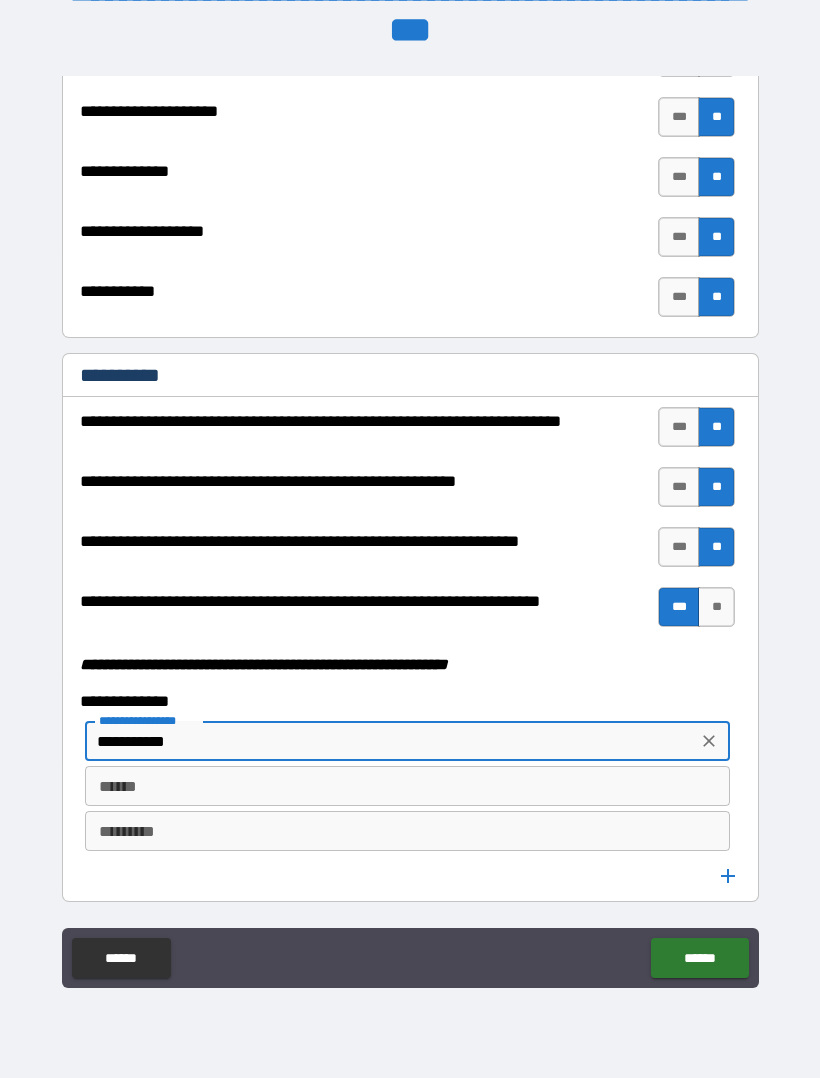 type on "**********" 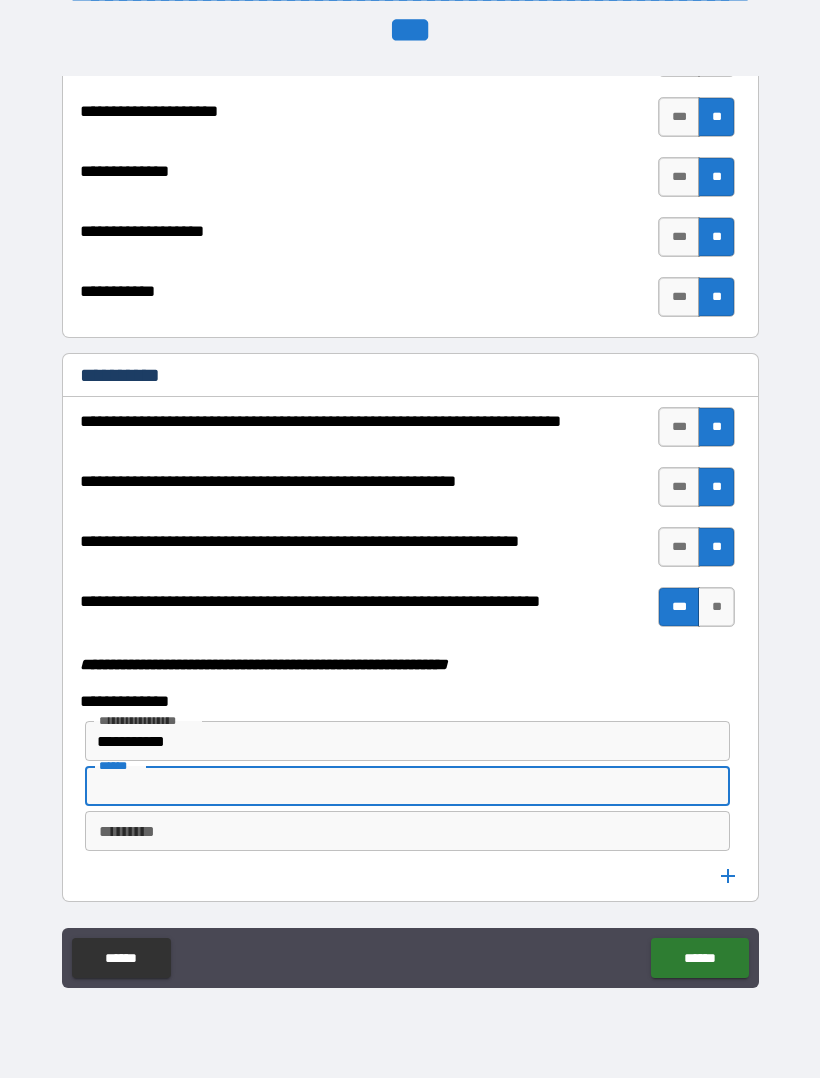 type on "*" 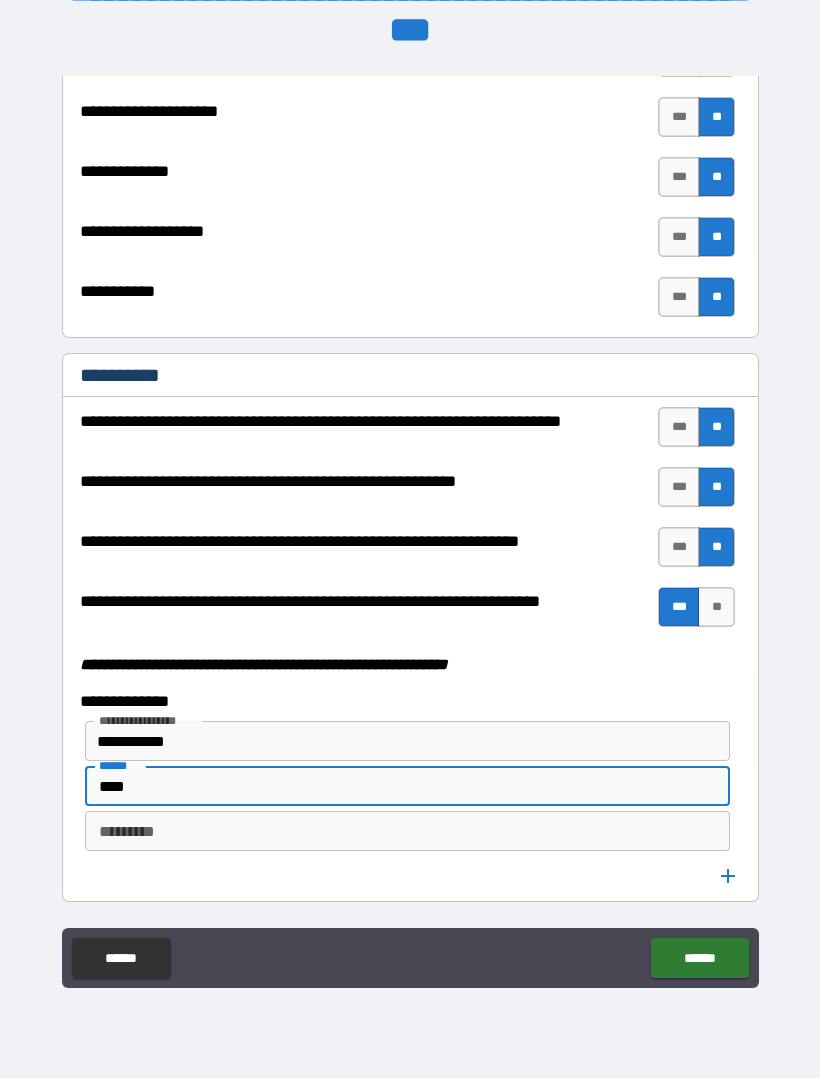 type on "****" 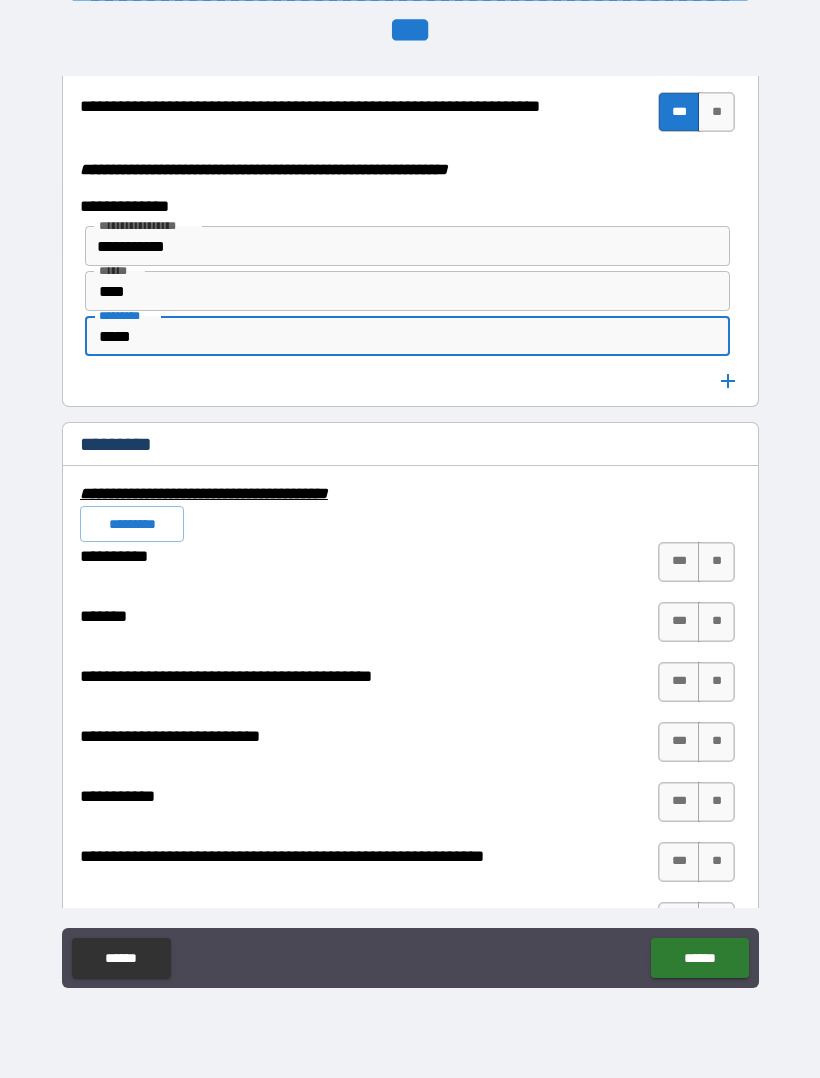 scroll, scrollTop: 5375, scrollLeft: 0, axis: vertical 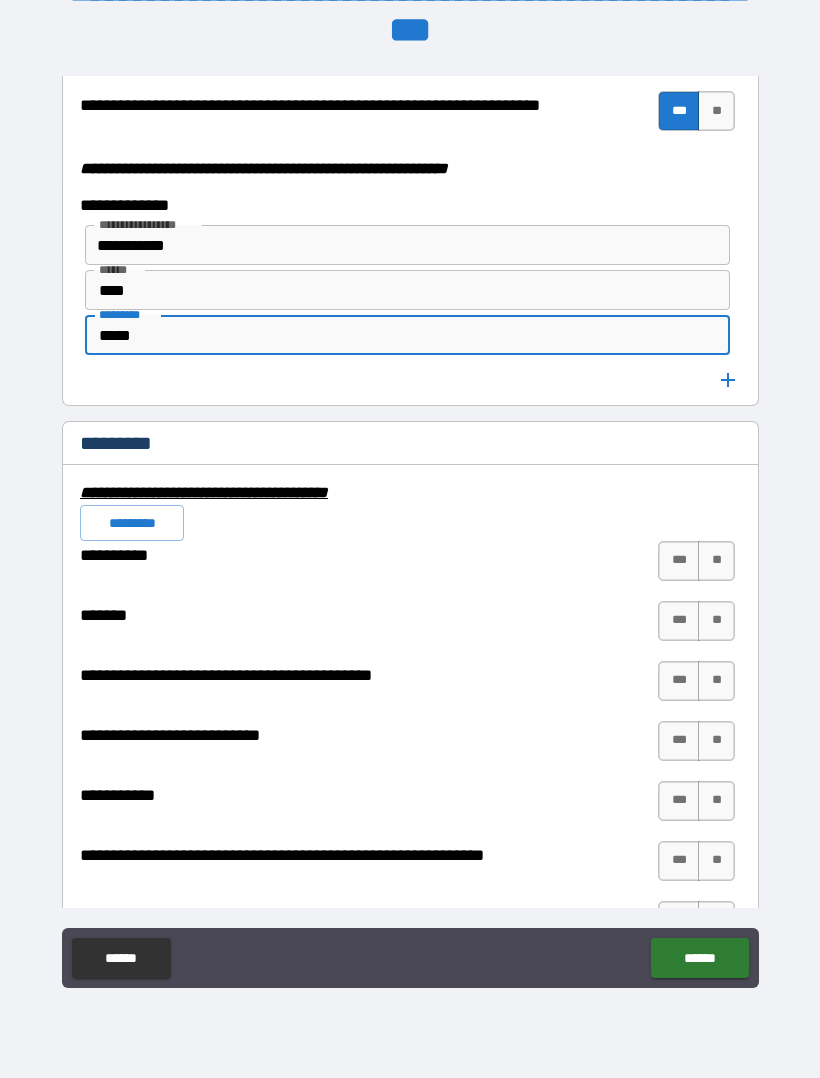 type on "*****" 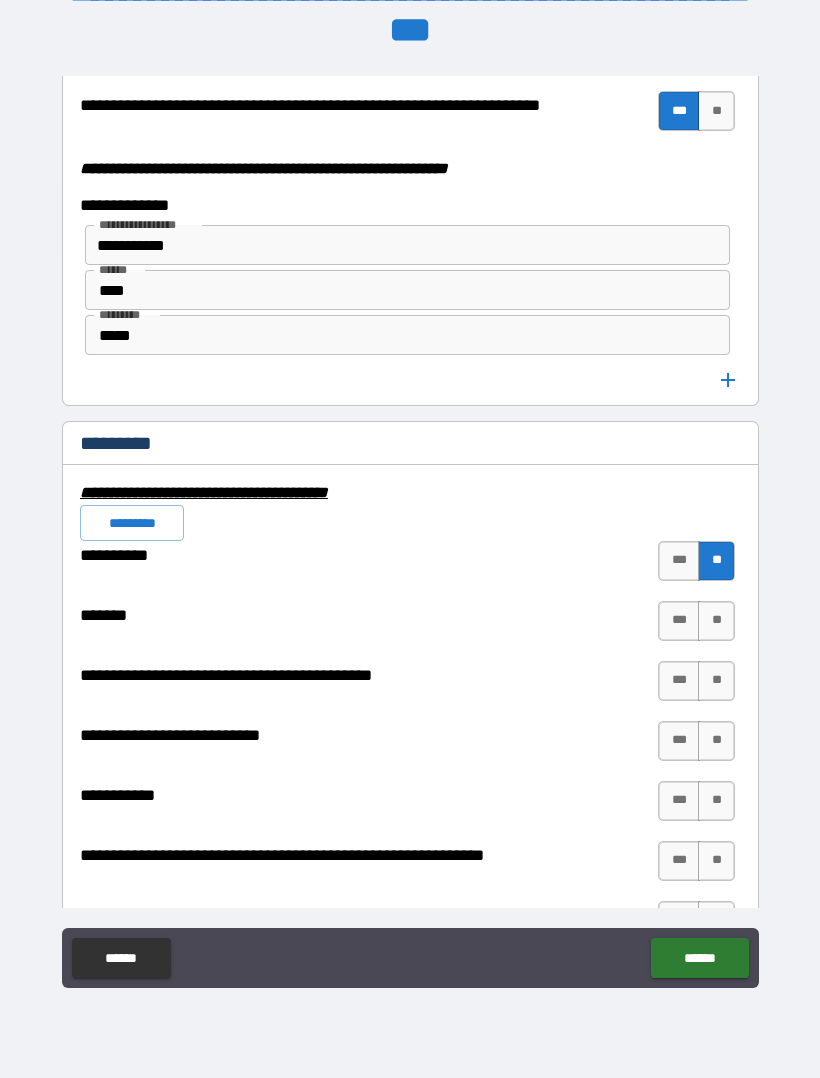 click on "**" at bounding box center [716, 621] 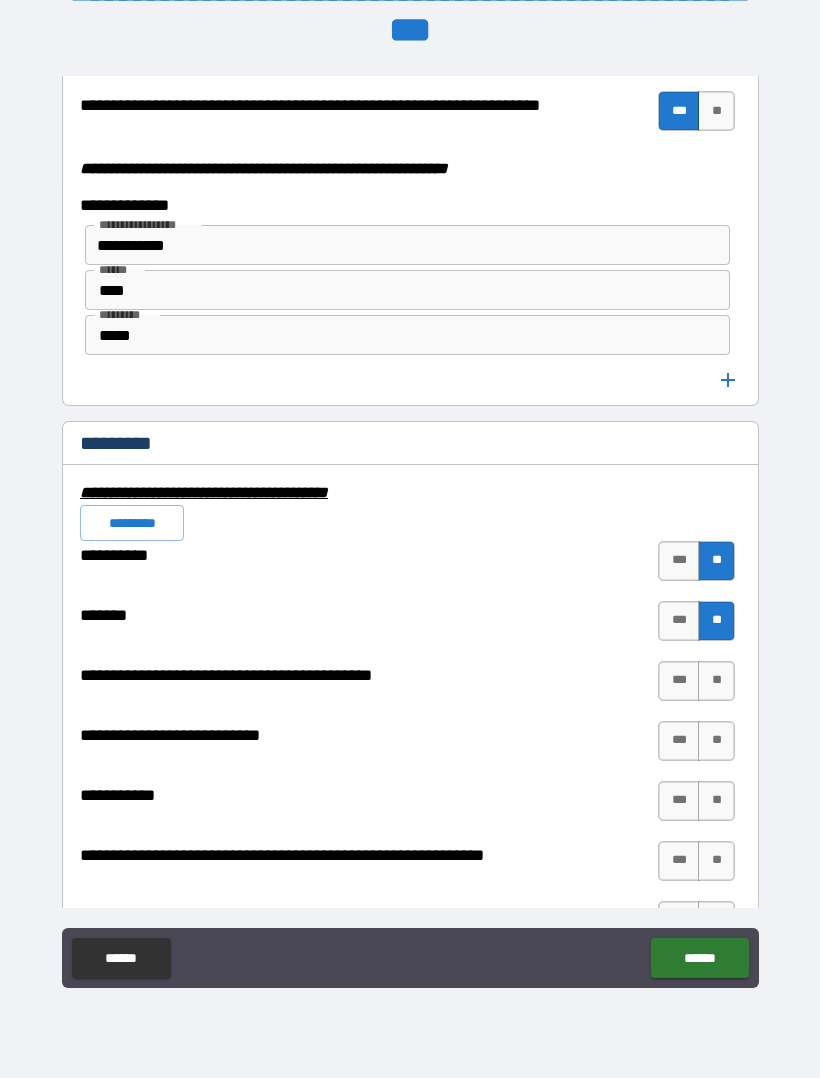click on "**" at bounding box center (716, 681) 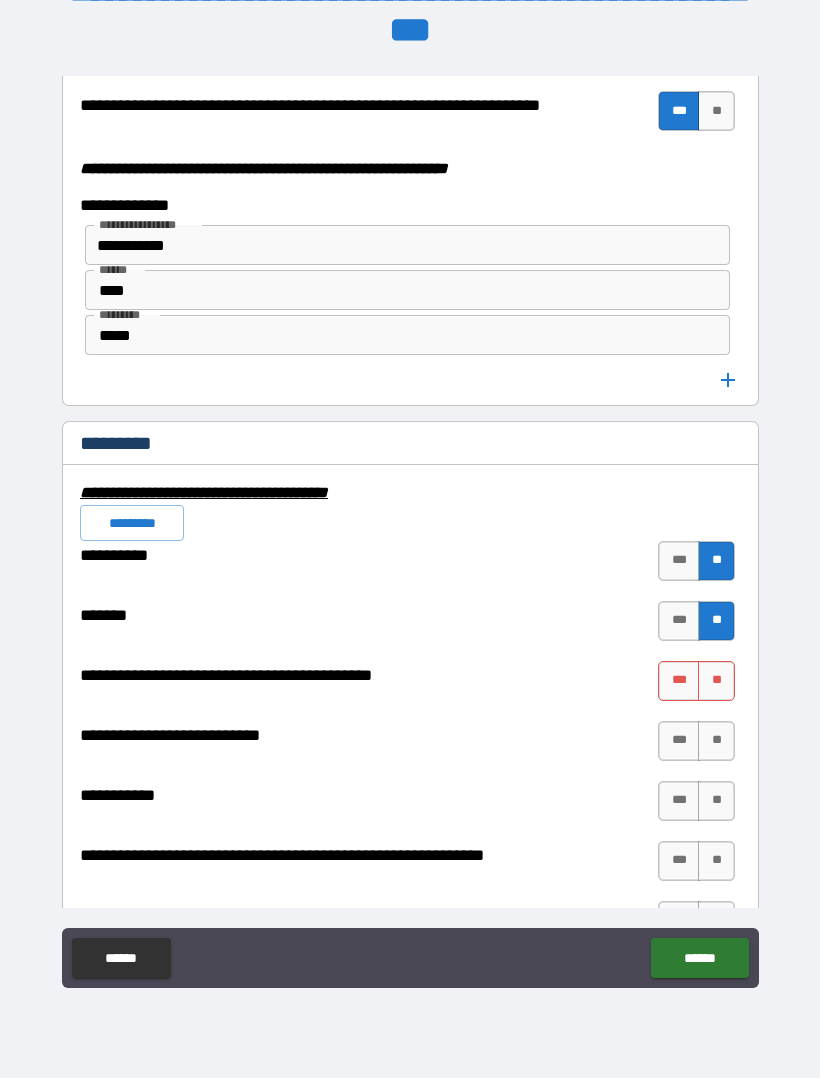 click on "**" at bounding box center (716, 681) 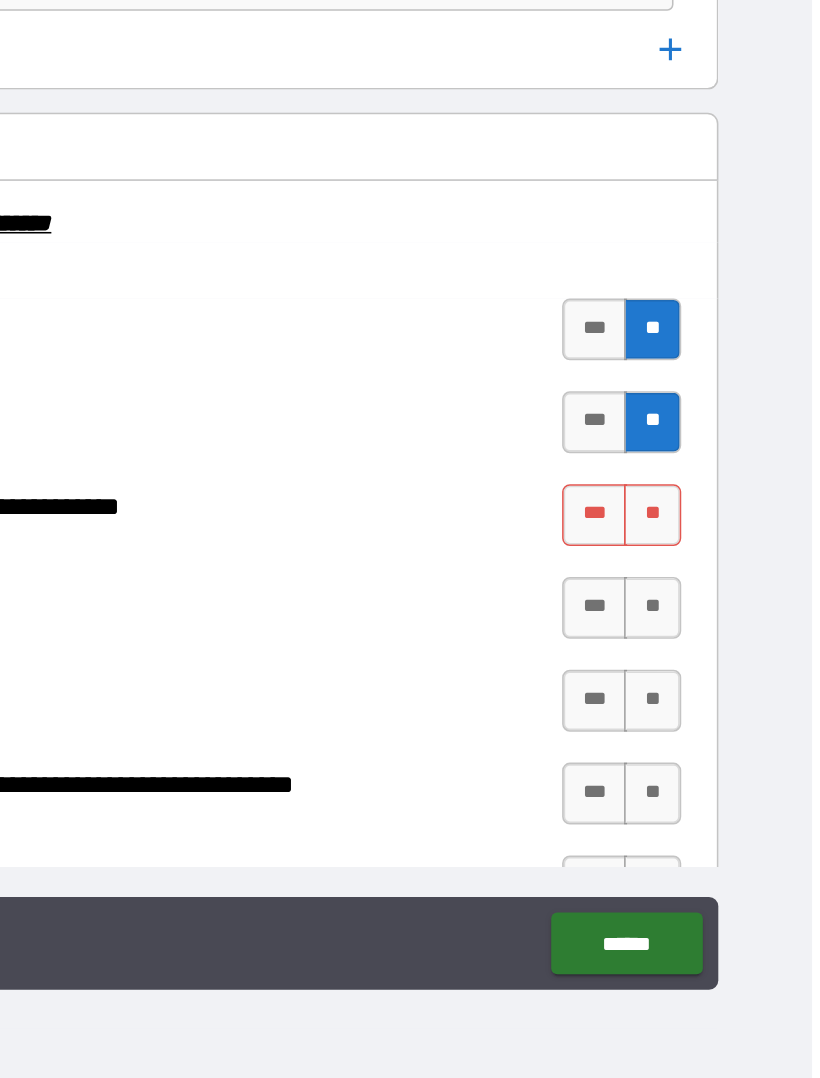 scroll, scrollTop: 59, scrollLeft: 0, axis: vertical 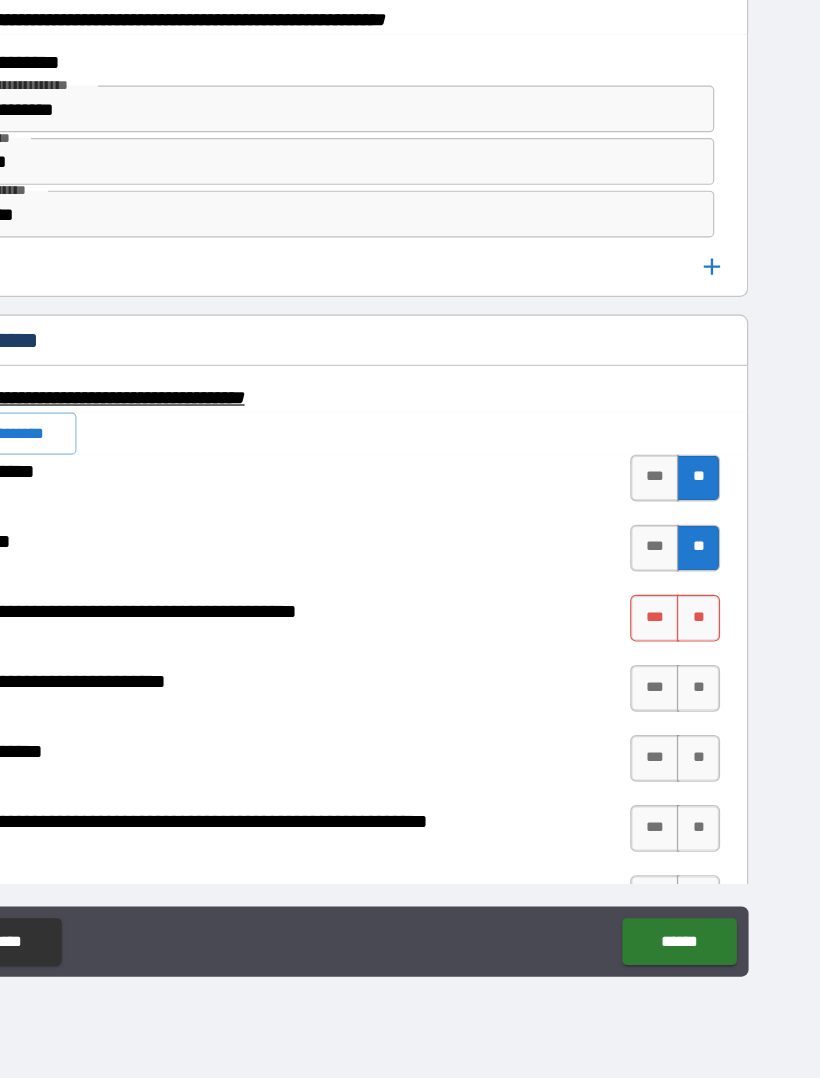 click on "**" at bounding box center [716, 679] 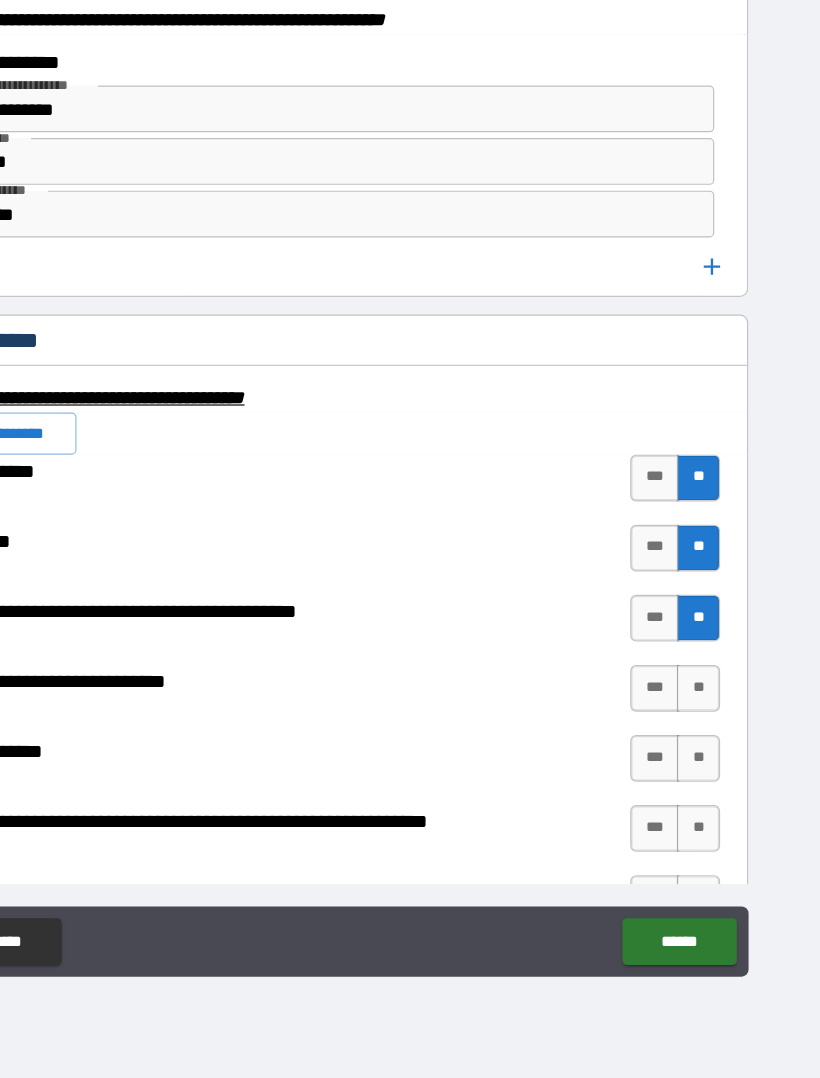 click on "***" at bounding box center [679, 799] 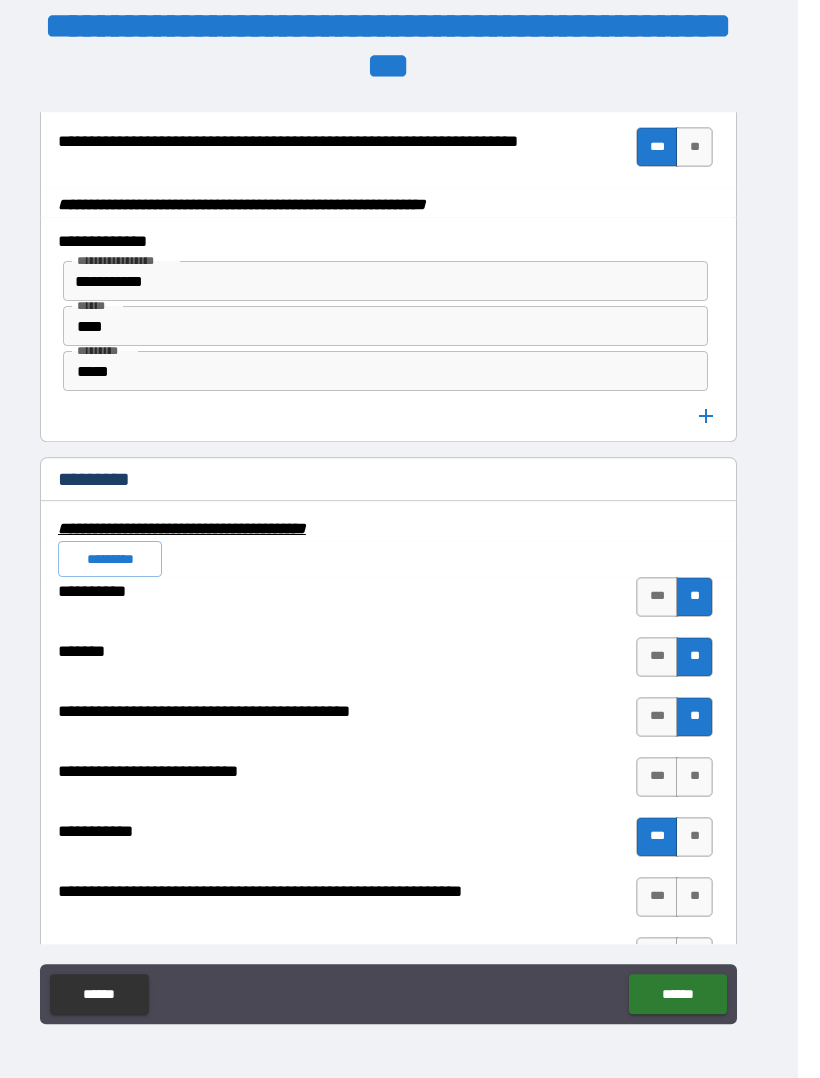 scroll, scrollTop: 59, scrollLeft: 0, axis: vertical 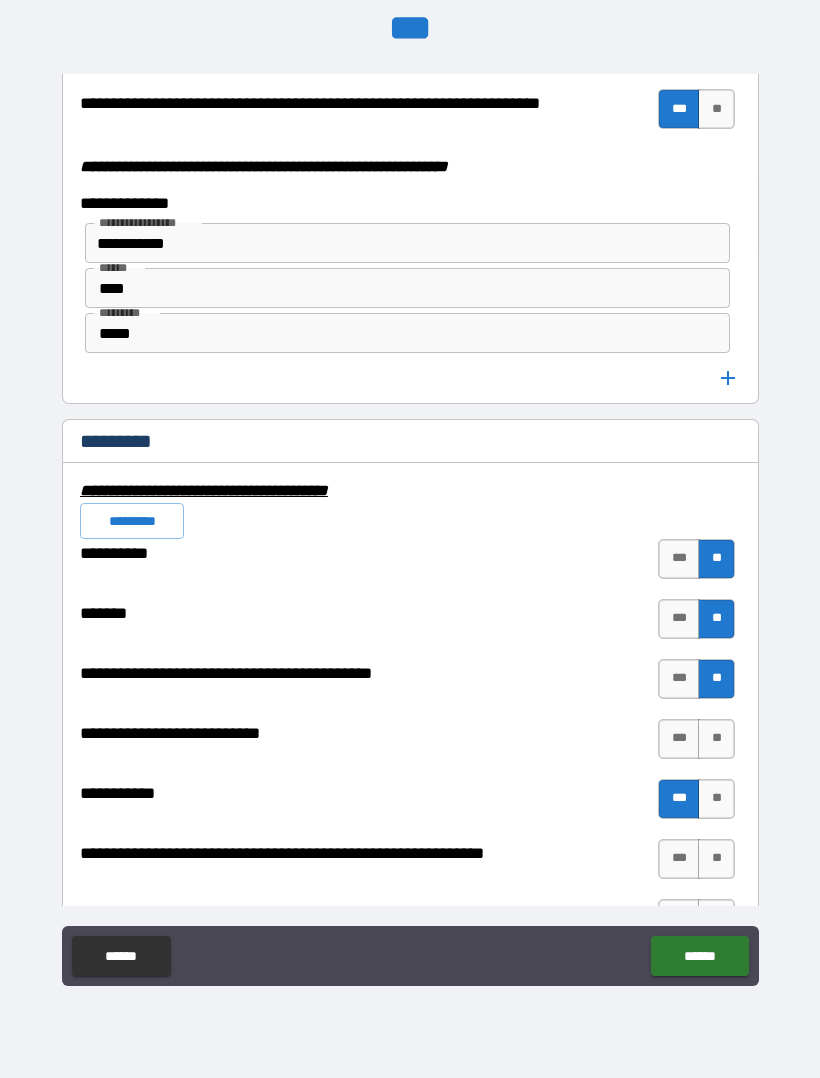 click on "**" at bounding box center (716, 859) 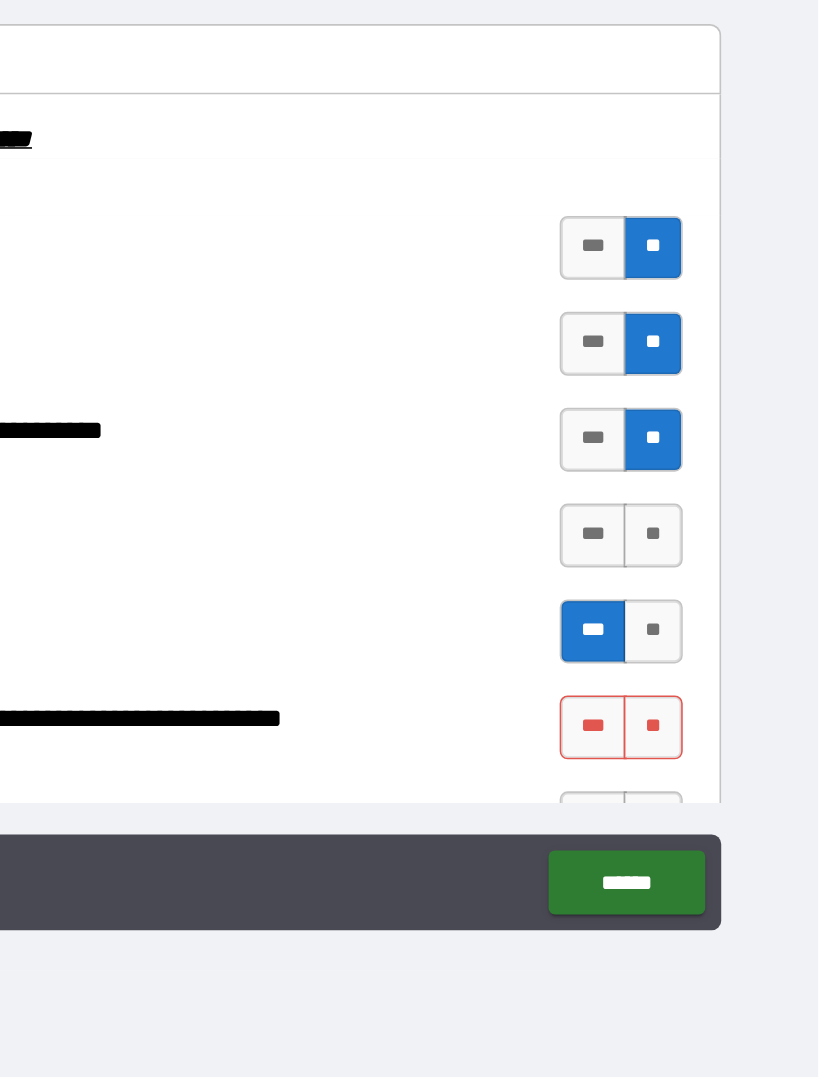 scroll, scrollTop: 59, scrollLeft: 1, axis: both 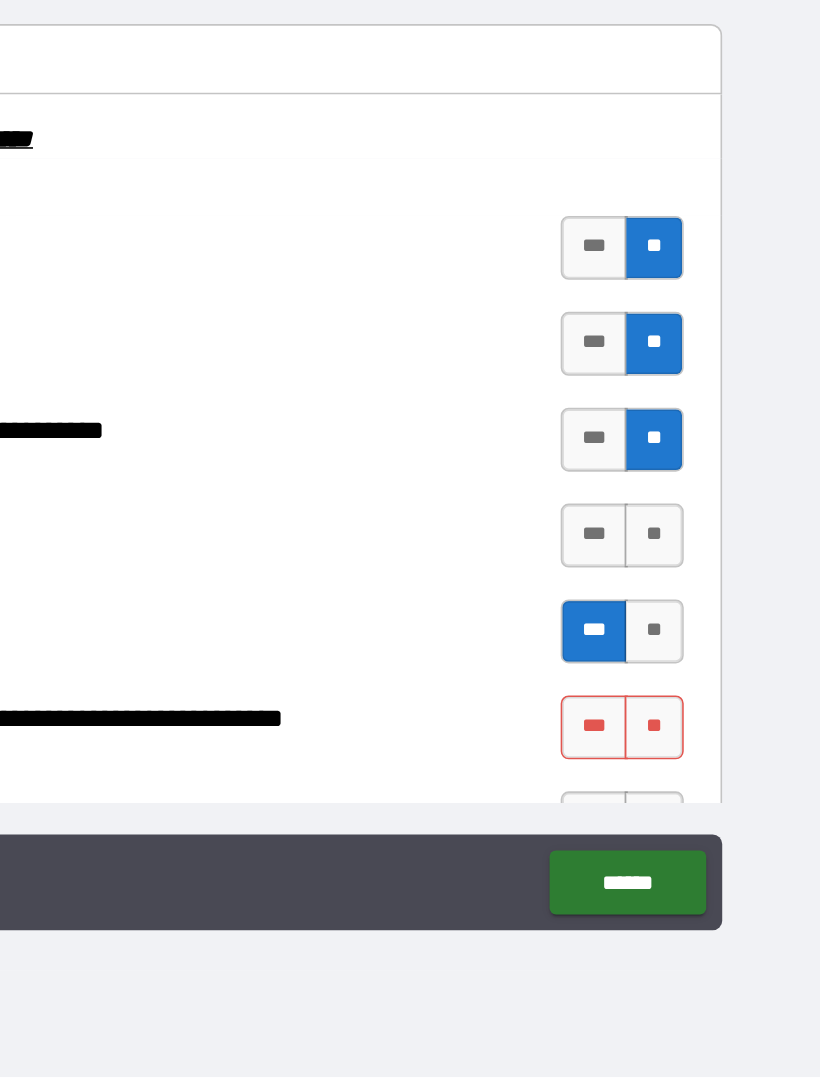 click on "**" at bounding box center [716, 859] 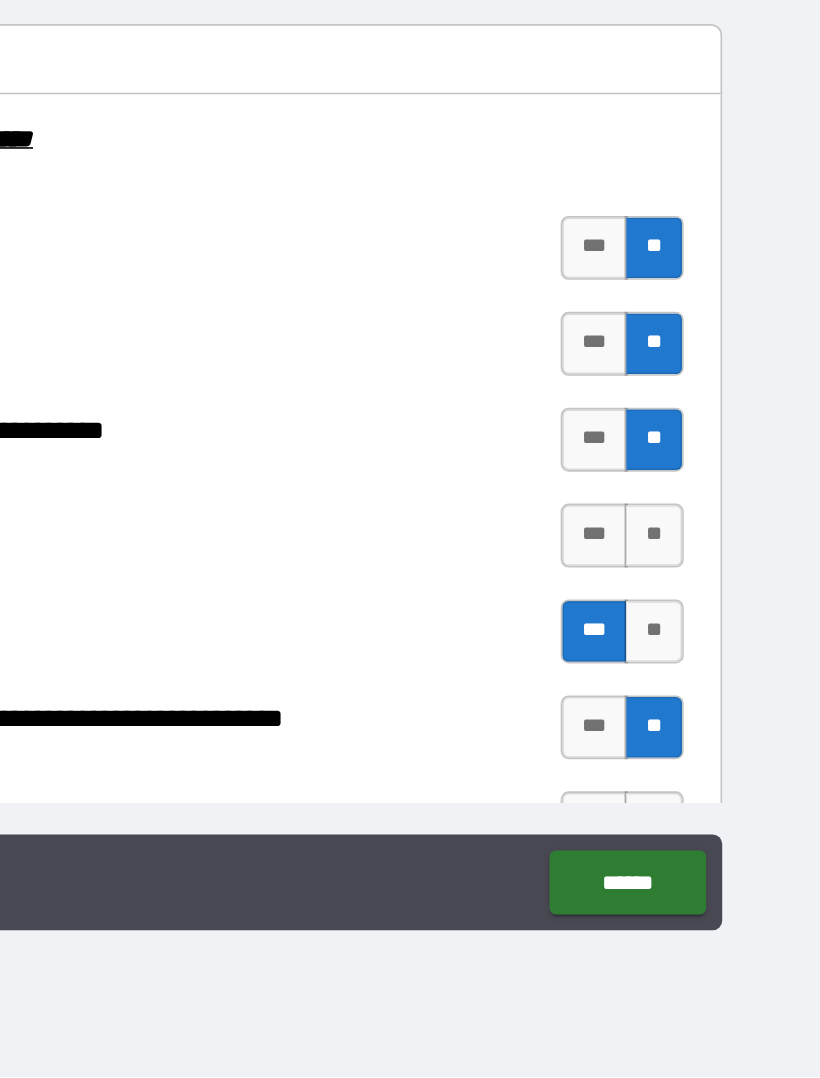 click on "**" at bounding box center [716, 739] 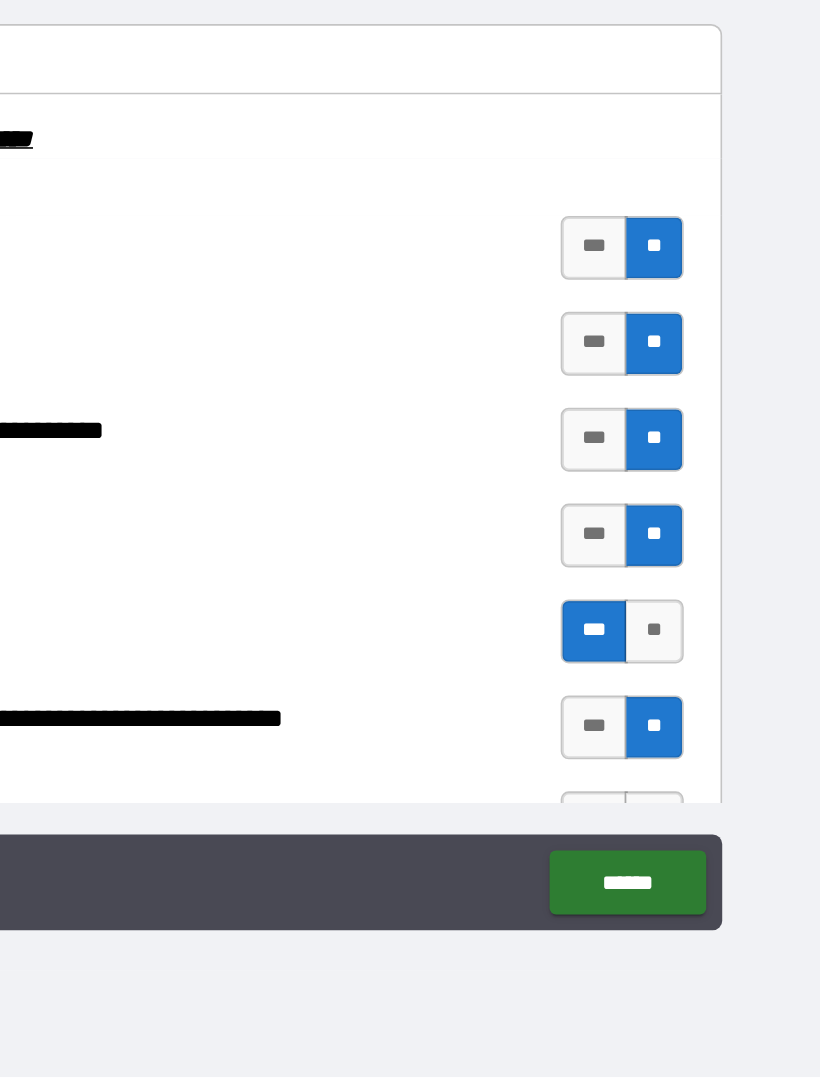 scroll, scrollTop: 5379, scrollLeft: 0, axis: vertical 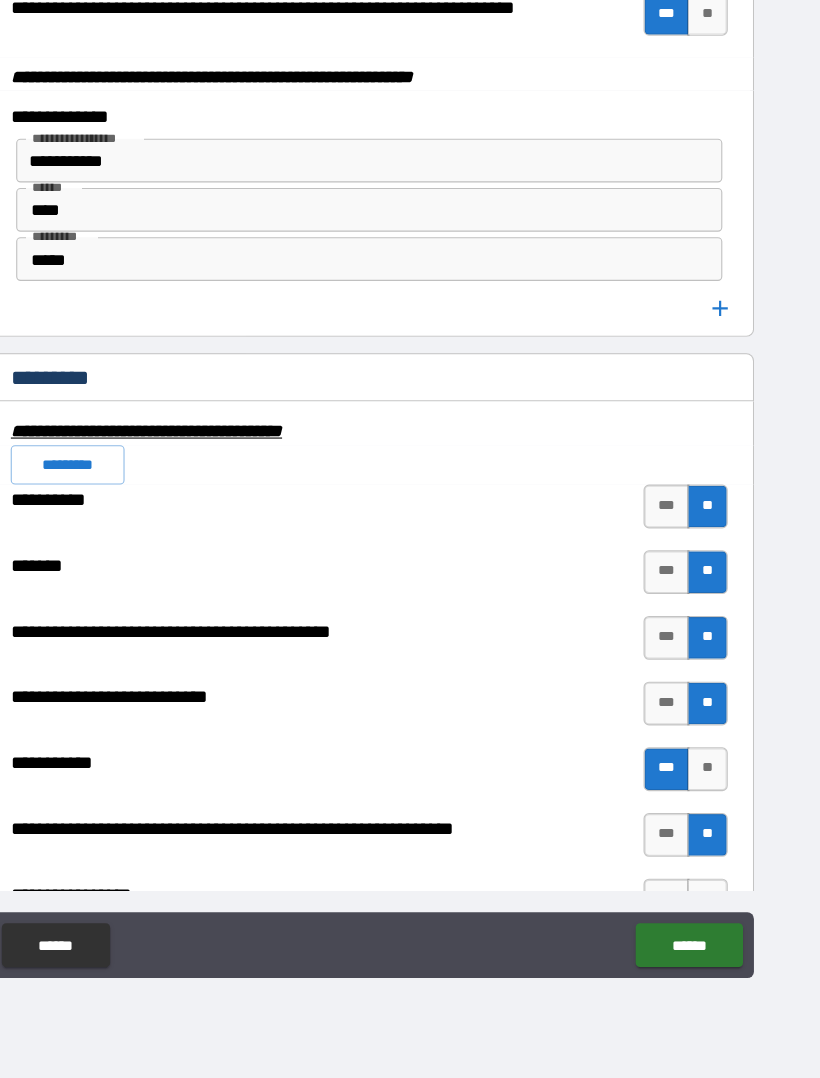 click on "******" at bounding box center (699, 956) 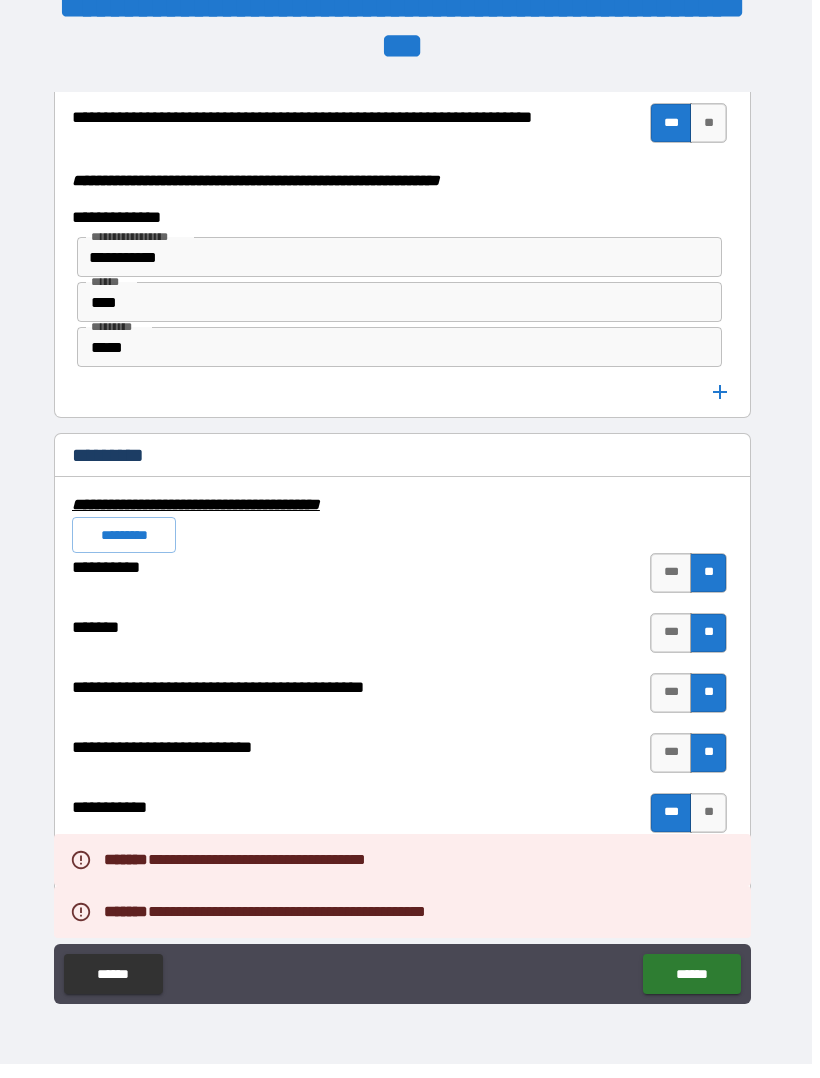 scroll, scrollTop: 56, scrollLeft: 0, axis: vertical 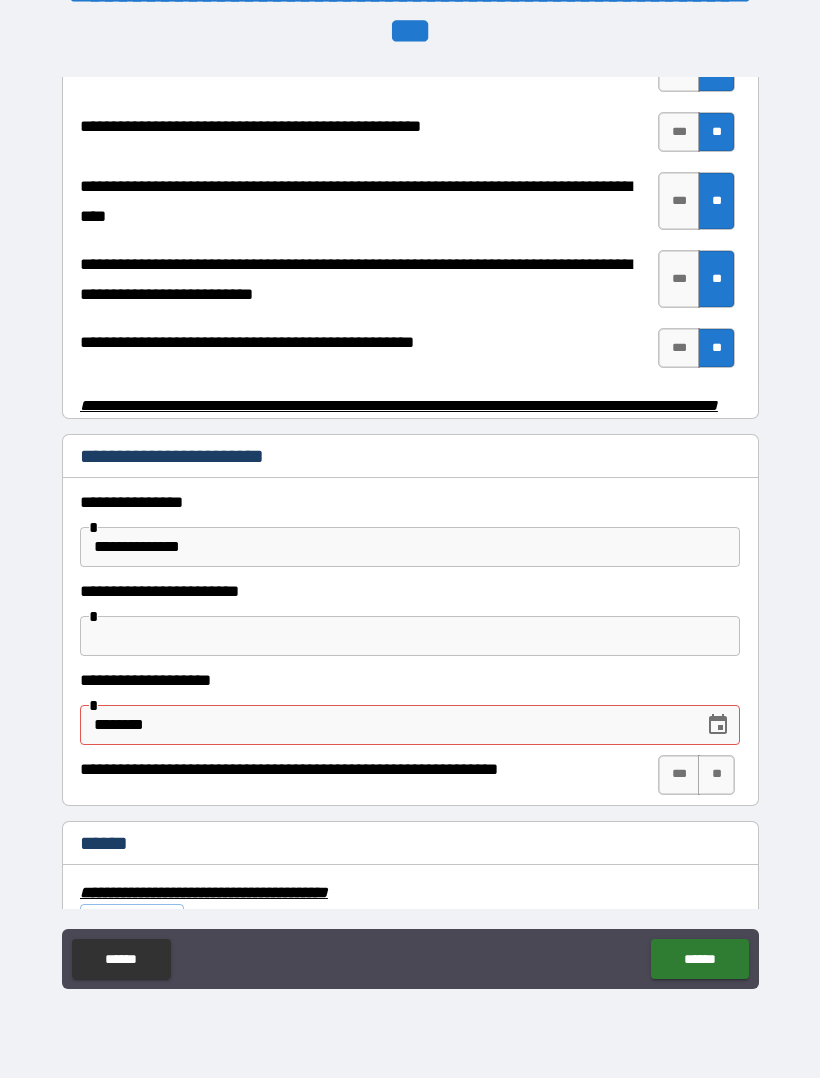 click on "********" at bounding box center (385, 725) 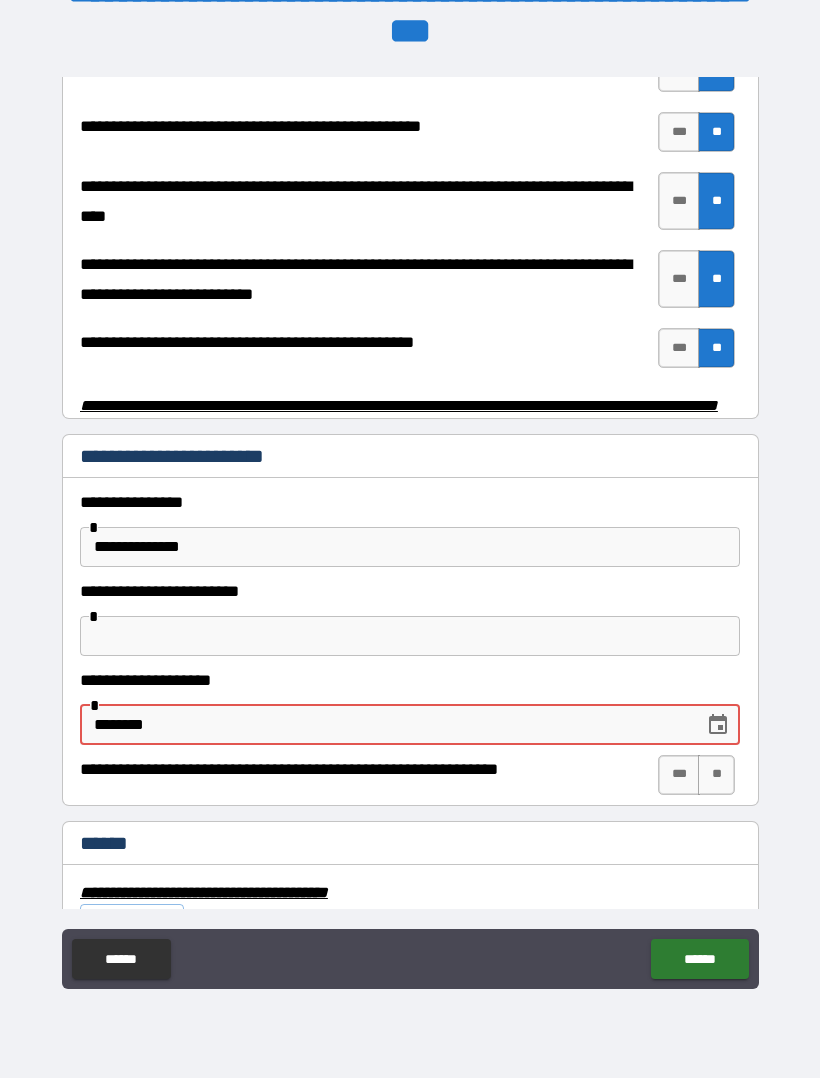 type on "********" 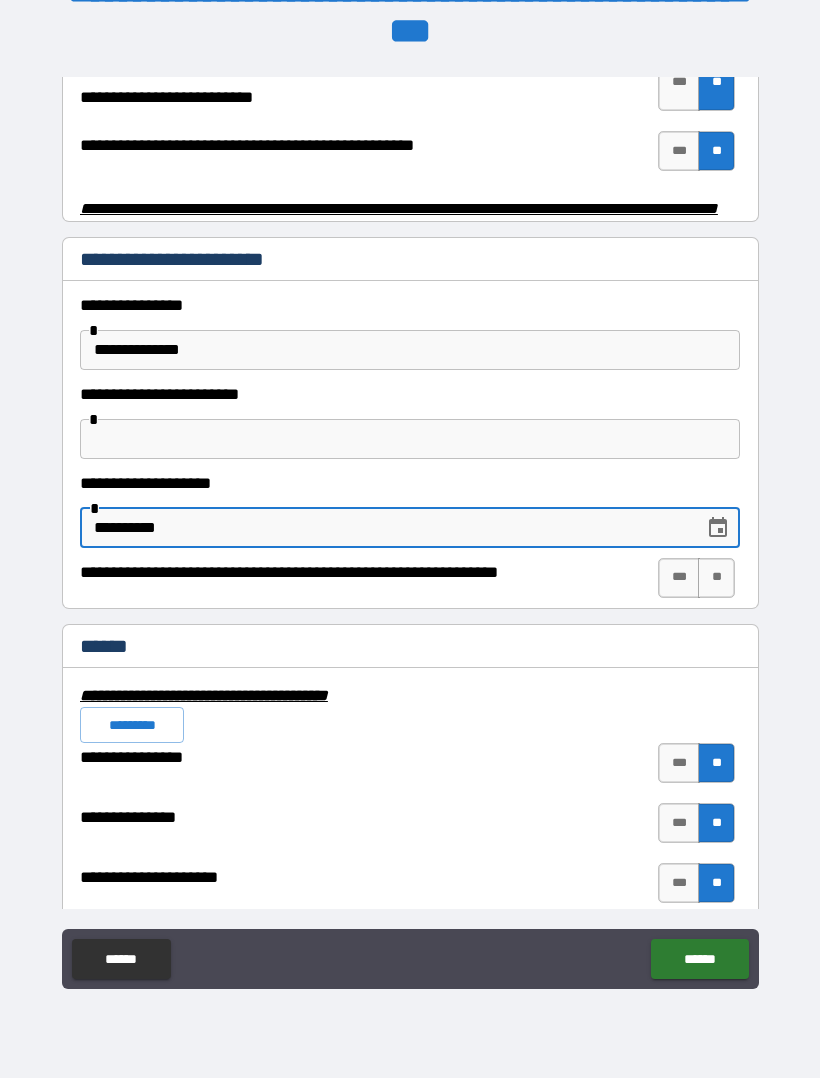 scroll, scrollTop: 4133, scrollLeft: 0, axis: vertical 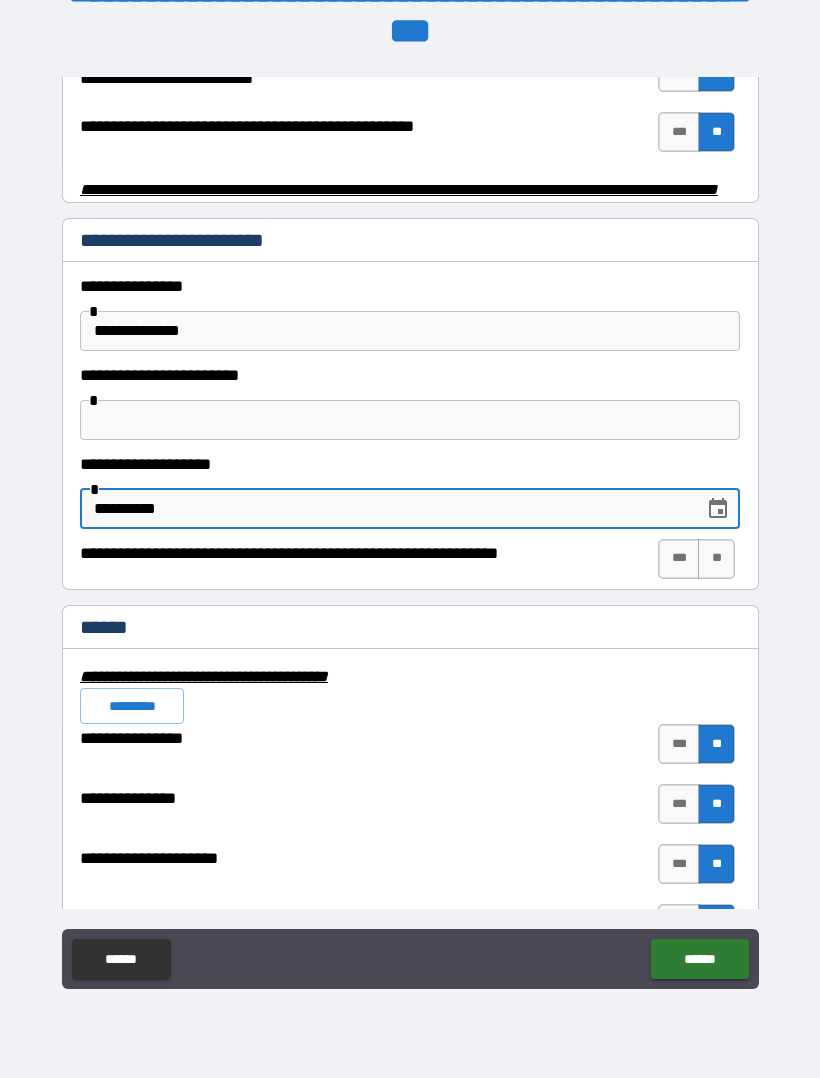 type on "**********" 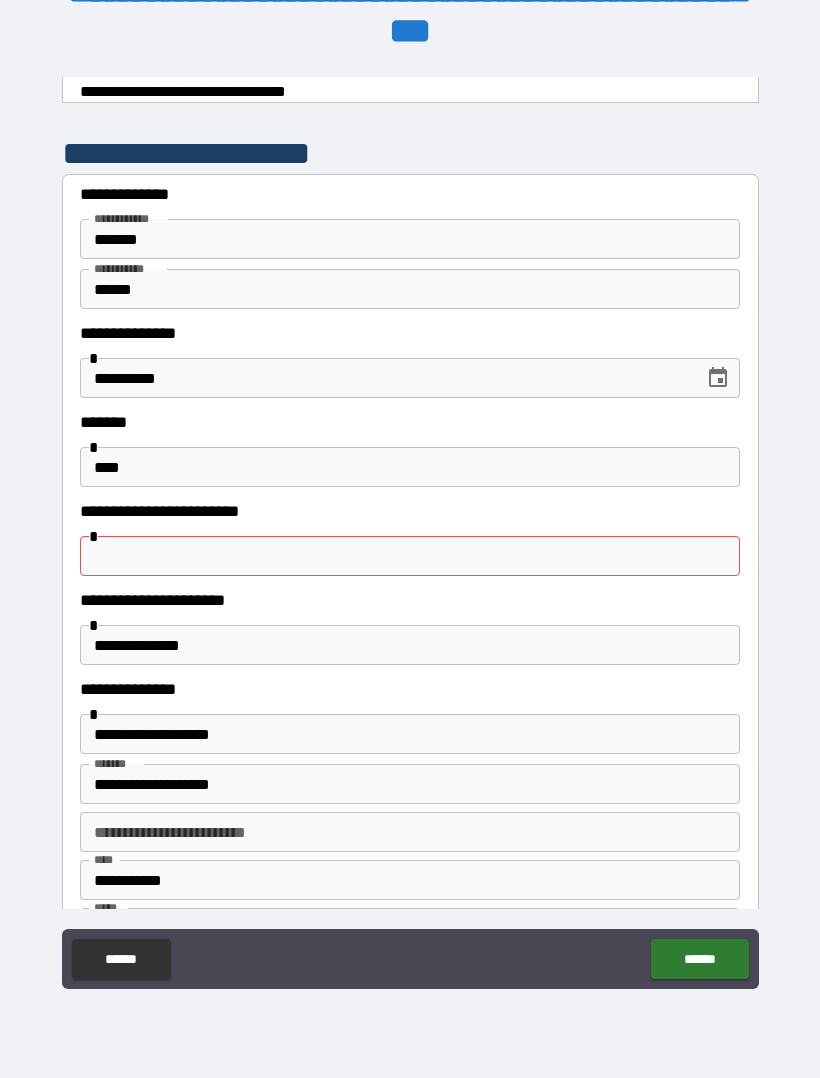 scroll, scrollTop: 50, scrollLeft: 0, axis: vertical 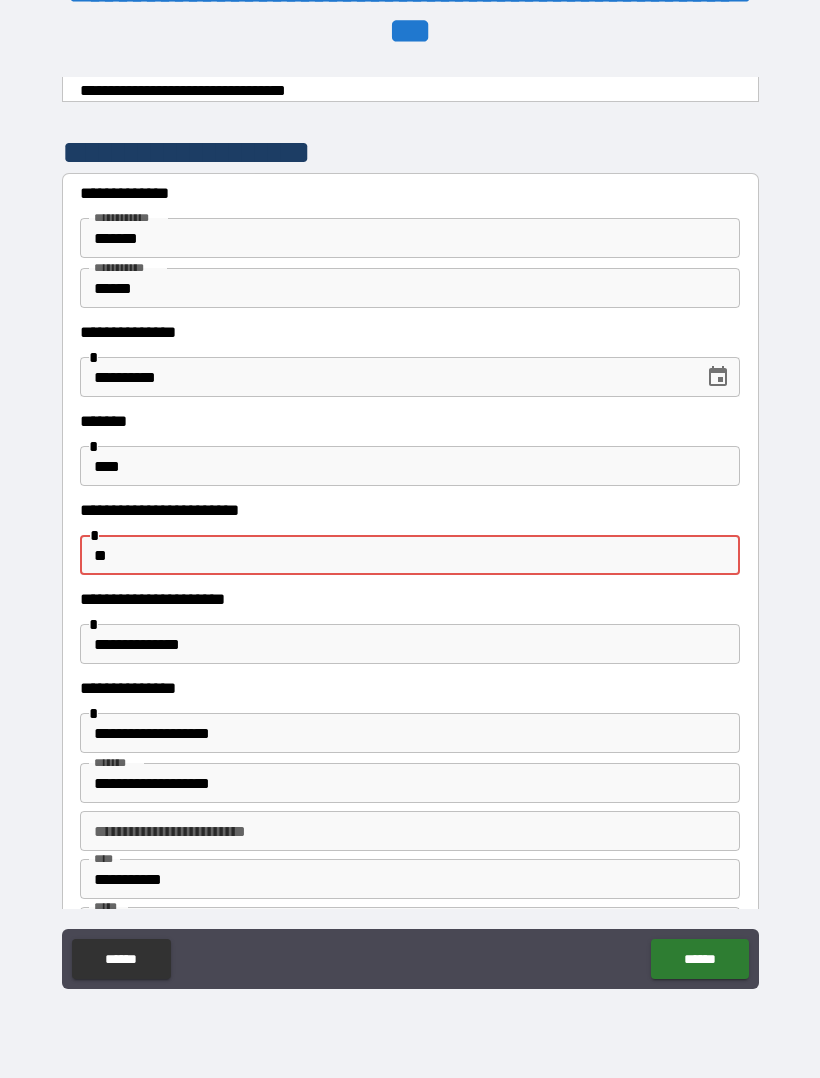 type on "**" 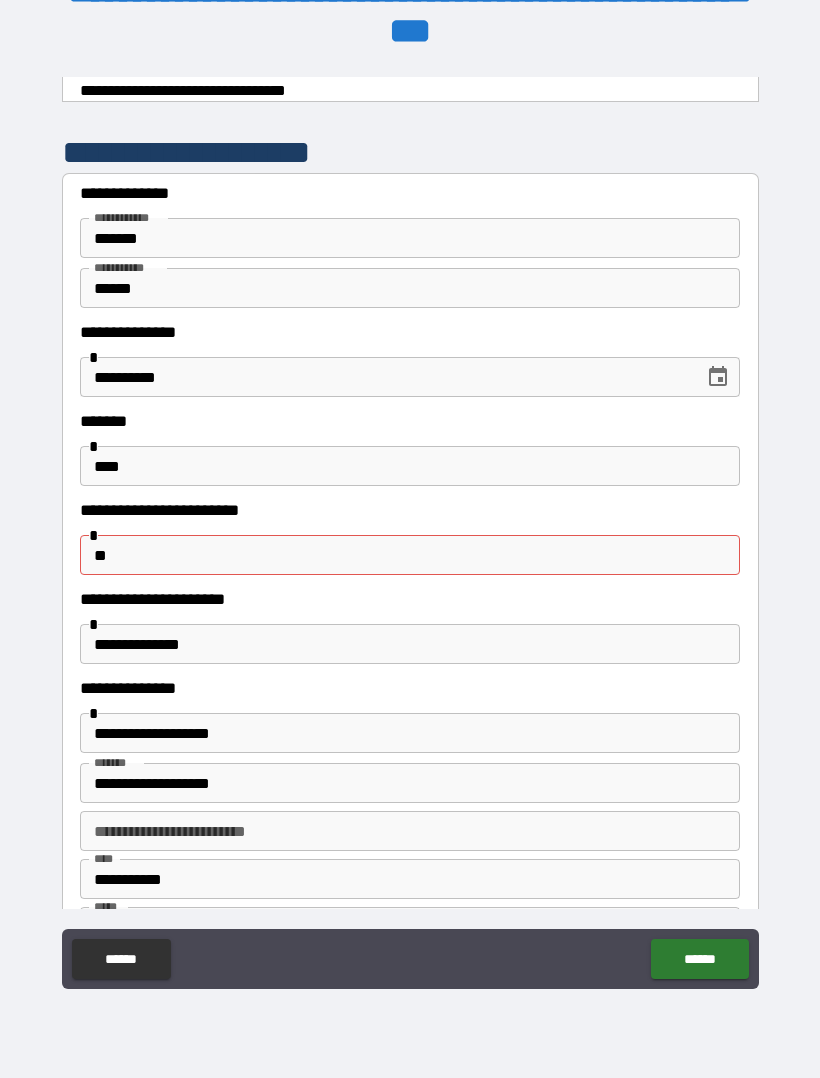 type on "*****" 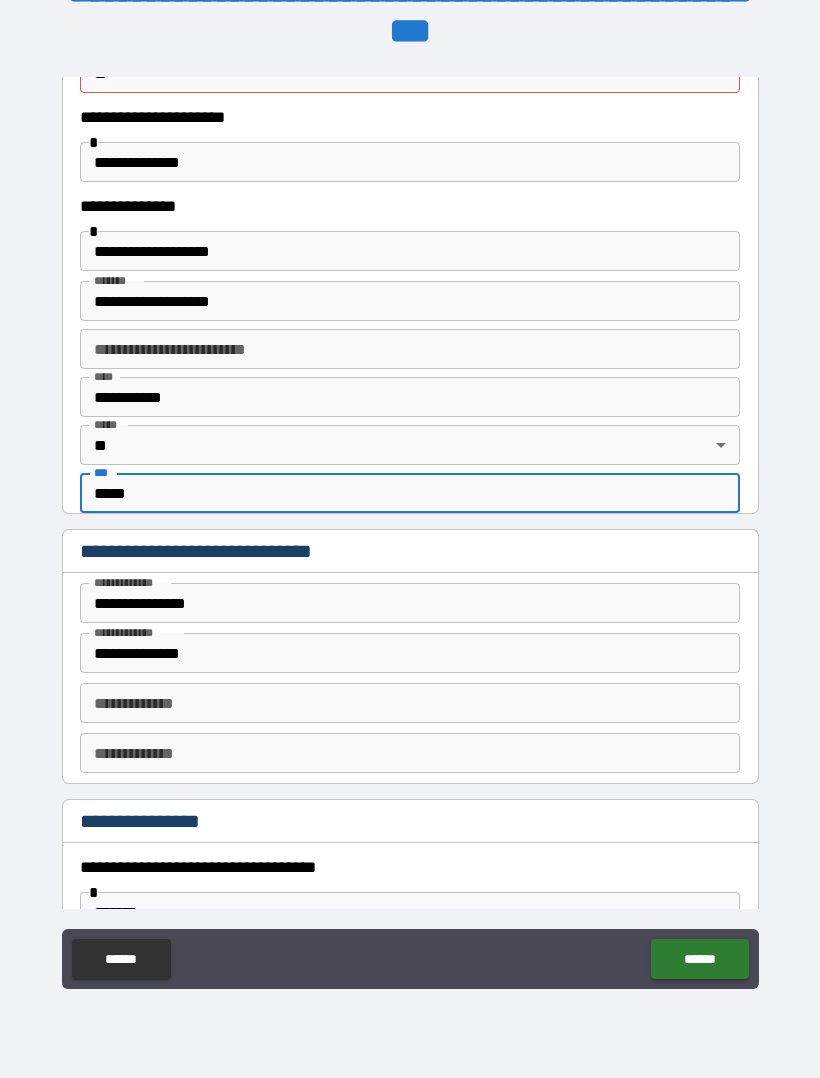 click on "******" at bounding box center (699, 959) 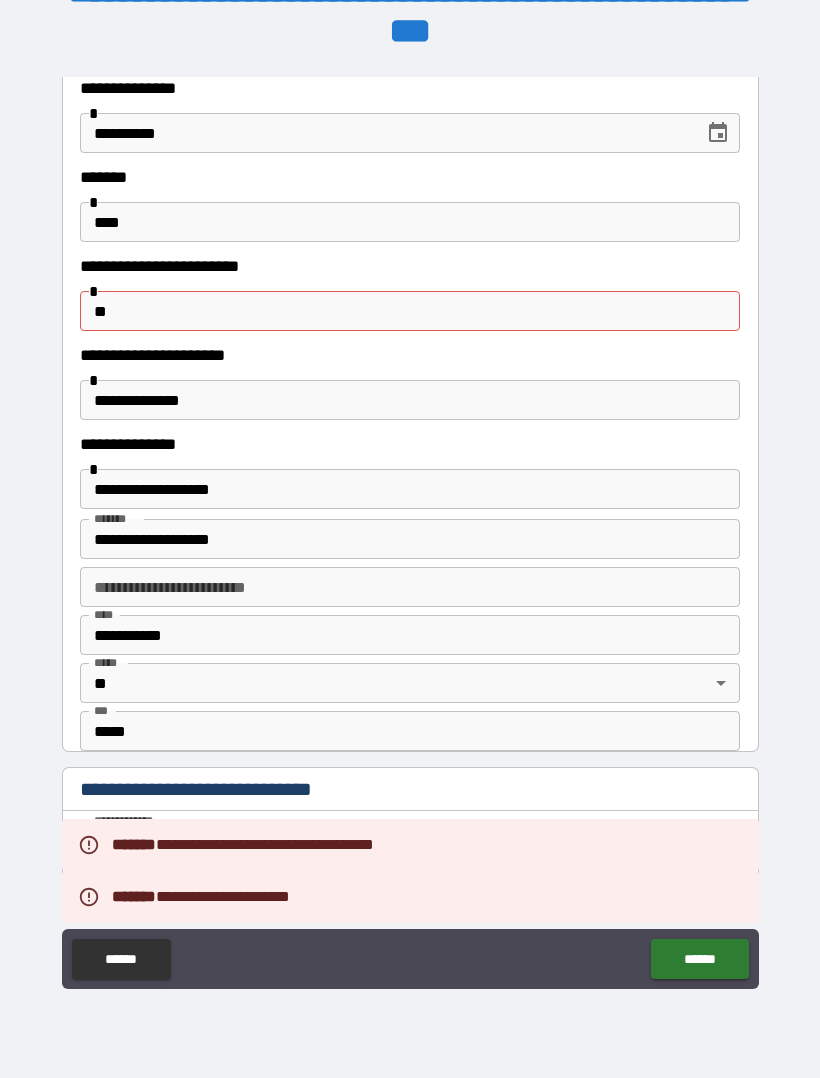 scroll, scrollTop: 283, scrollLeft: 0, axis: vertical 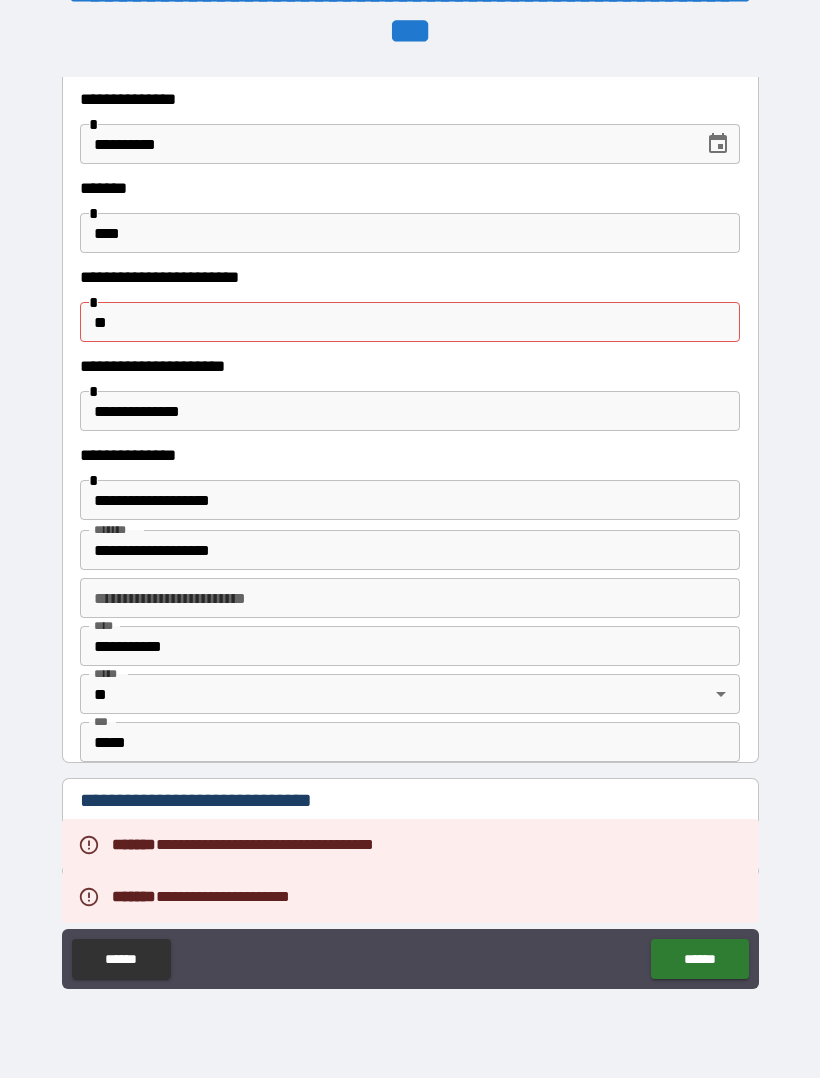 click on "**" at bounding box center [410, 322] 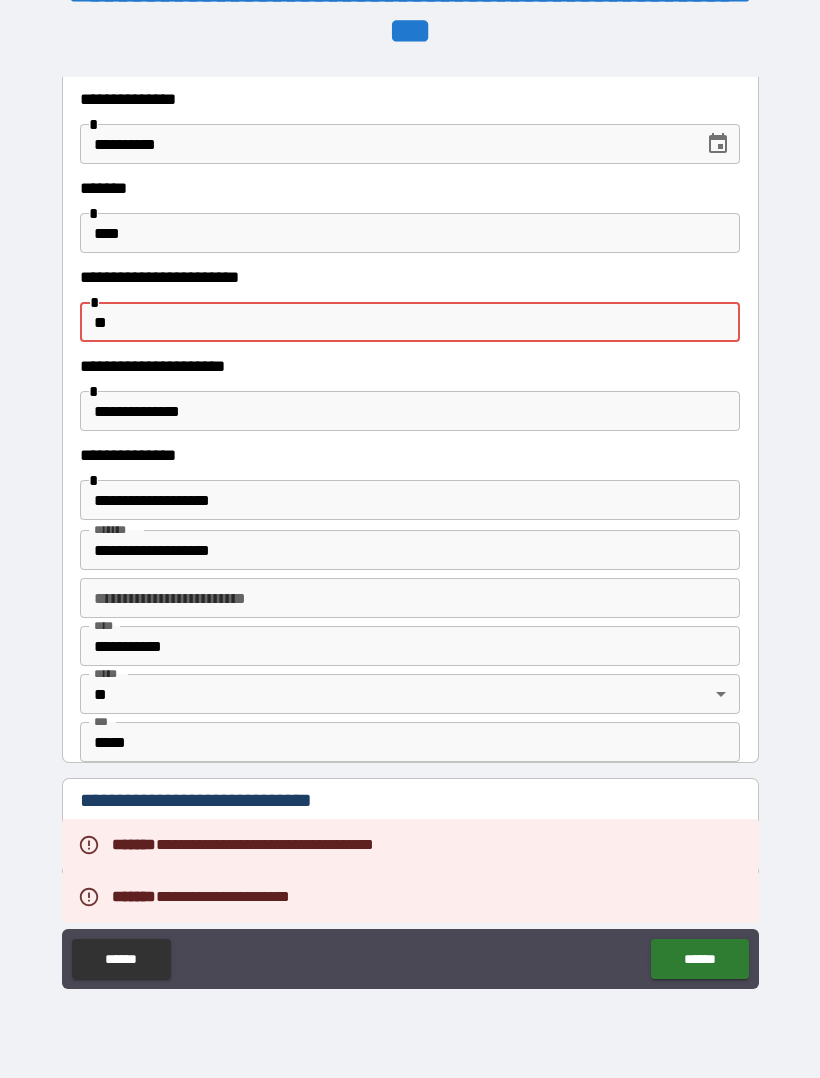 type on "*" 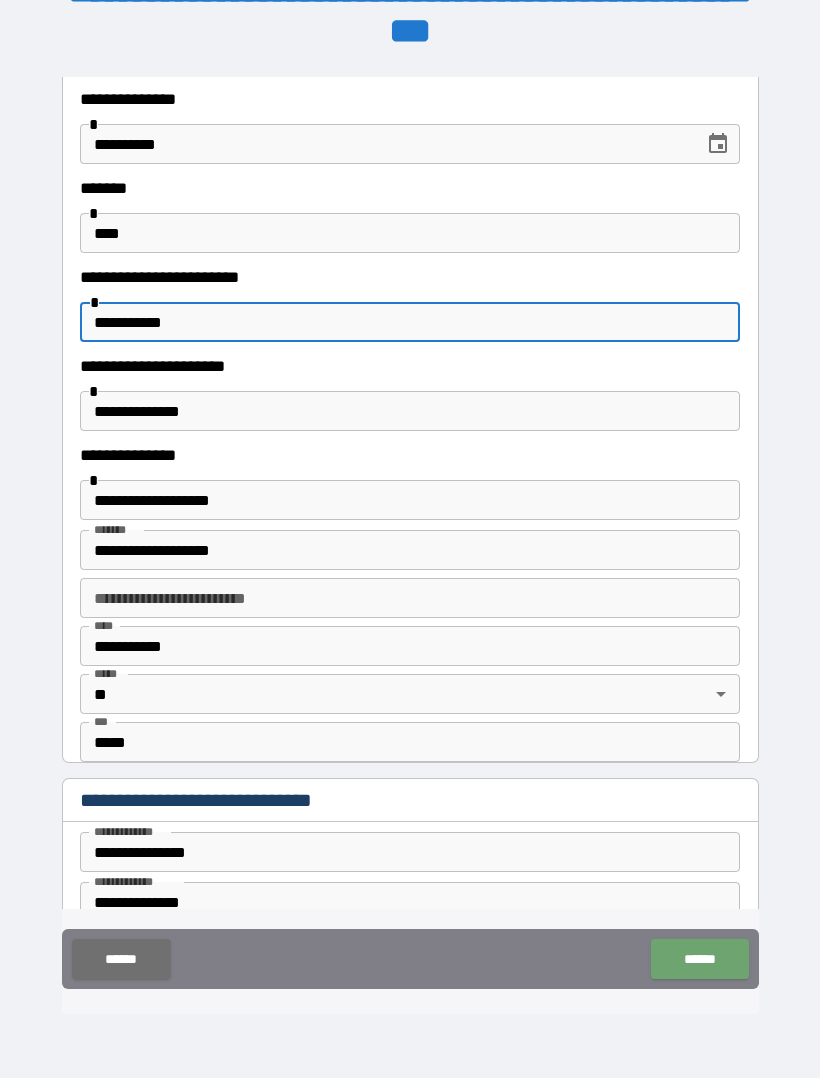 type on "**********" 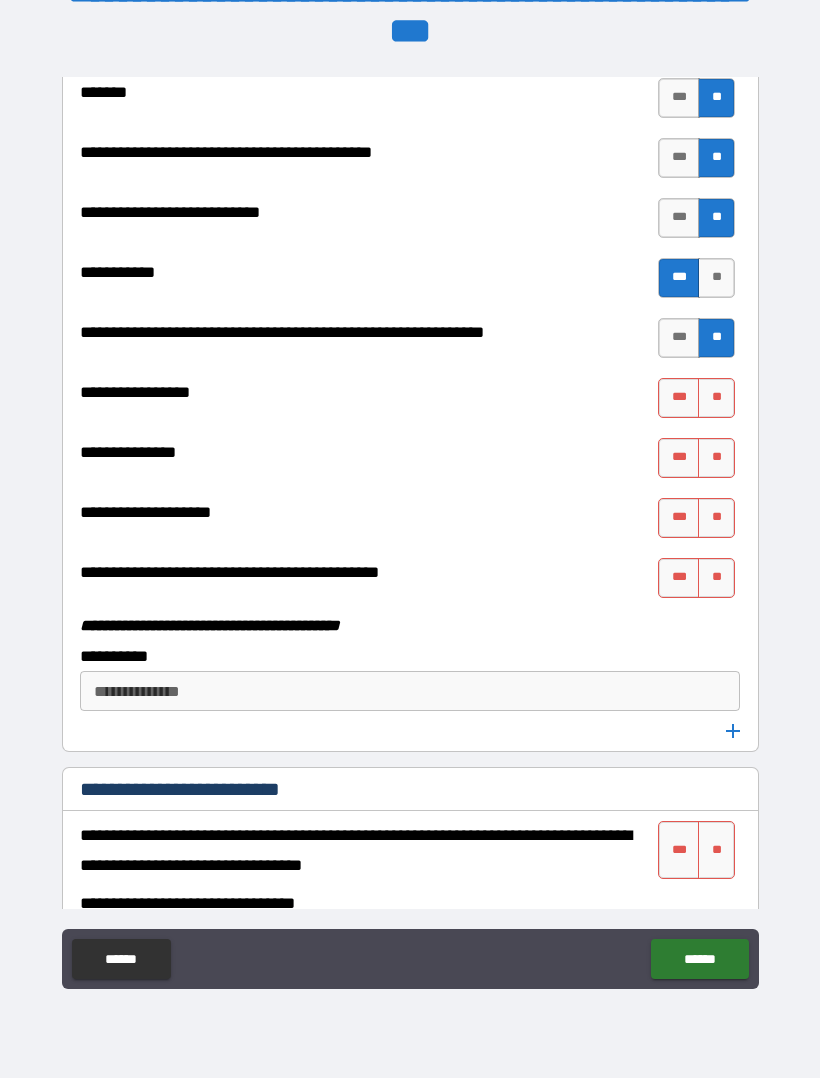 scroll, scrollTop: 5895, scrollLeft: 0, axis: vertical 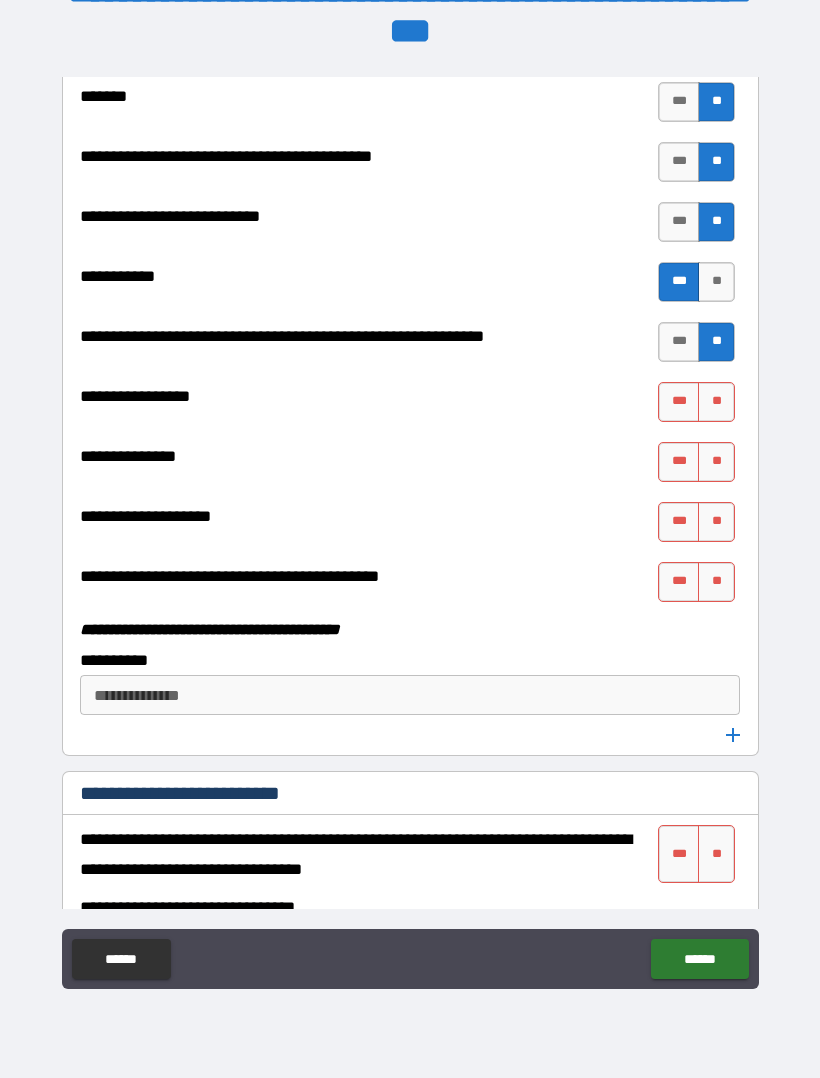 click on "**" at bounding box center [716, 402] 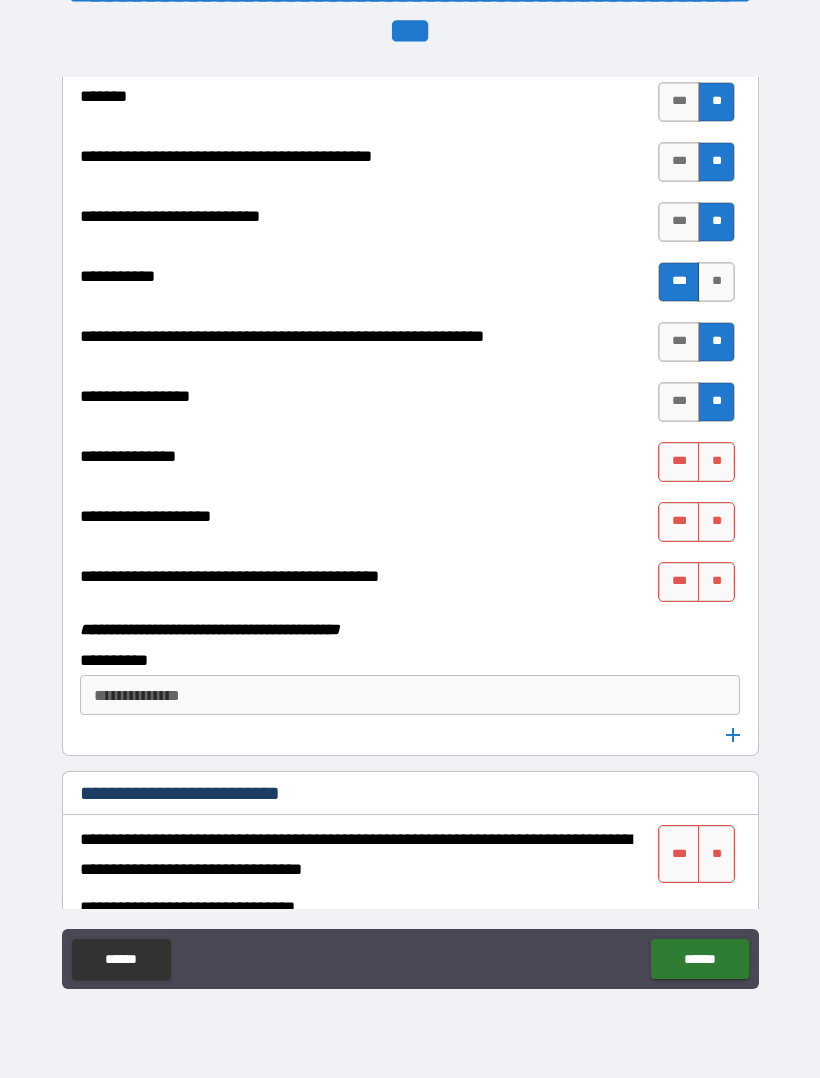 click on "**" at bounding box center (716, 462) 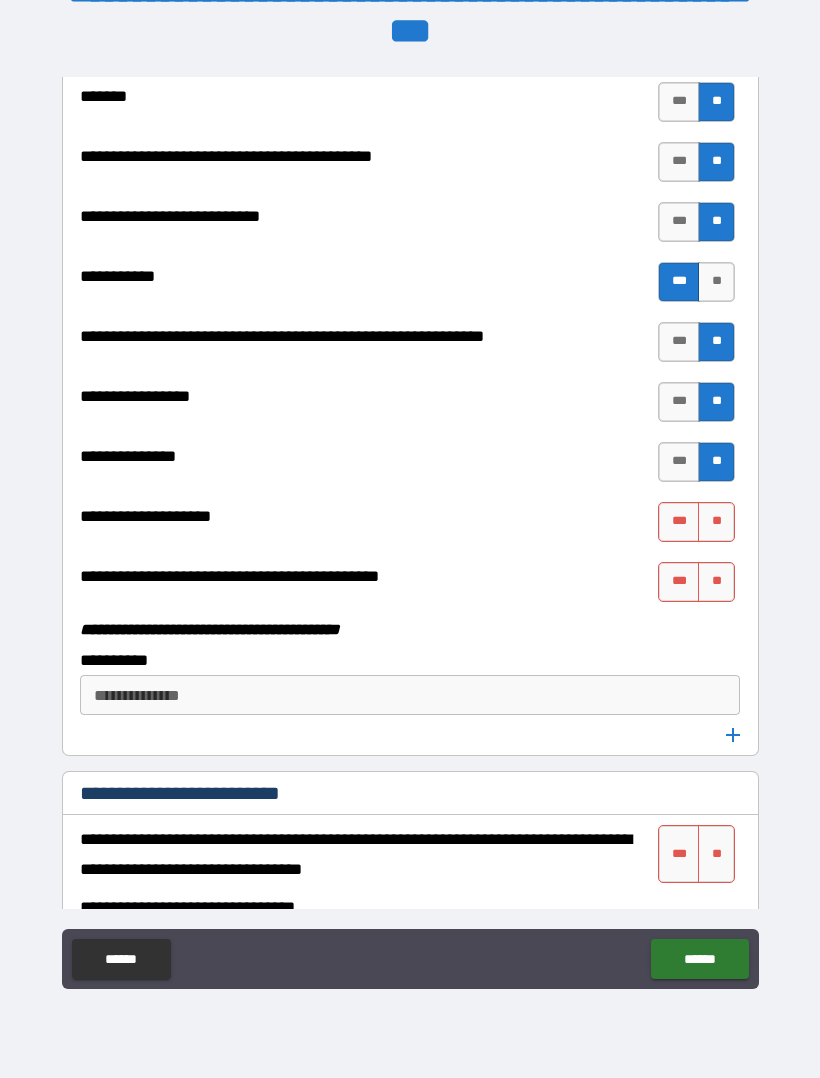 click on "**" at bounding box center [716, 522] 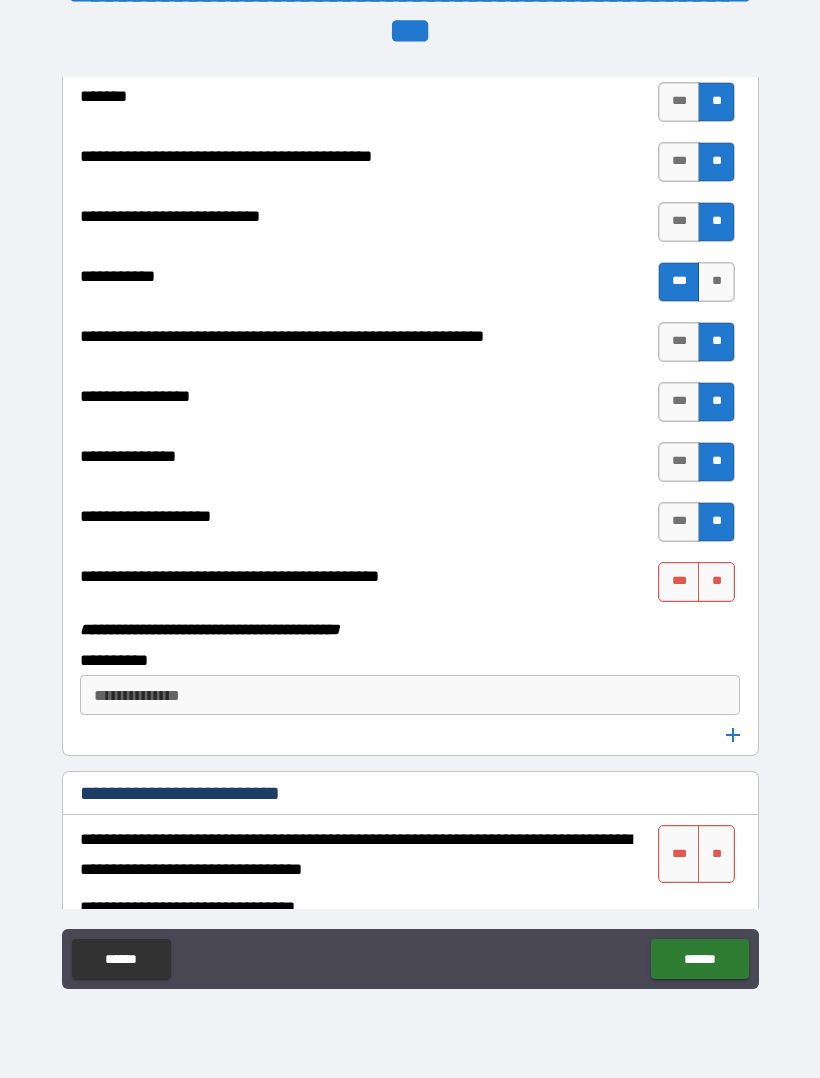 click on "**" at bounding box center [716, 582] 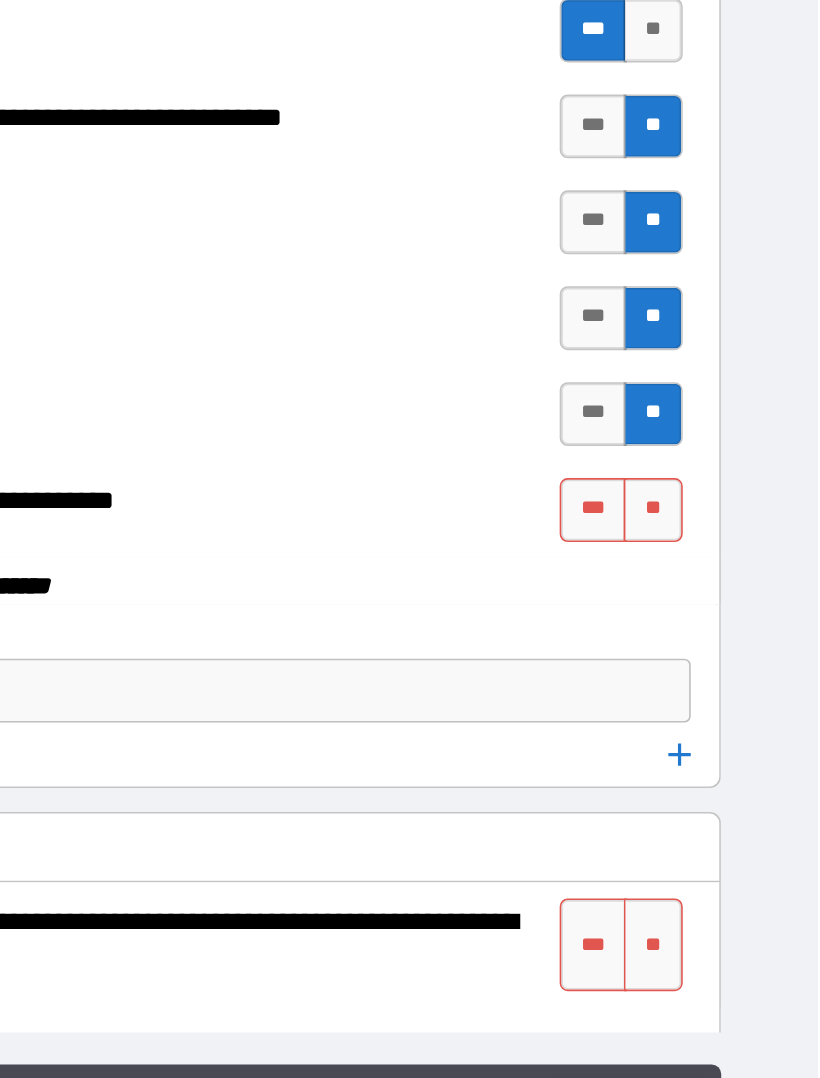 scroll, scrollTop: 56, scrollLeft: 1, axis: both 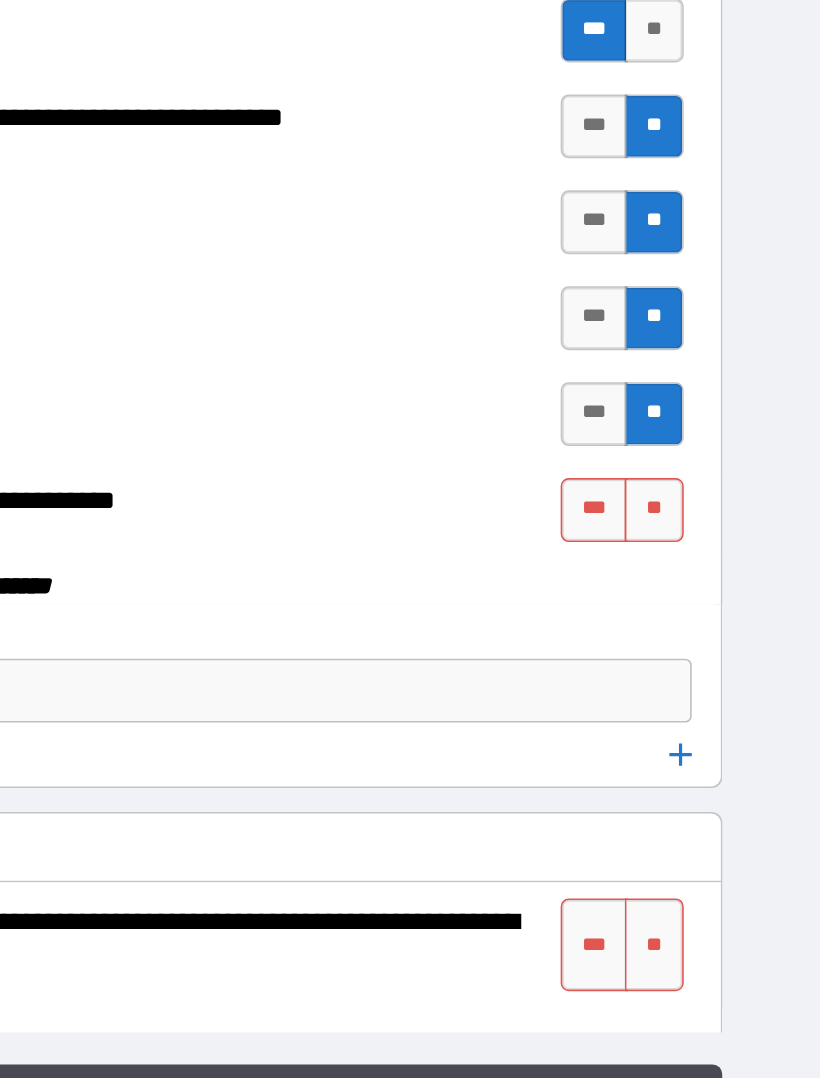 click on "**" at bounding box center (716, 582) 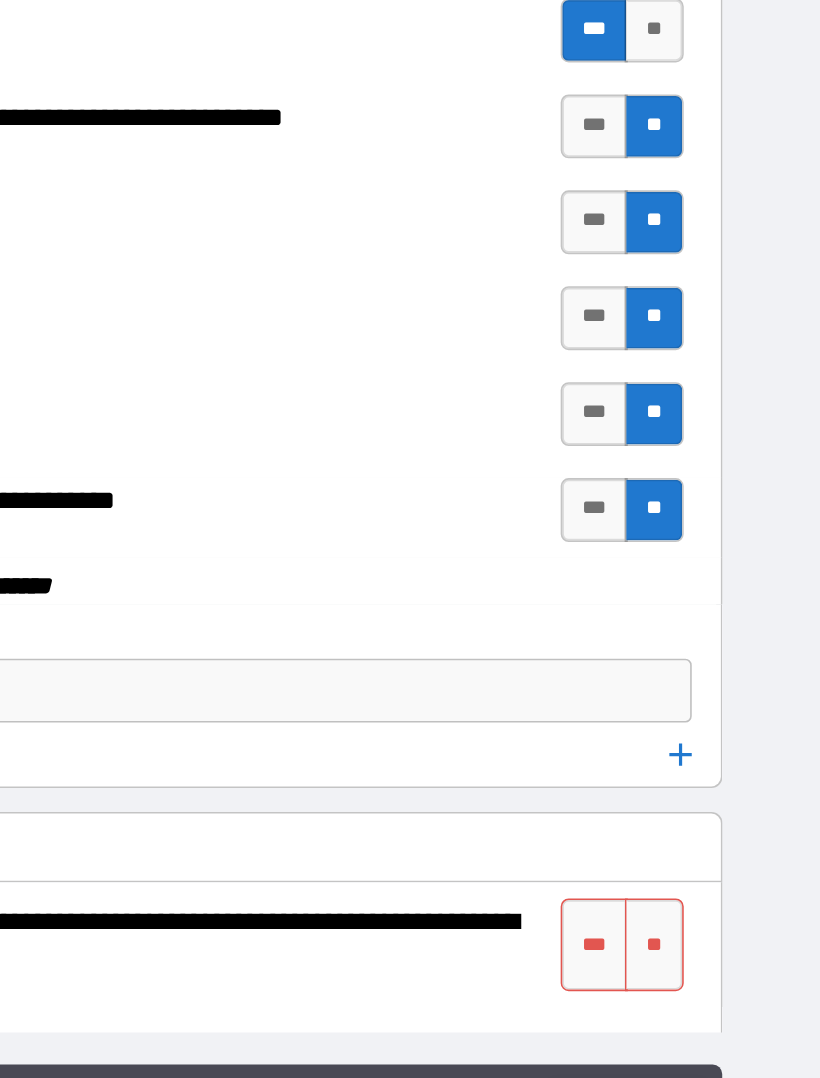scroll, scrollTop: 56, scrollLeft: 0, axis: vertical 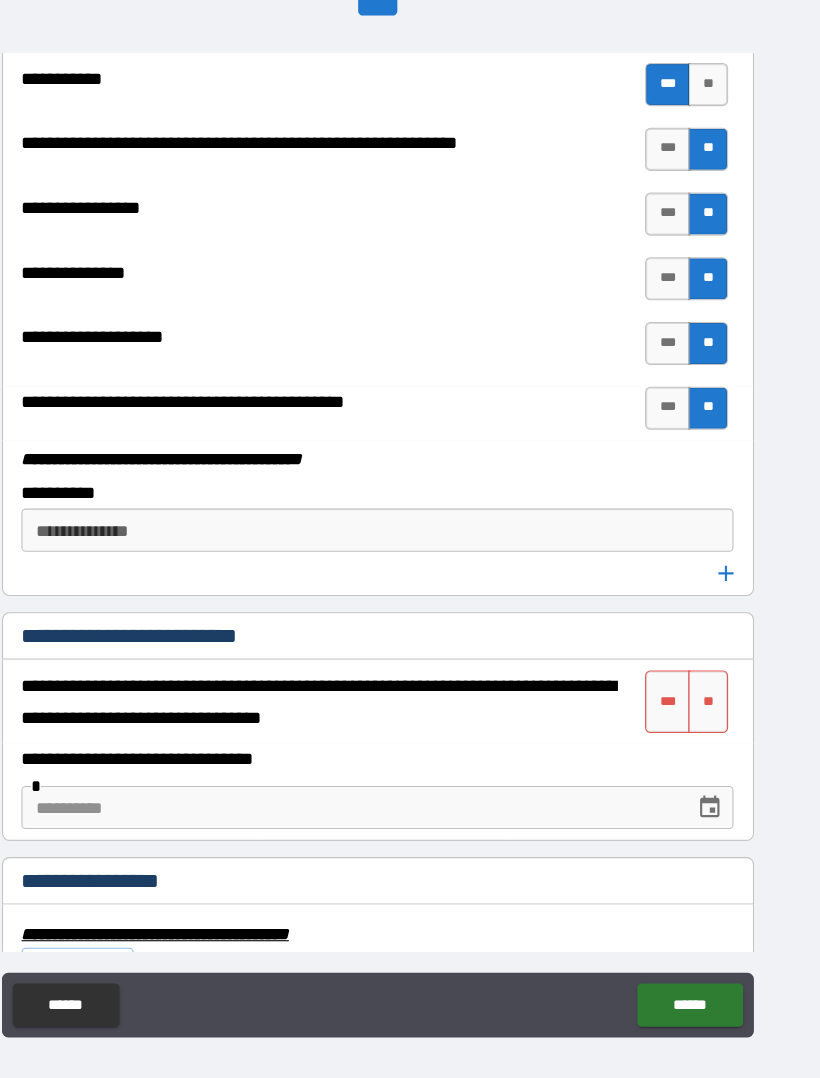 click on "**" at bounding box center [716, 678] 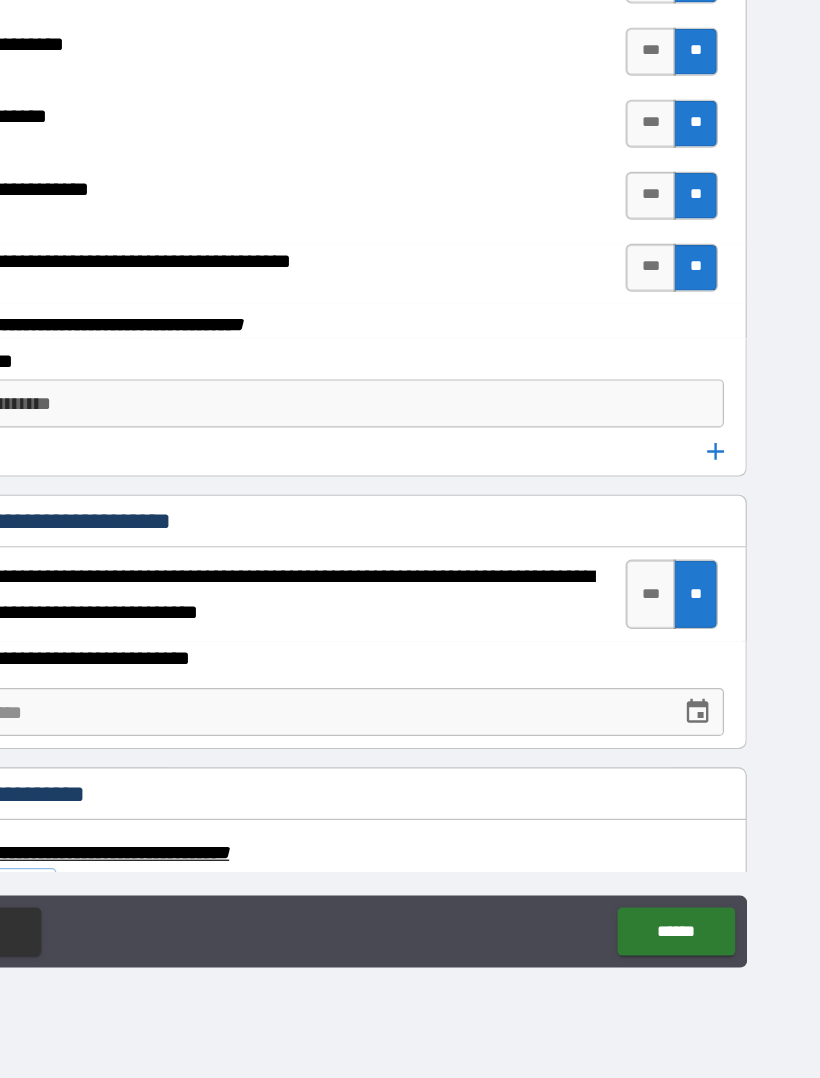 scroll, scrollTop: 59, scrollLeft: 0, axis: vertical 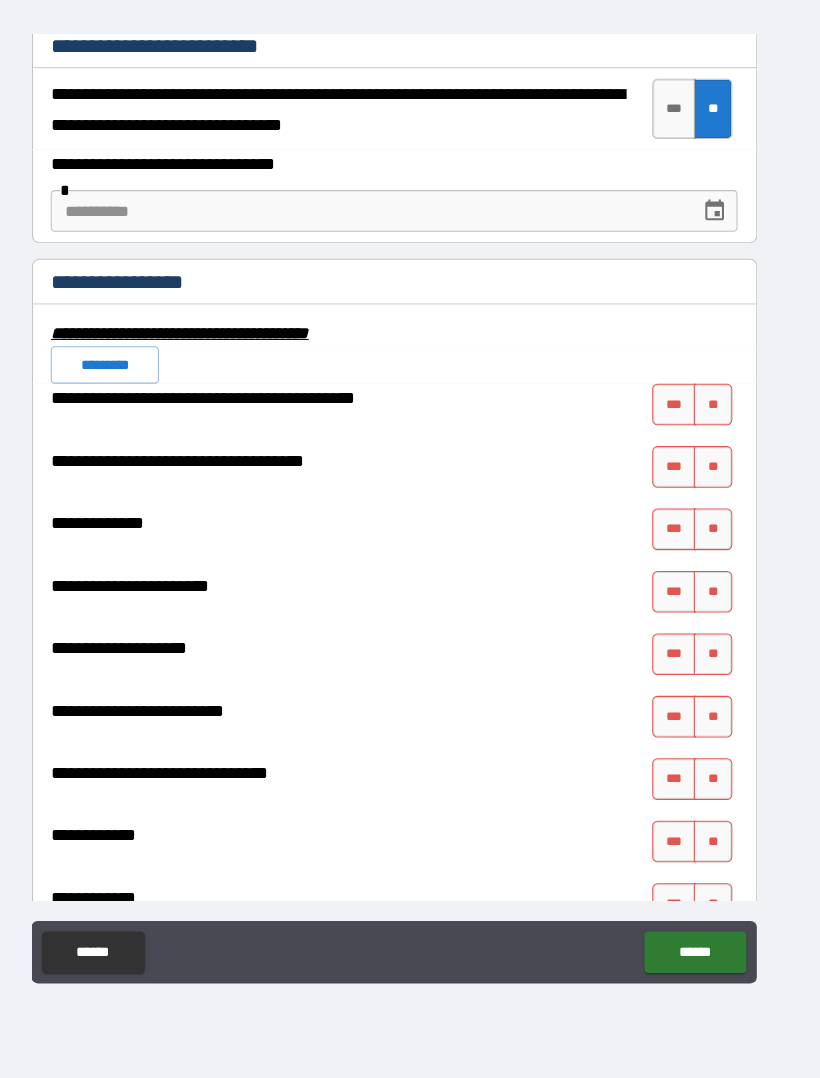 click on "**" at bounding box center (716, 430) 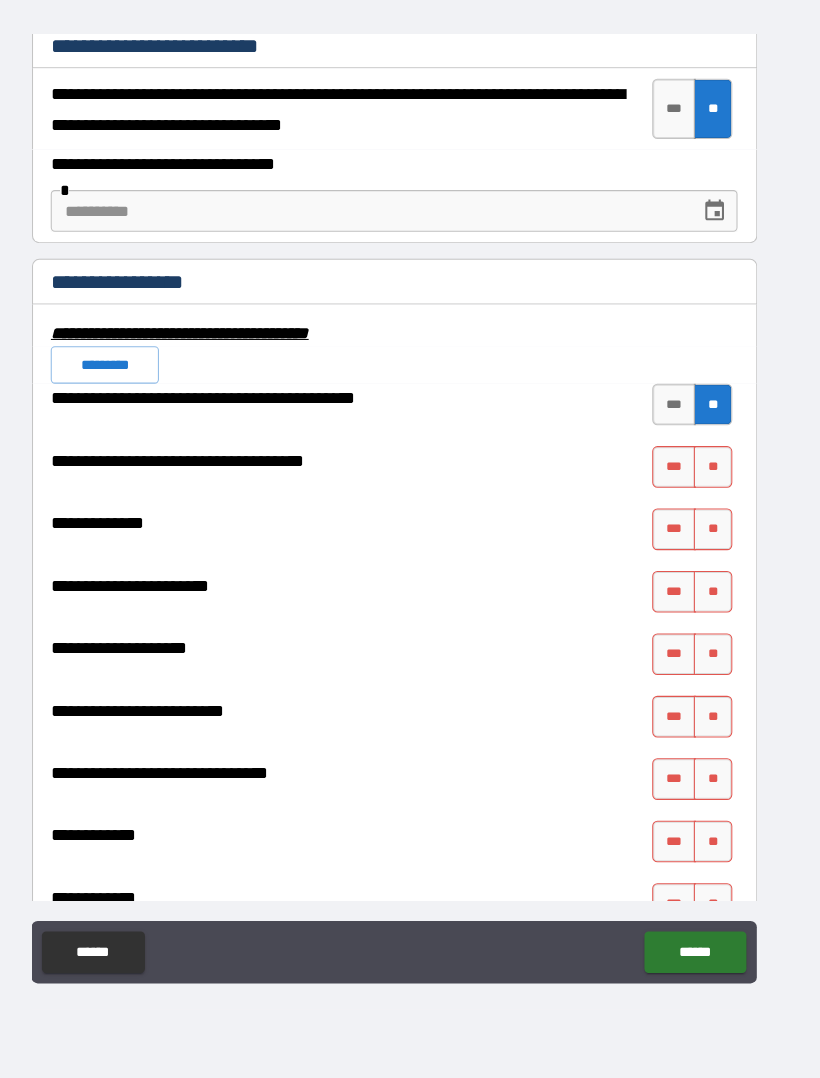 click on "**" at bounding box center (716, 490) 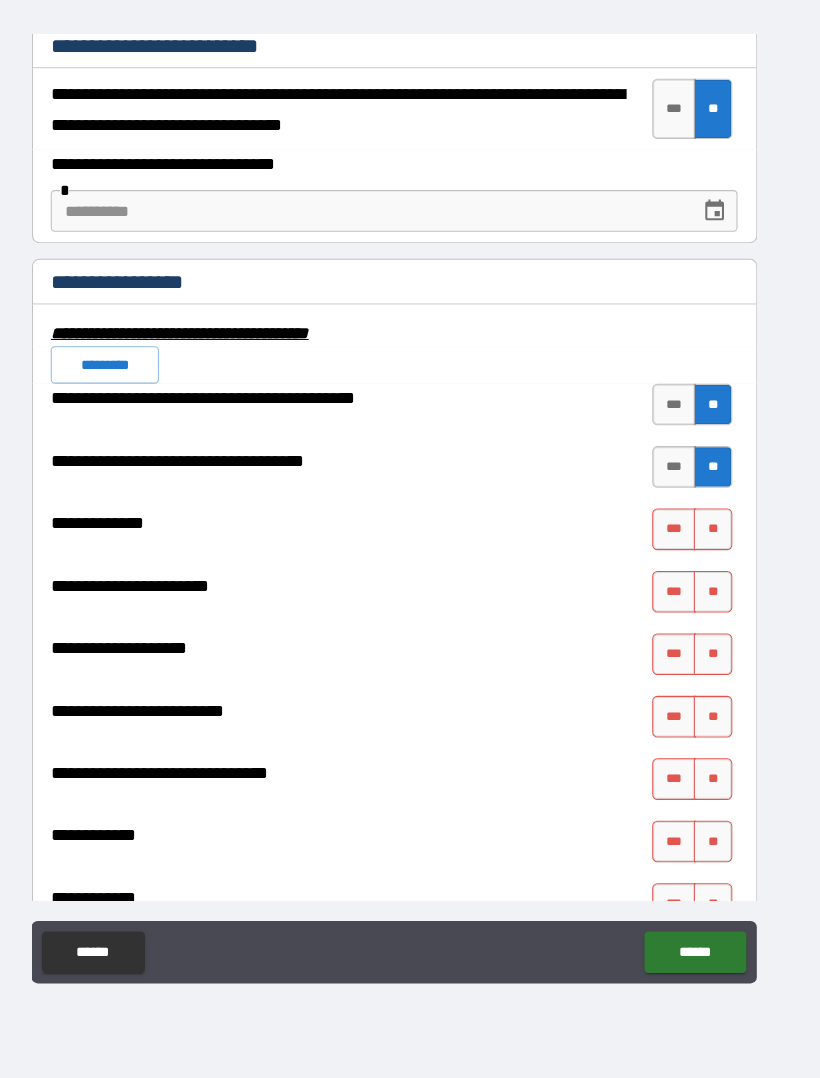 click on "**" at bounding box center (716, 550) 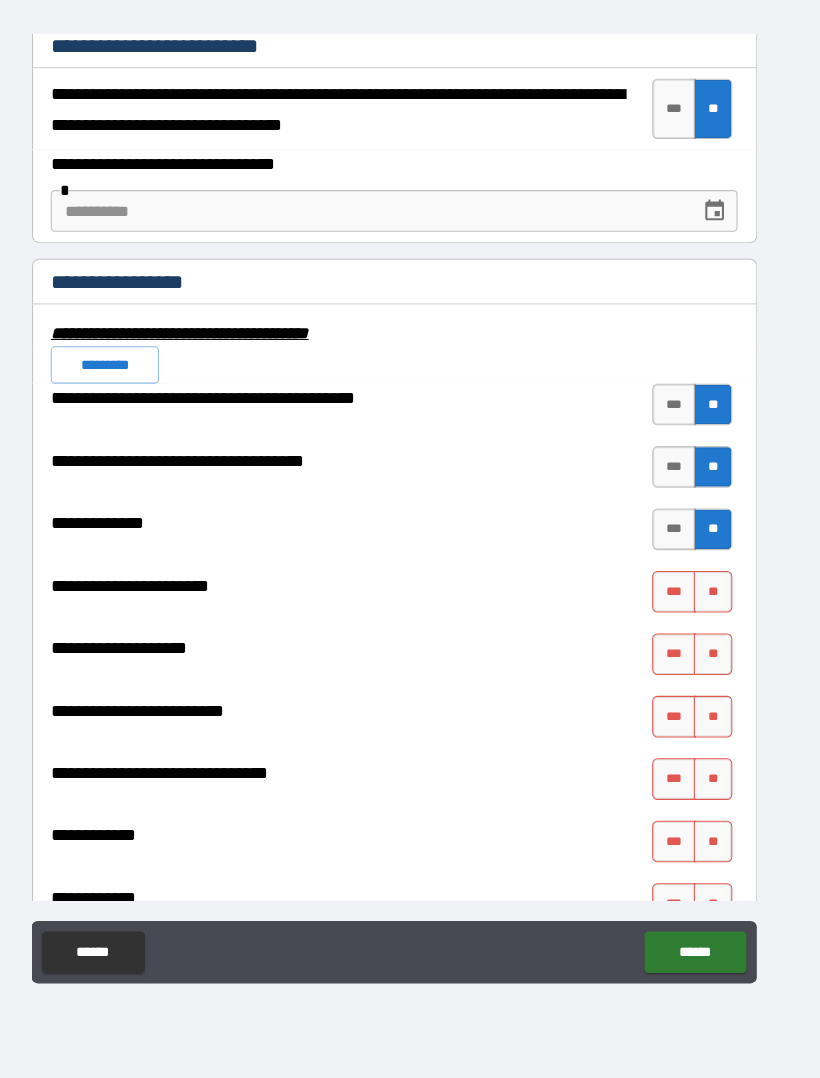 click on "**" at bounding box center [716, 610] 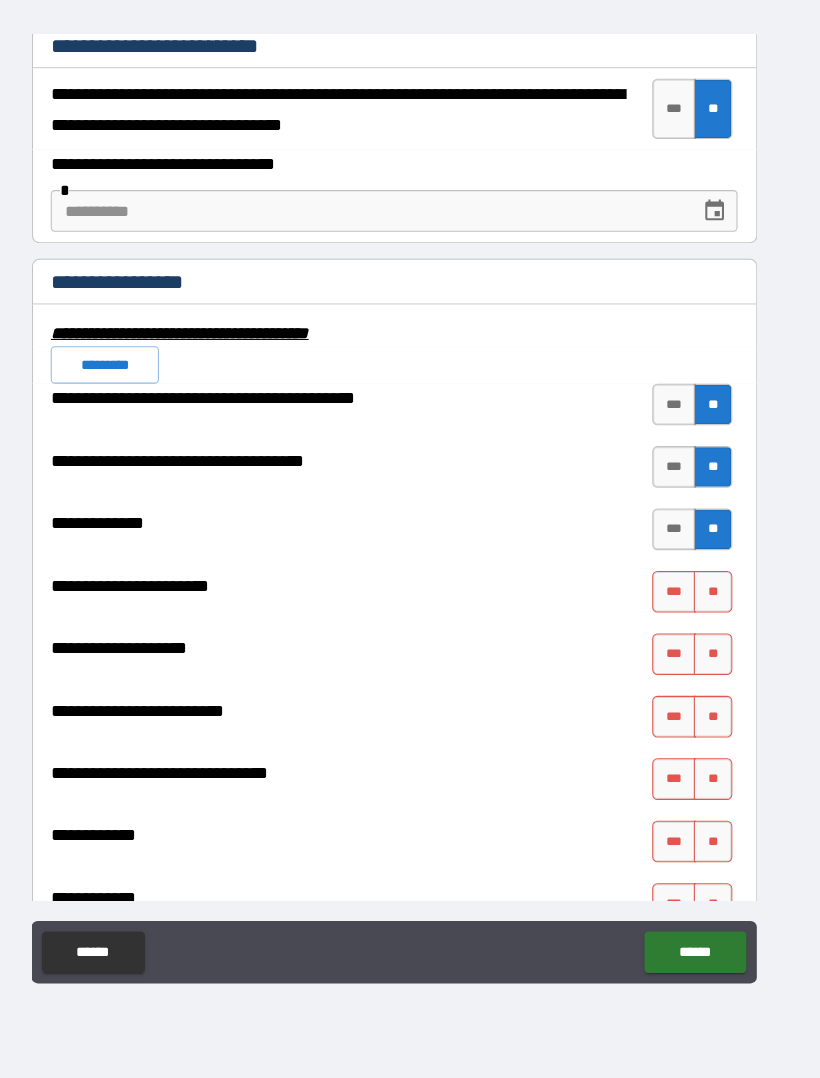 click on "**" at bounding box center (716, 670) 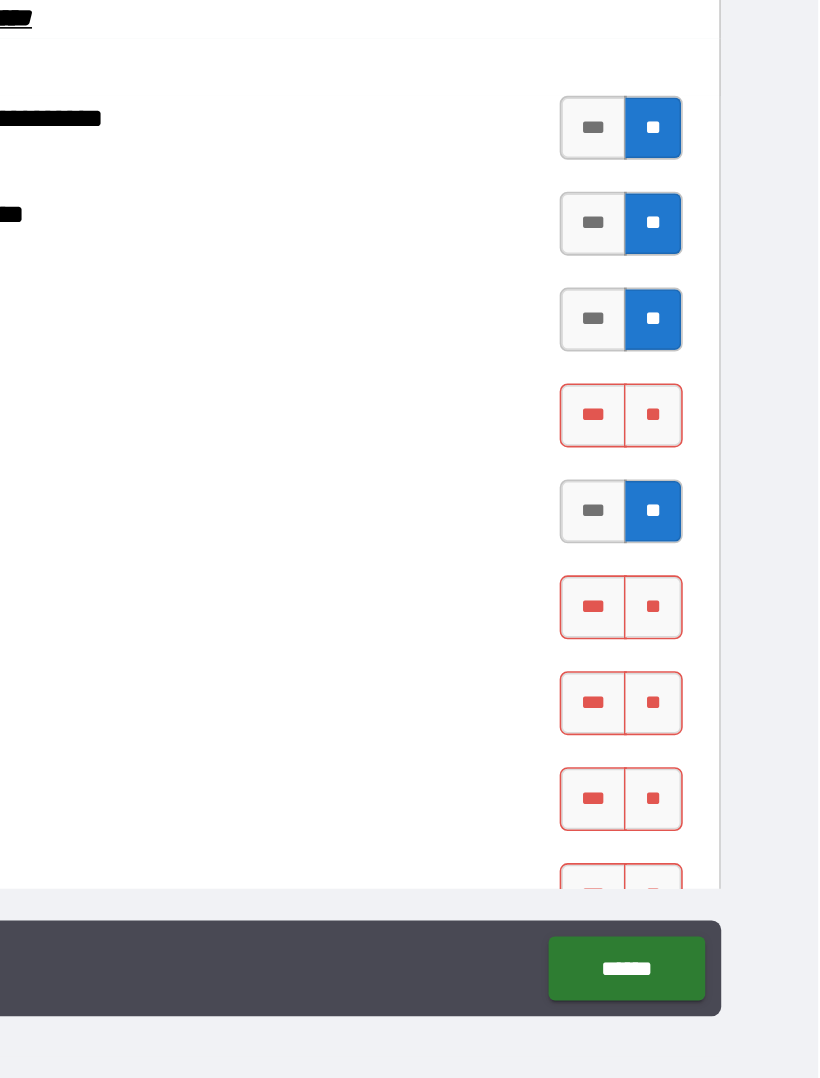 click on "**" at bounding box center [716, 610] 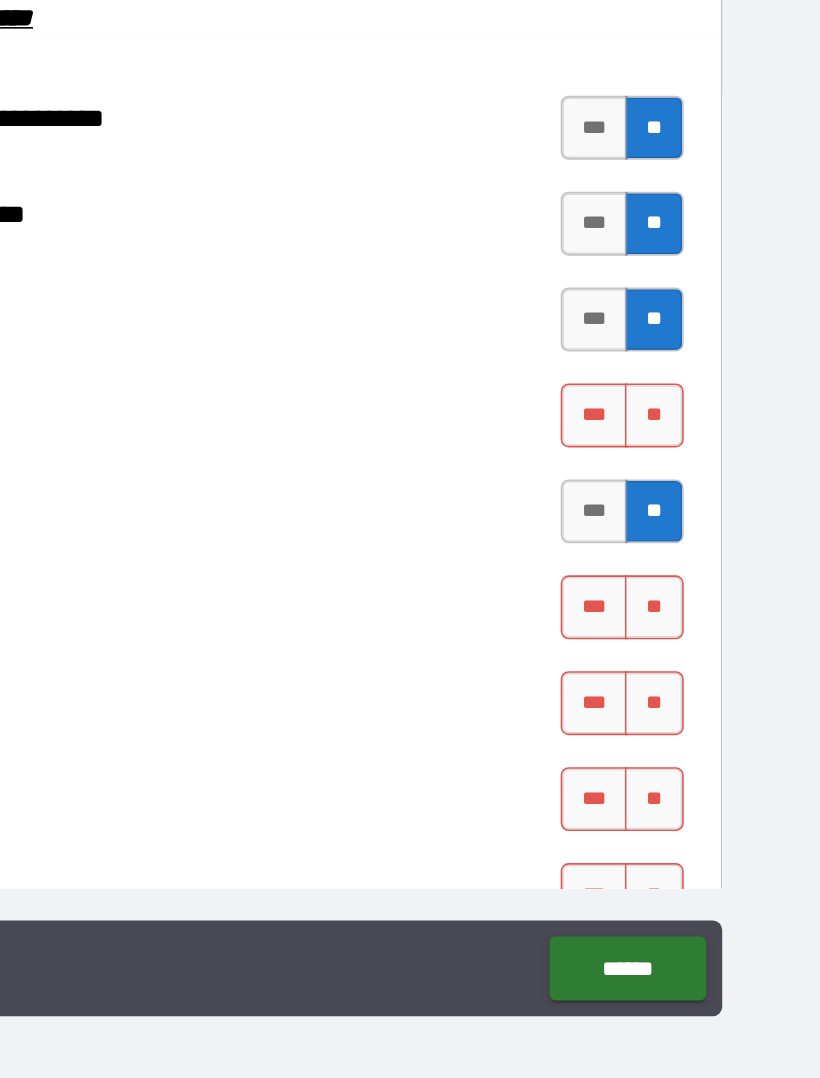 click on "**" at bounding box center [716, 610] 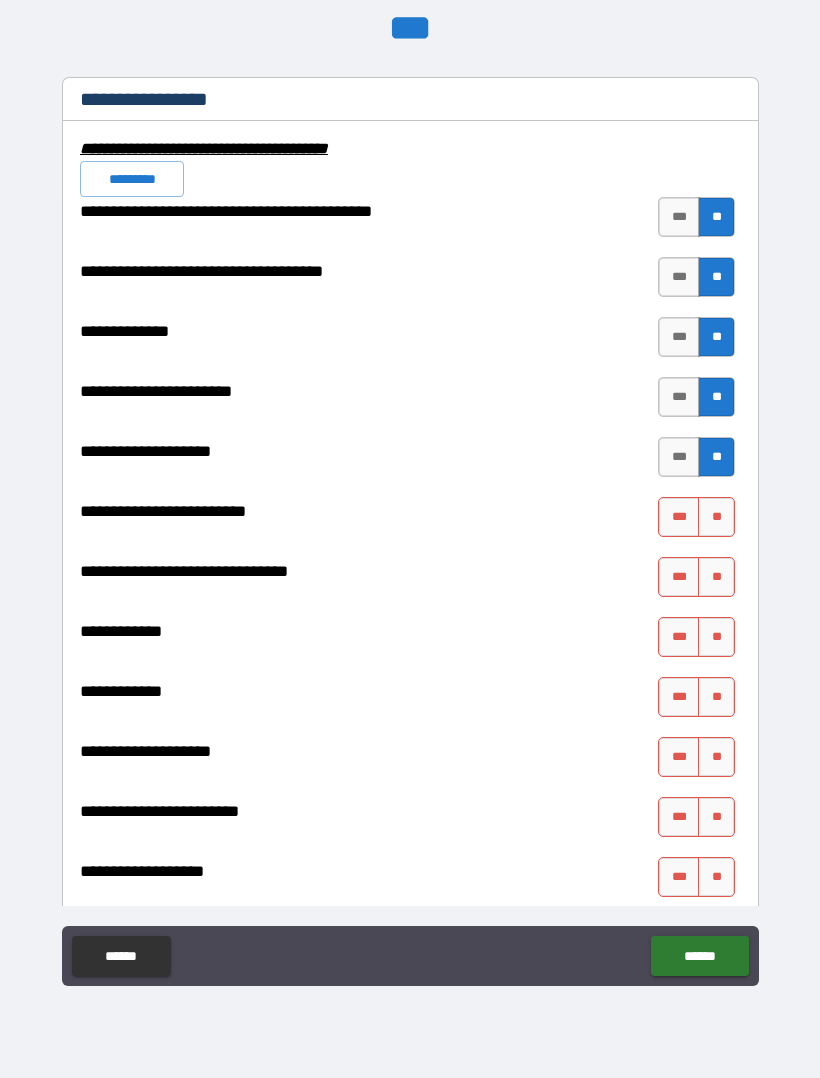 scroll, scrollTop: 6819, scrollLeft: 0, axis: vertical 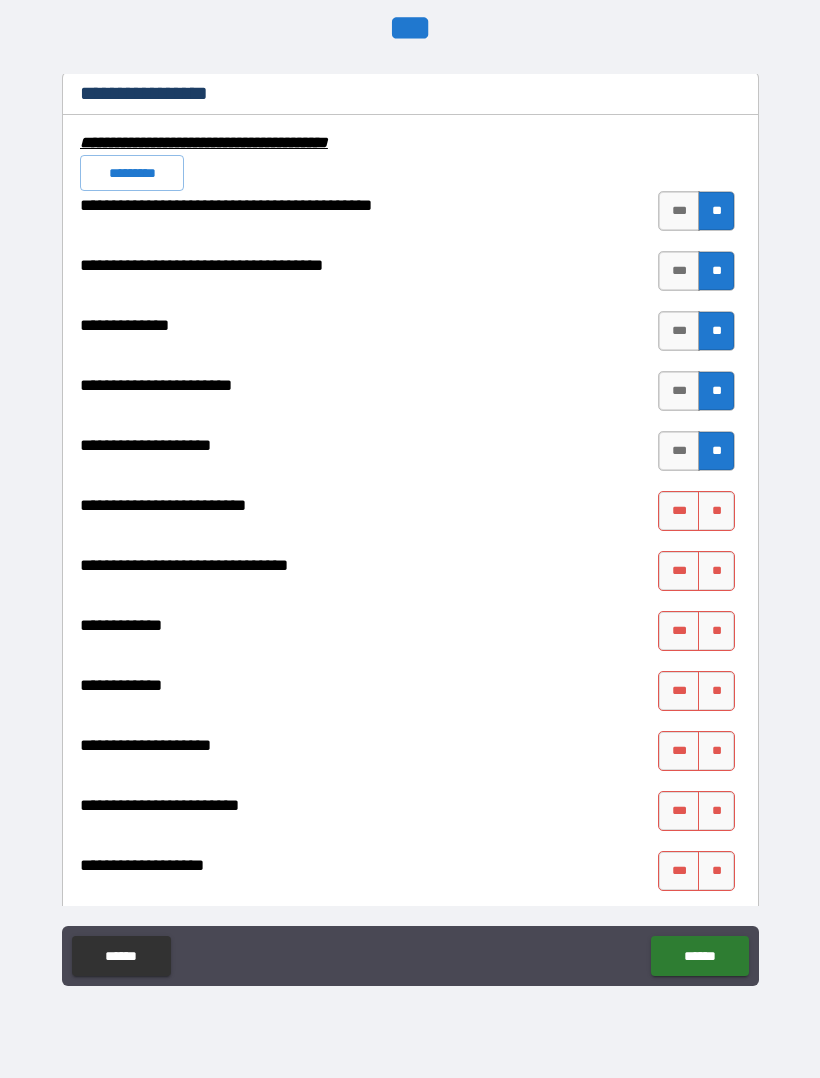click on "***" at bounding box center (679, 751) 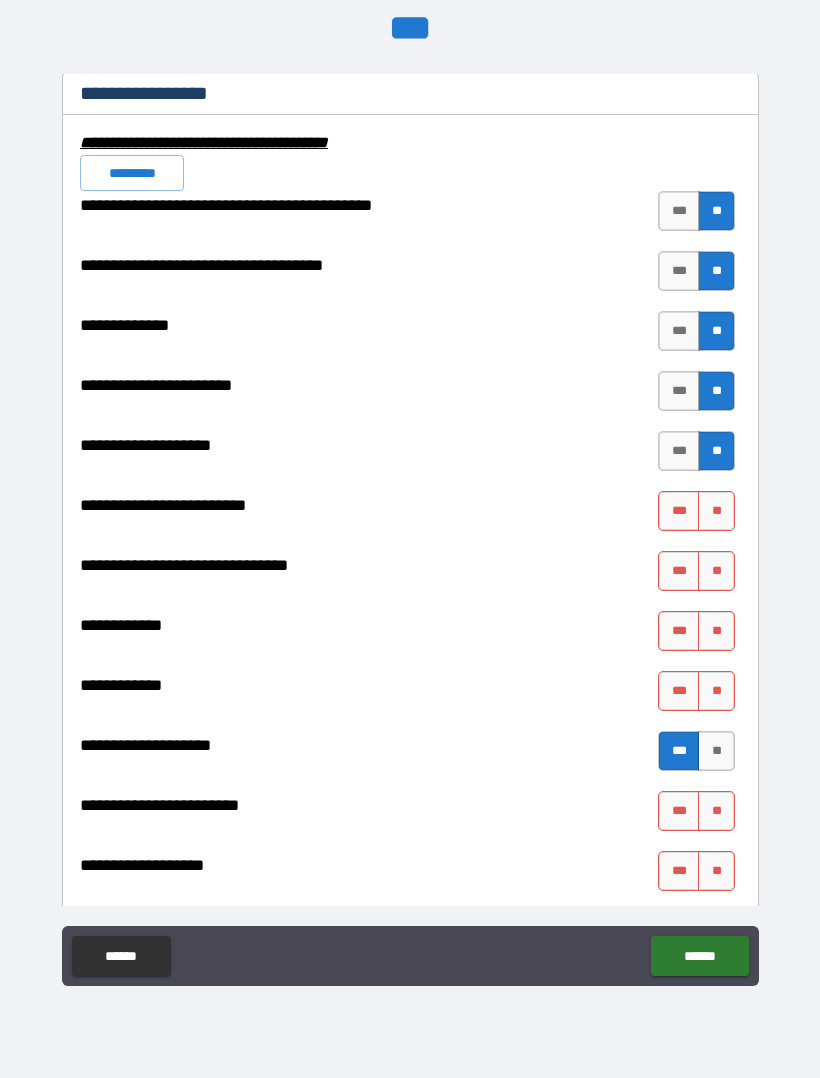 click on "**" at bounding box center [716, 691] 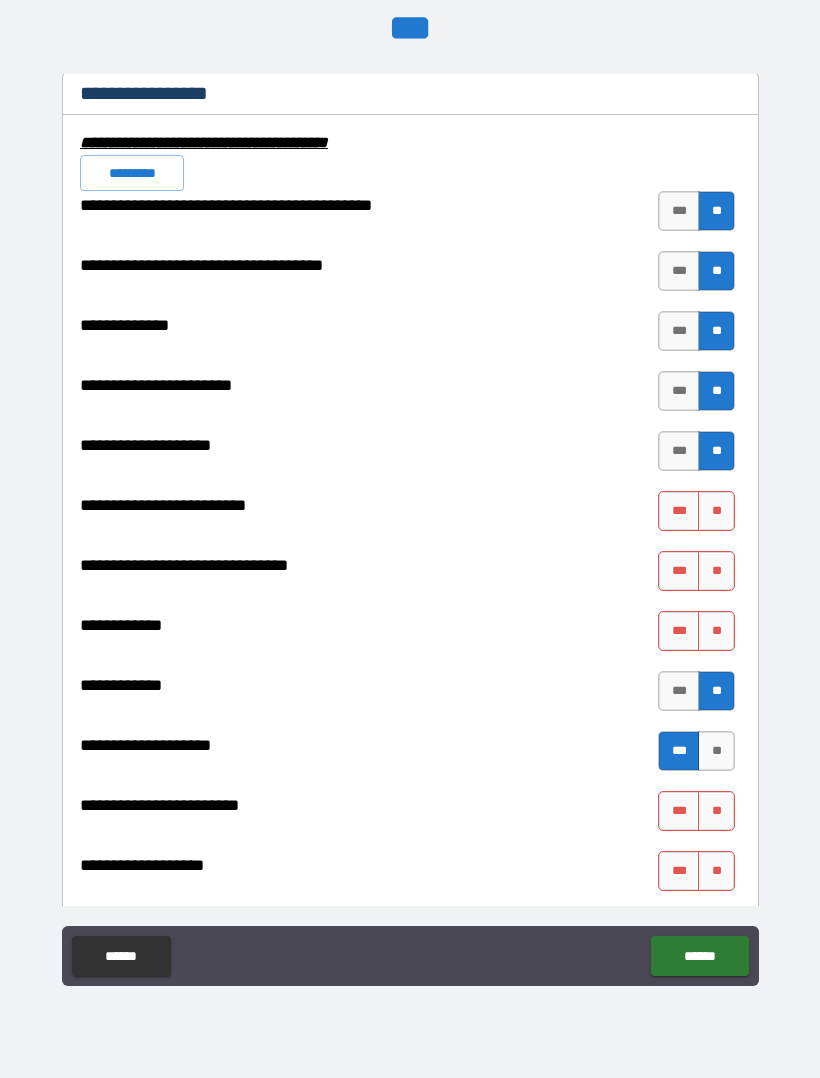 click on "**" at bounding box center [716, 631] 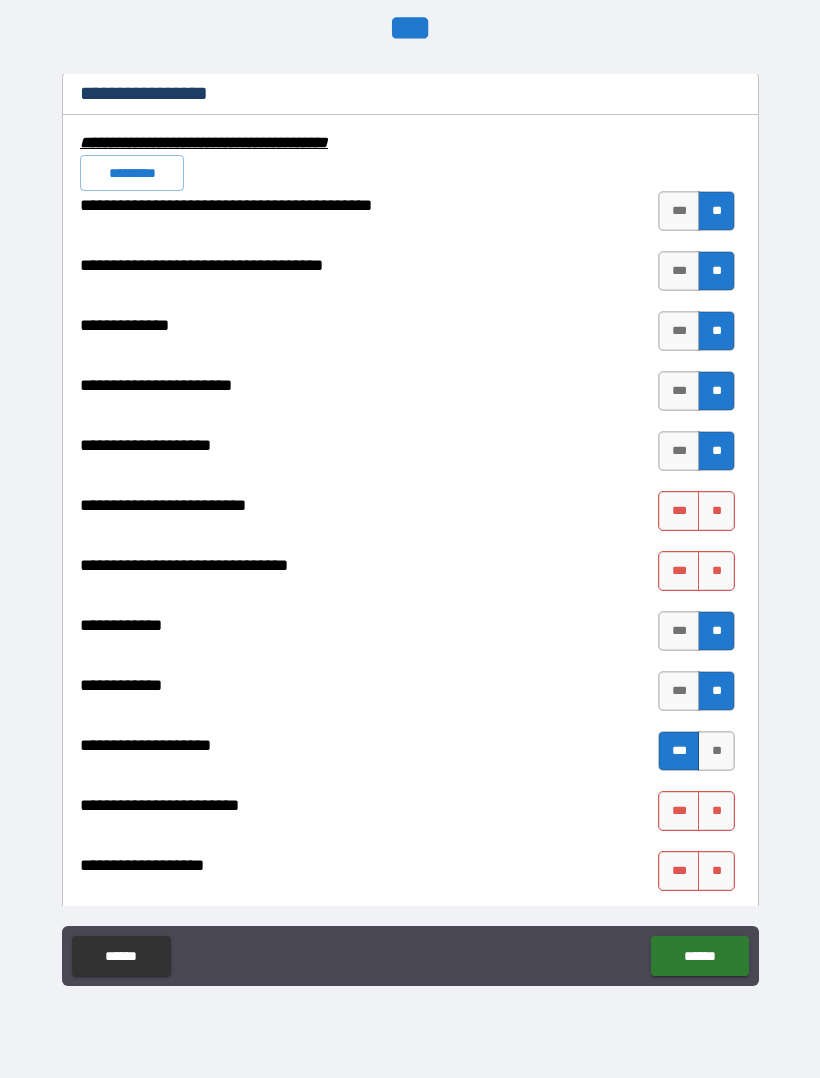 click on "**" at bounding box center [716, 571] 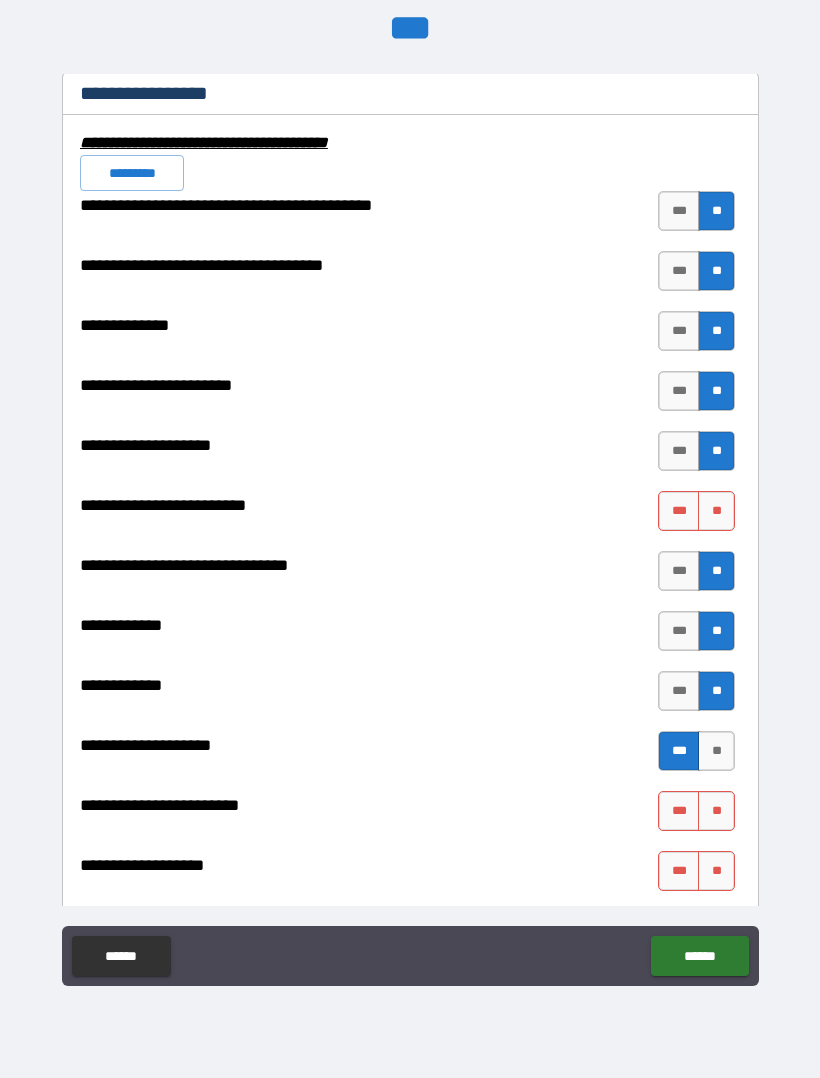 click on "**" at bounding box center (716, 511) 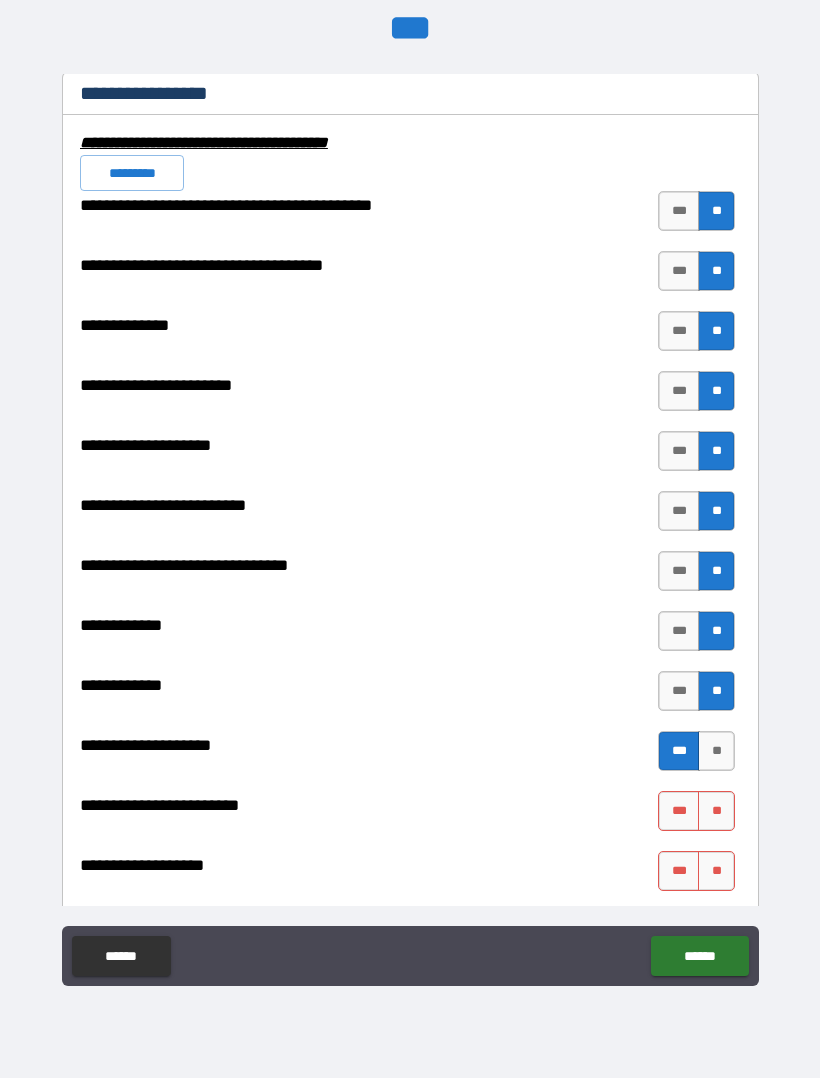 click on "**" at bounding box center [716, 811] 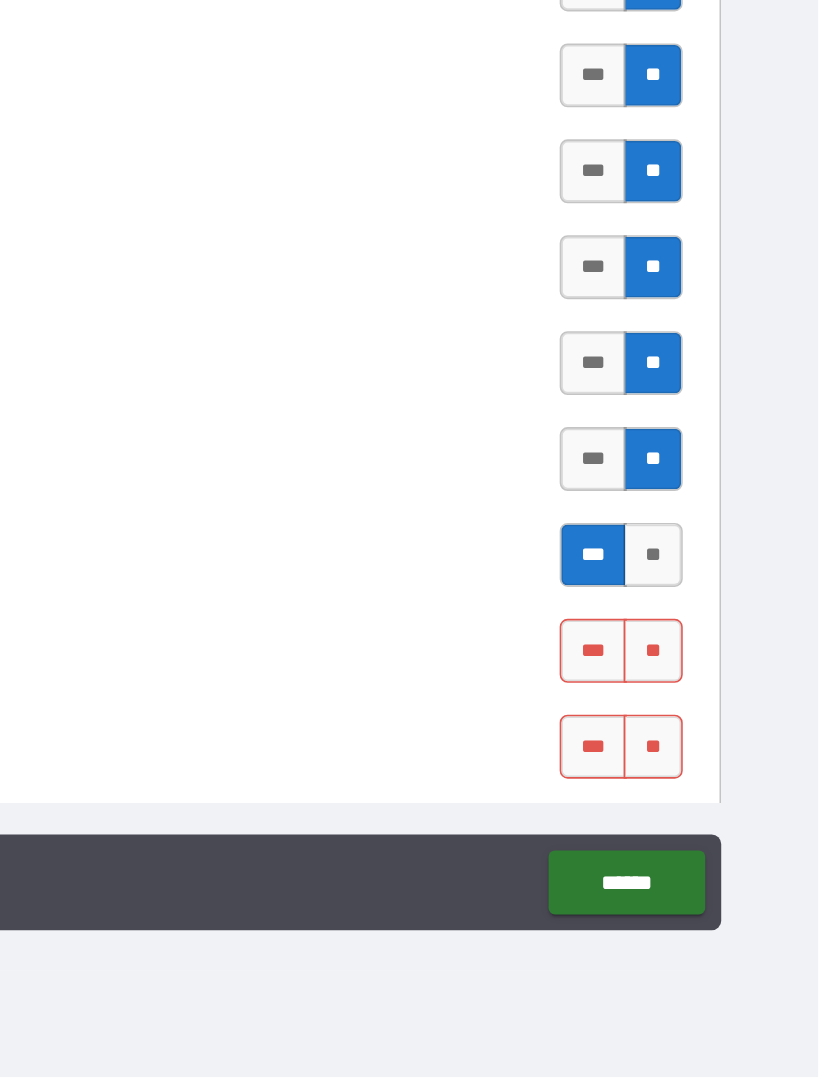 scroll, scrollTop: 59, scrollLeft: 1, axis: both 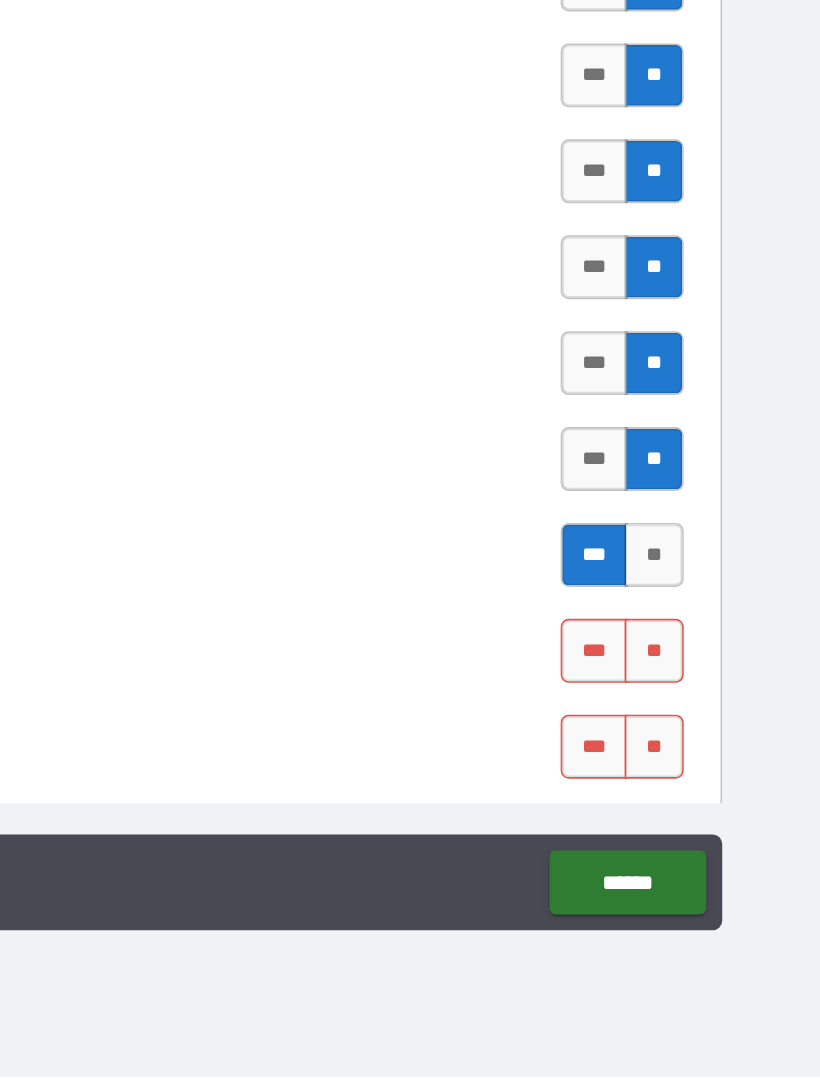 click on "**" at bounding box center (716, 811) 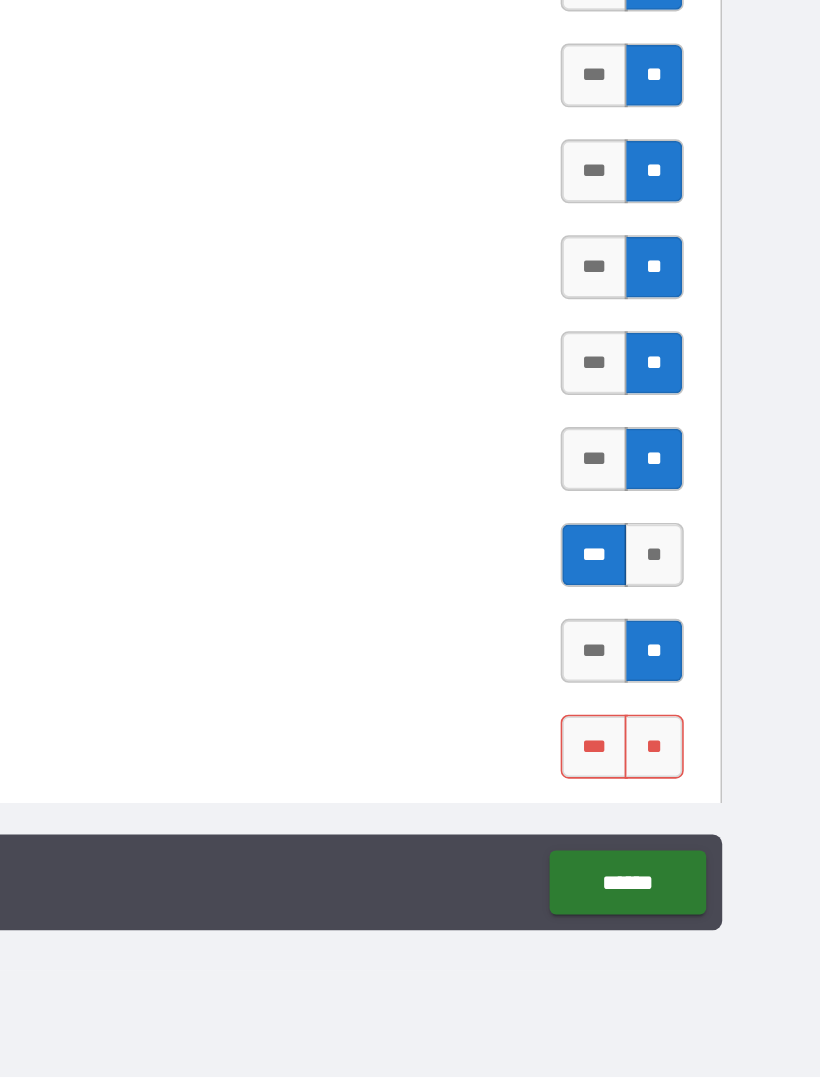 click on "**" at bounding box center [716, 871] 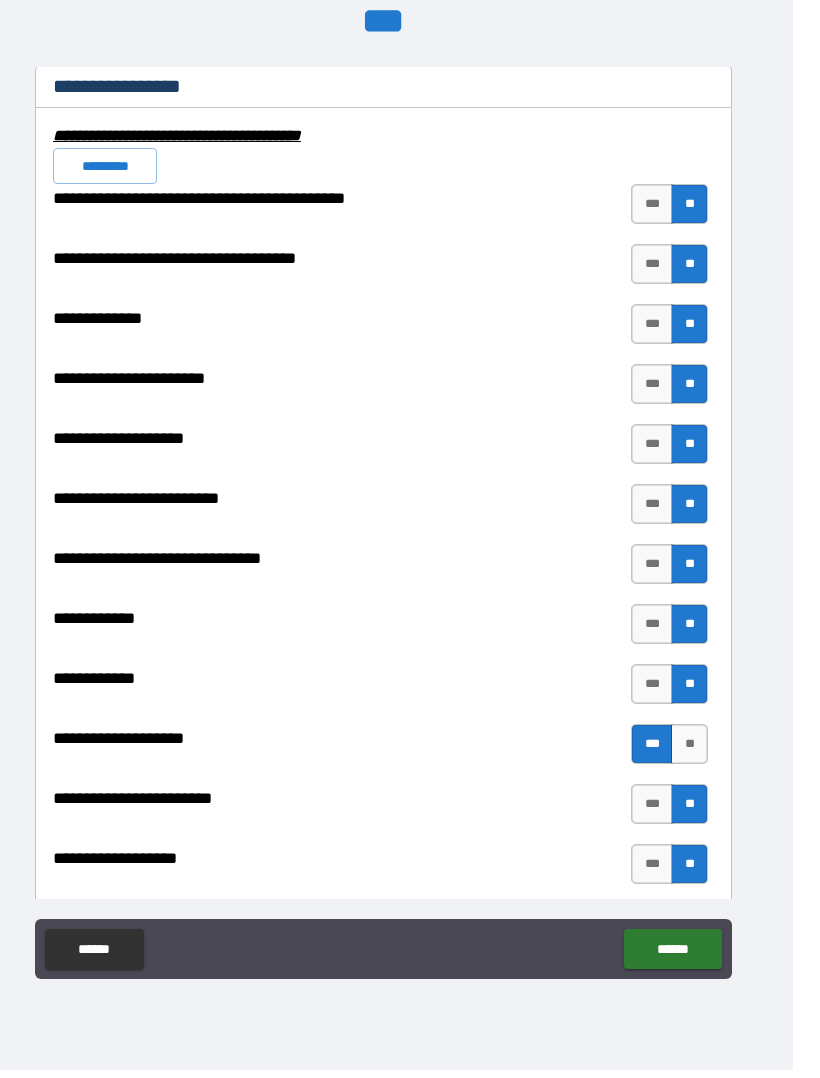 scroll, scrollTop: 59, scrollLeft: 0, axis: vertical 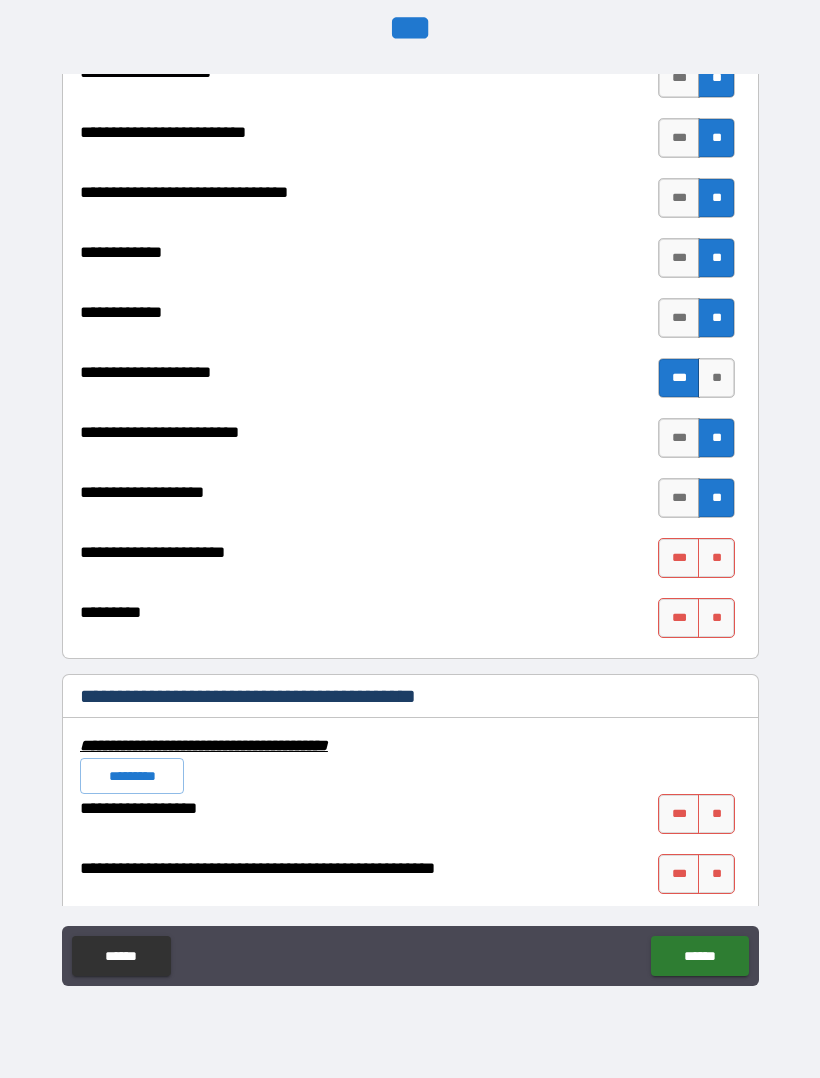 click on "**" at bounding box center [716, 558] 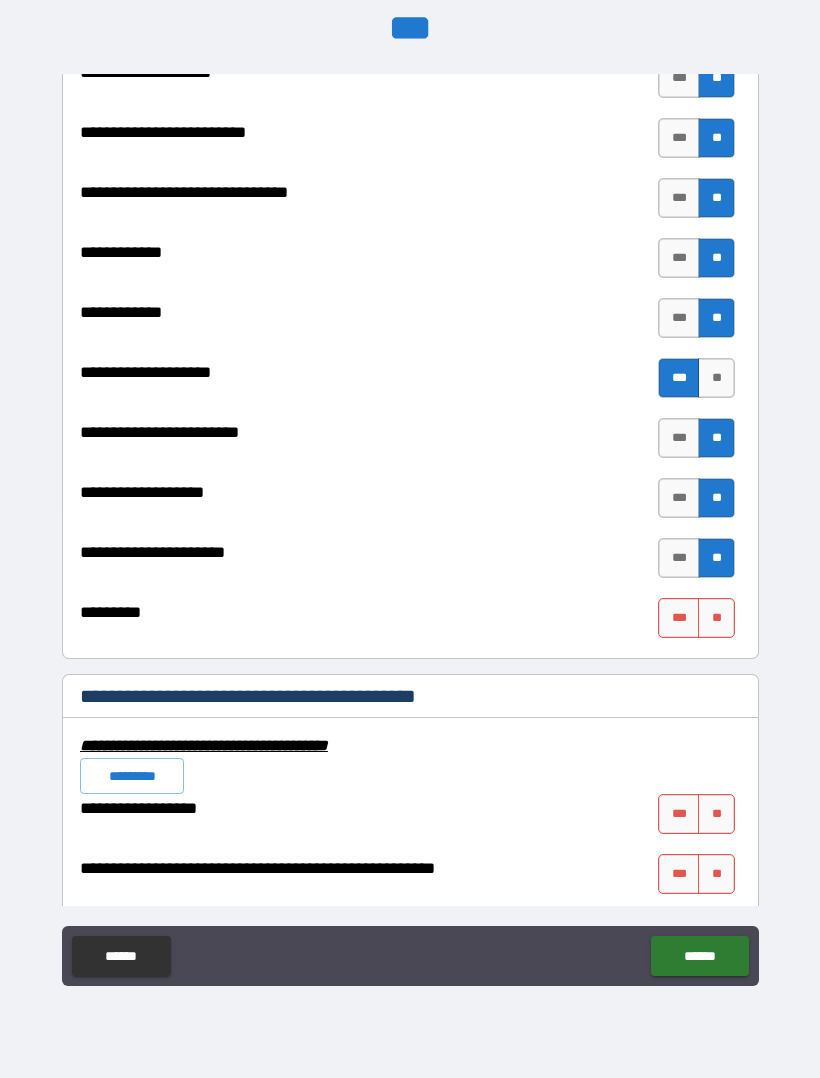 click on "**" at bounding box center [716, 618] 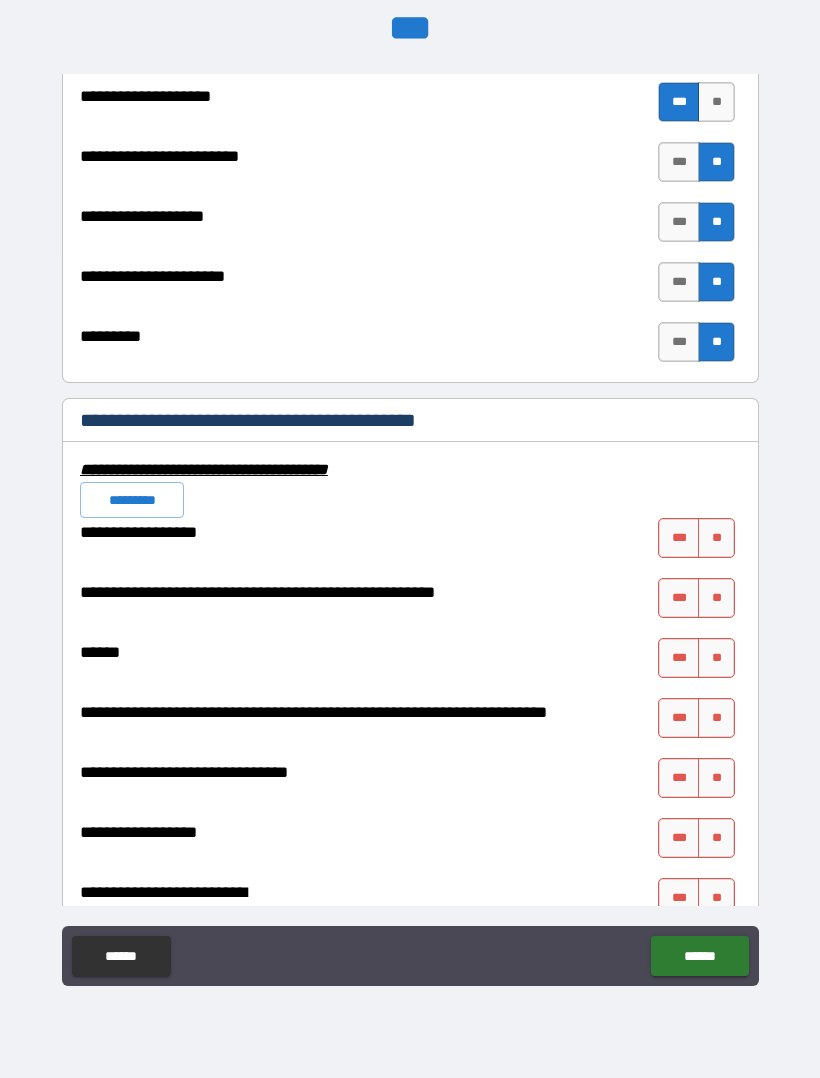 scroll, scrollTop: 7490, scrollLeft: 0, axis: vertical 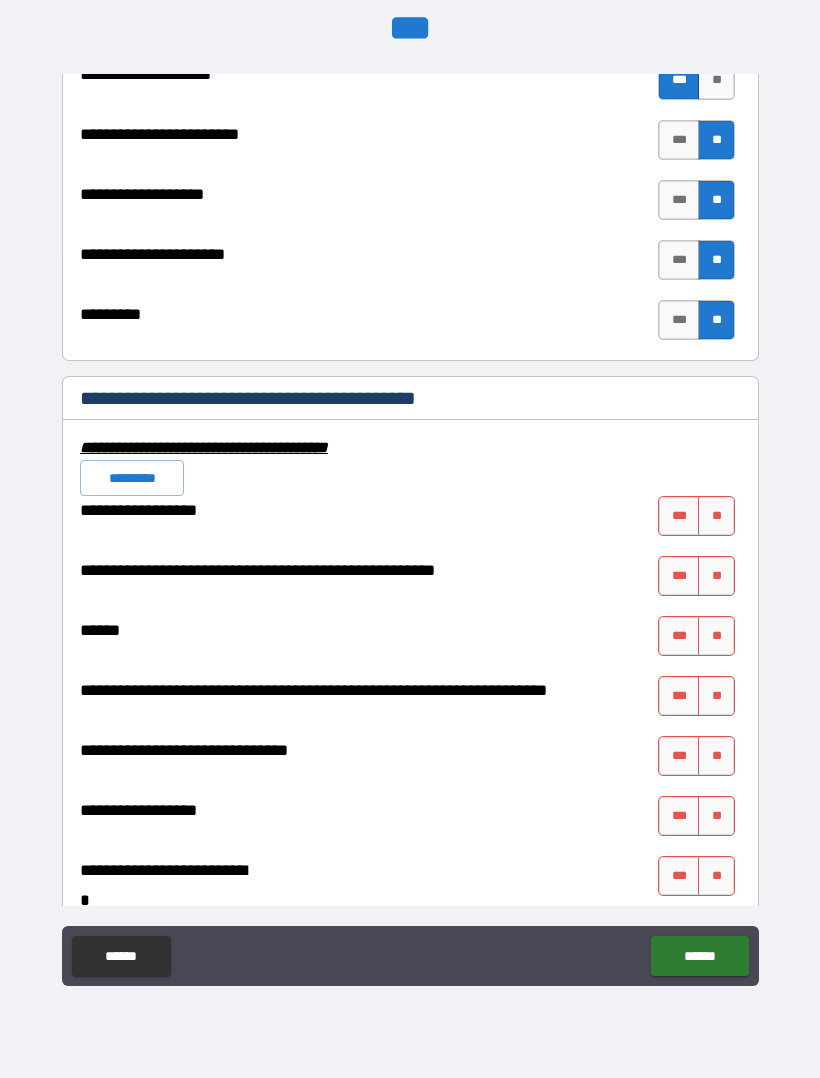 click on "**" at bounding box center [716, 516] 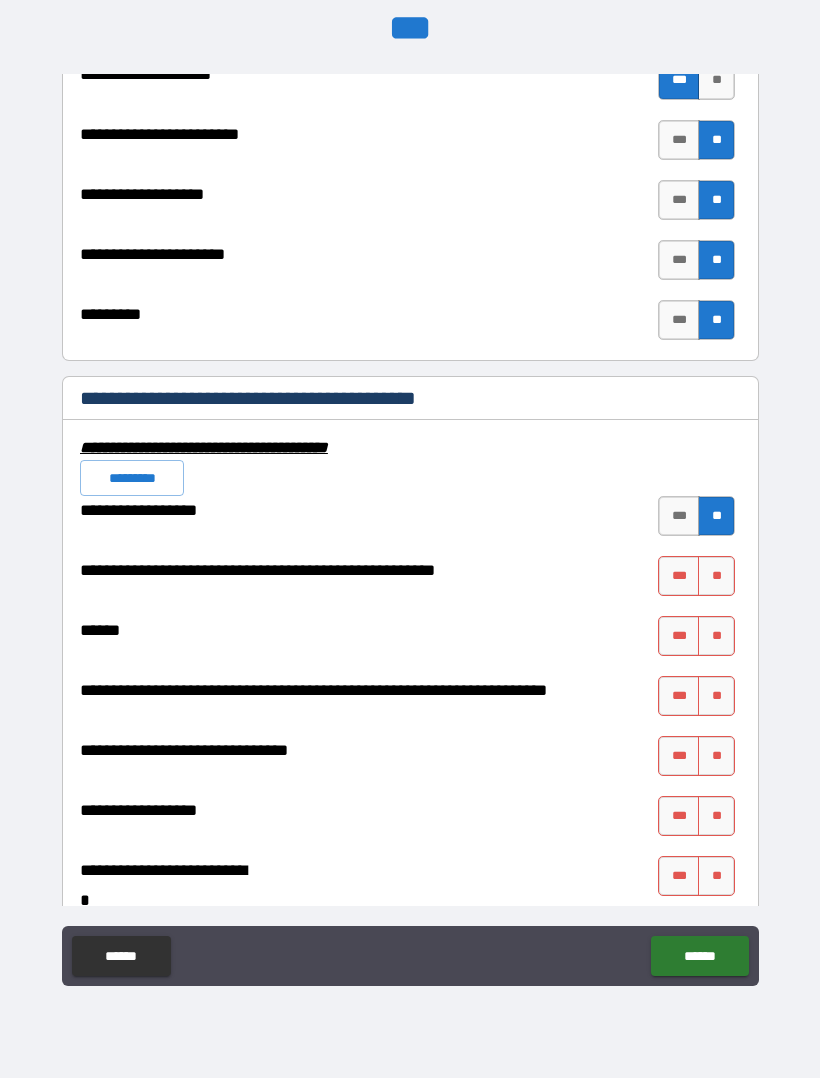 click on "**" at bounding box center [716, 576] 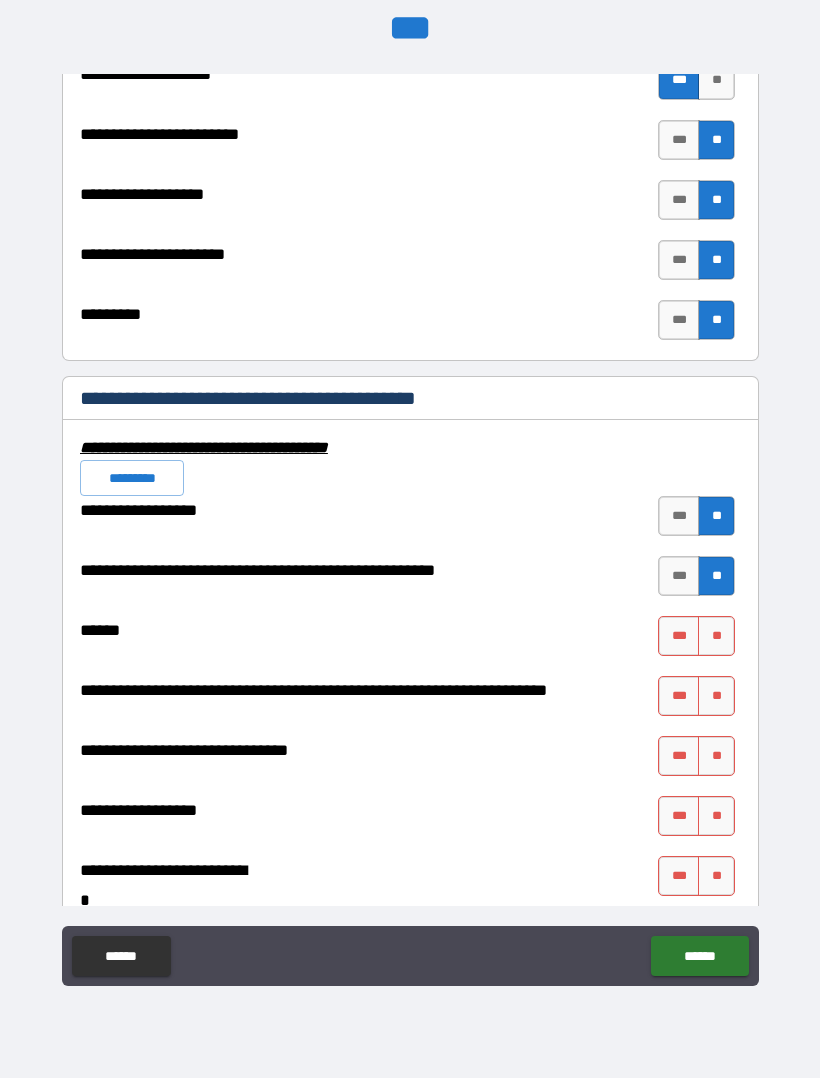 click on "**" at bounding box center (716, 636) 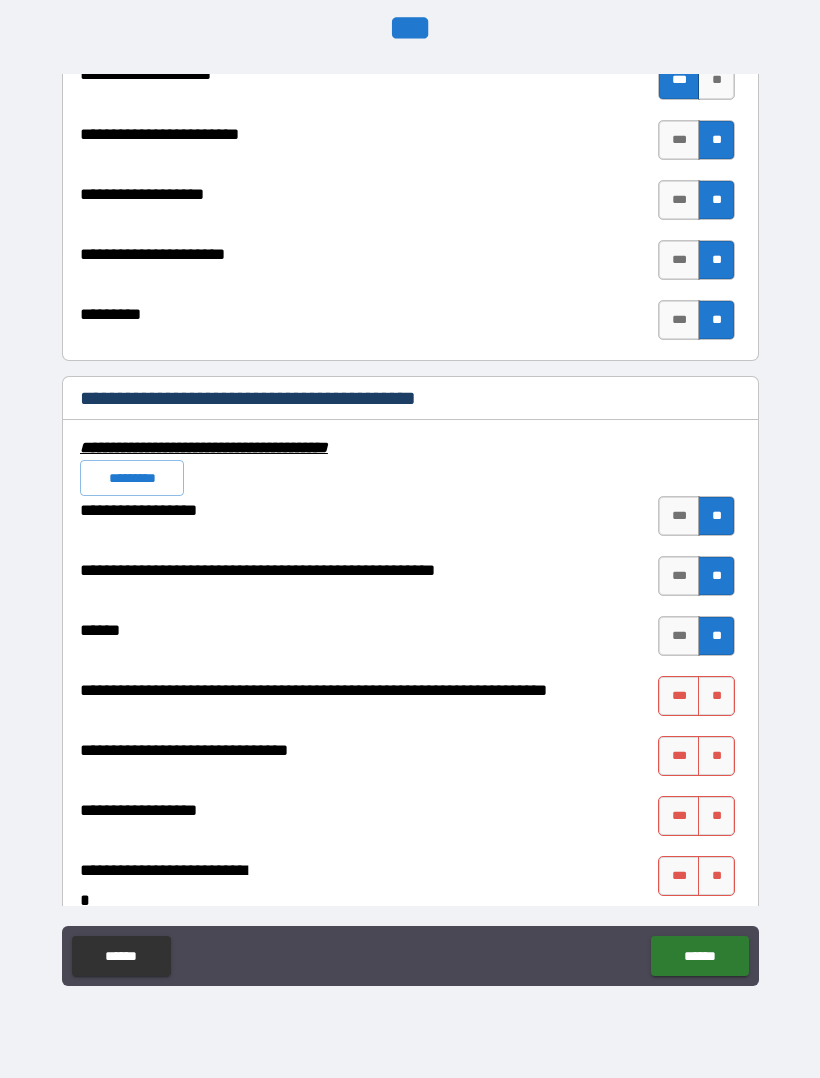 click on "**" at bounding box center (716, 696) 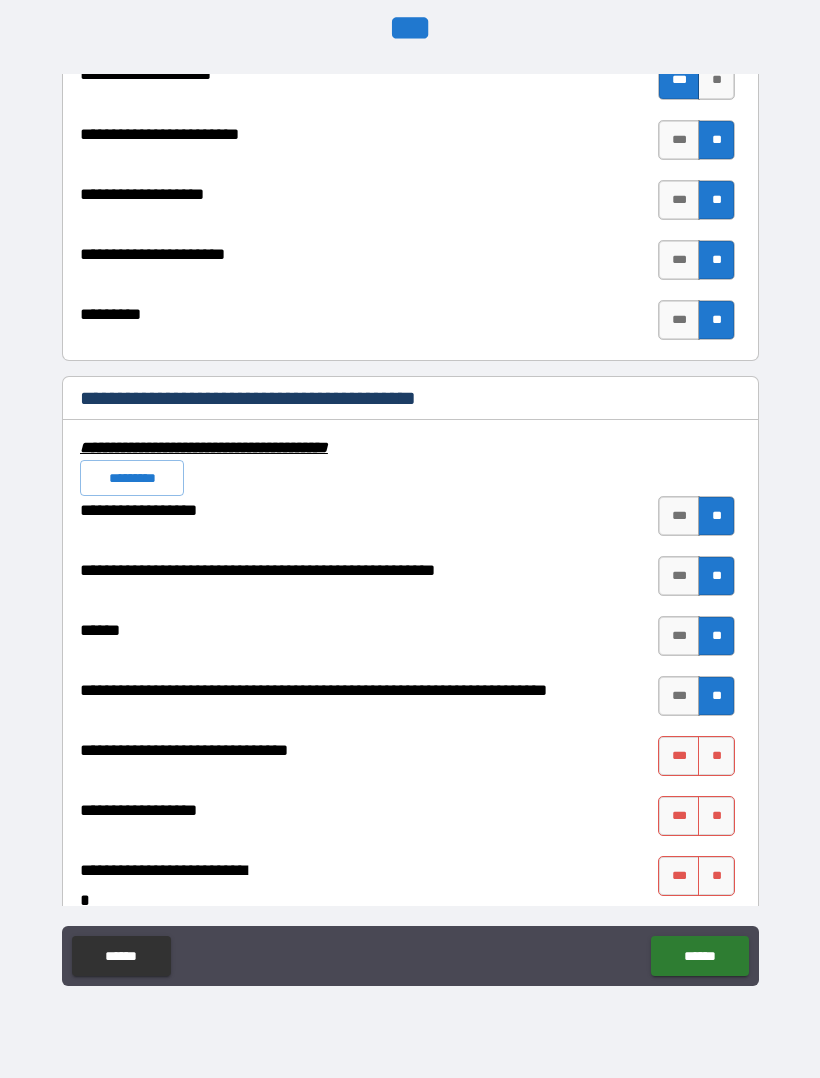 click on "**" at bounding box center (716, 756) 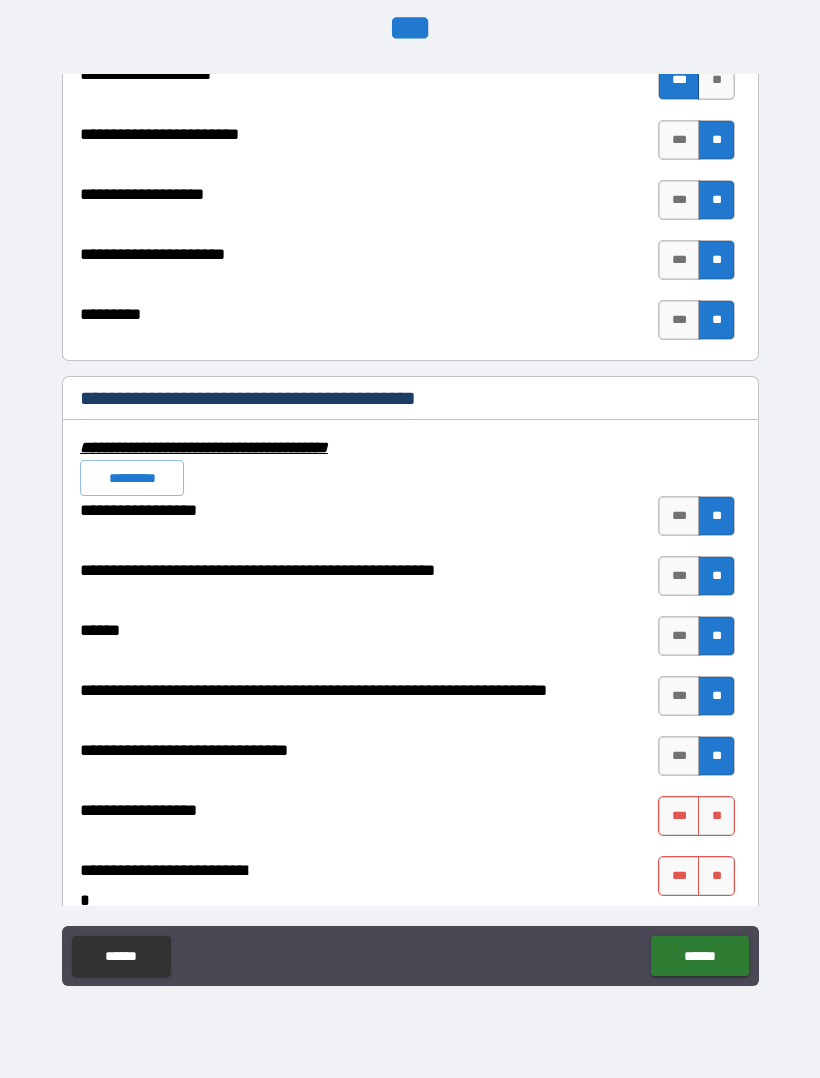 click on "**" at bounding box center [716, 816] 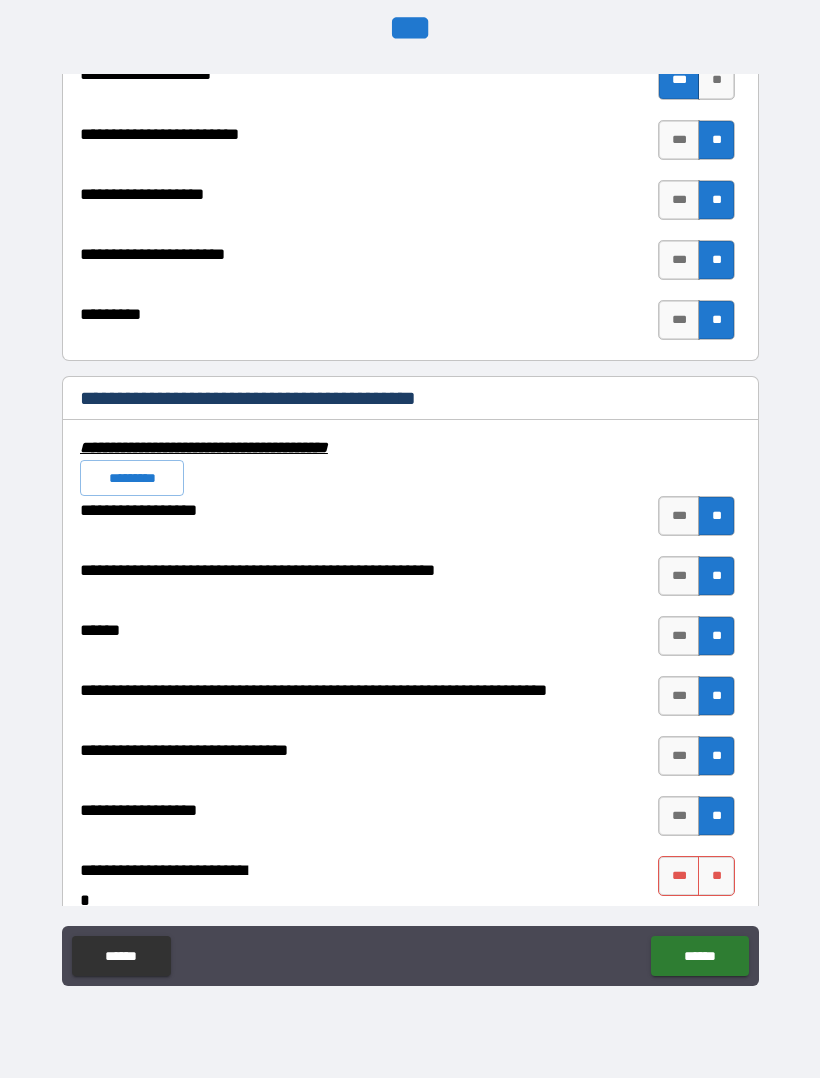 click on "**" at bounding box center [716, 876] 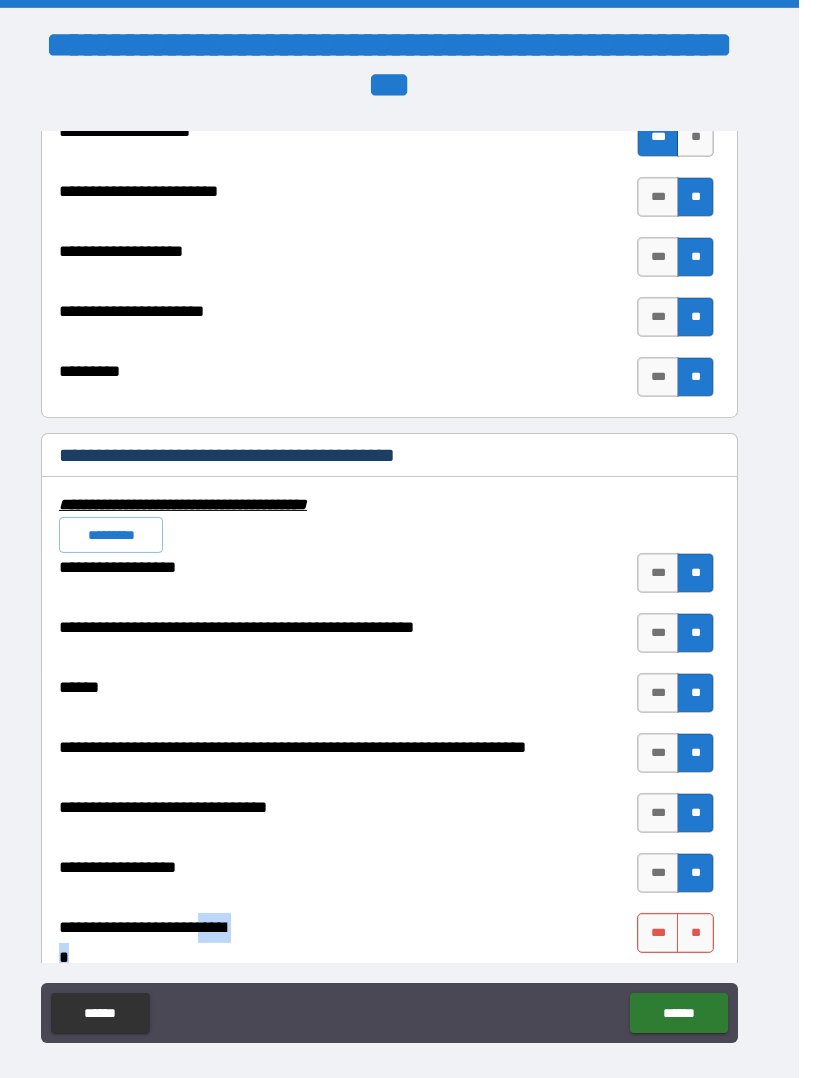 scroll, scrollTop: 56, scrollLeft: 0, axis: vertical 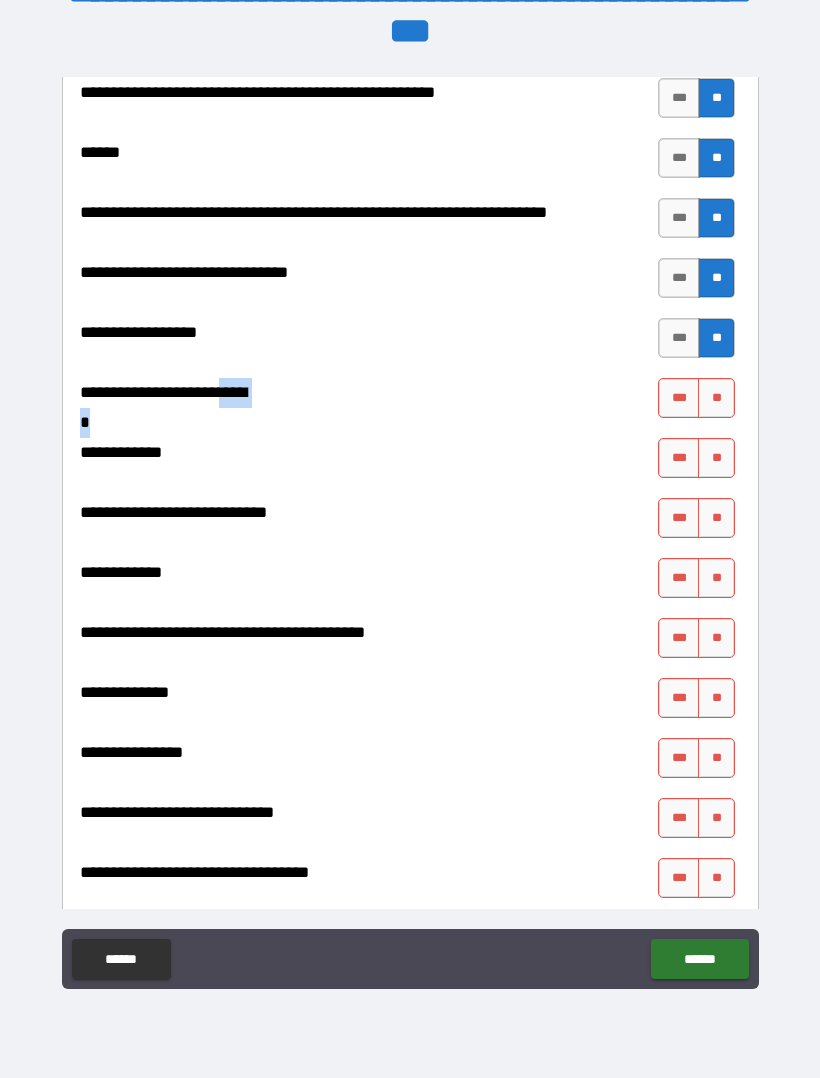 click on "**" at bounding box center [716, 398] 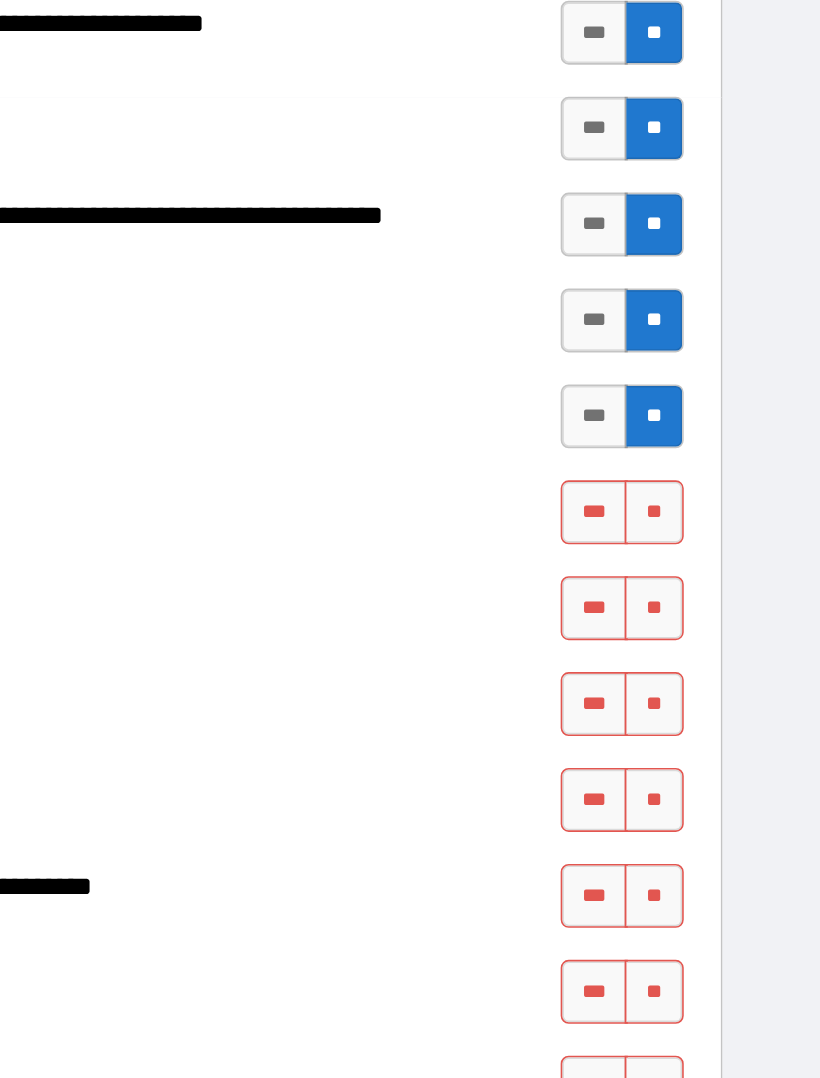 scroll, scrollTop: 56, scrollLeft: 0, axis: vertical 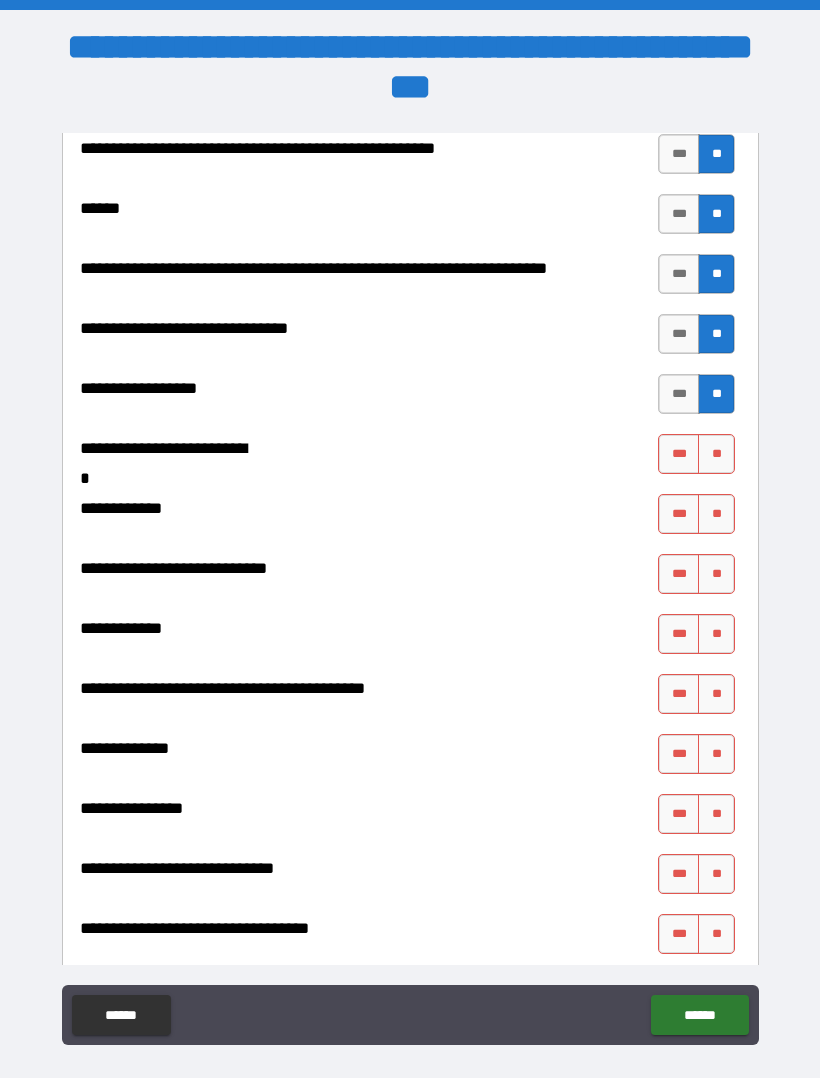 click on "**" at bounding box center [716, 454] 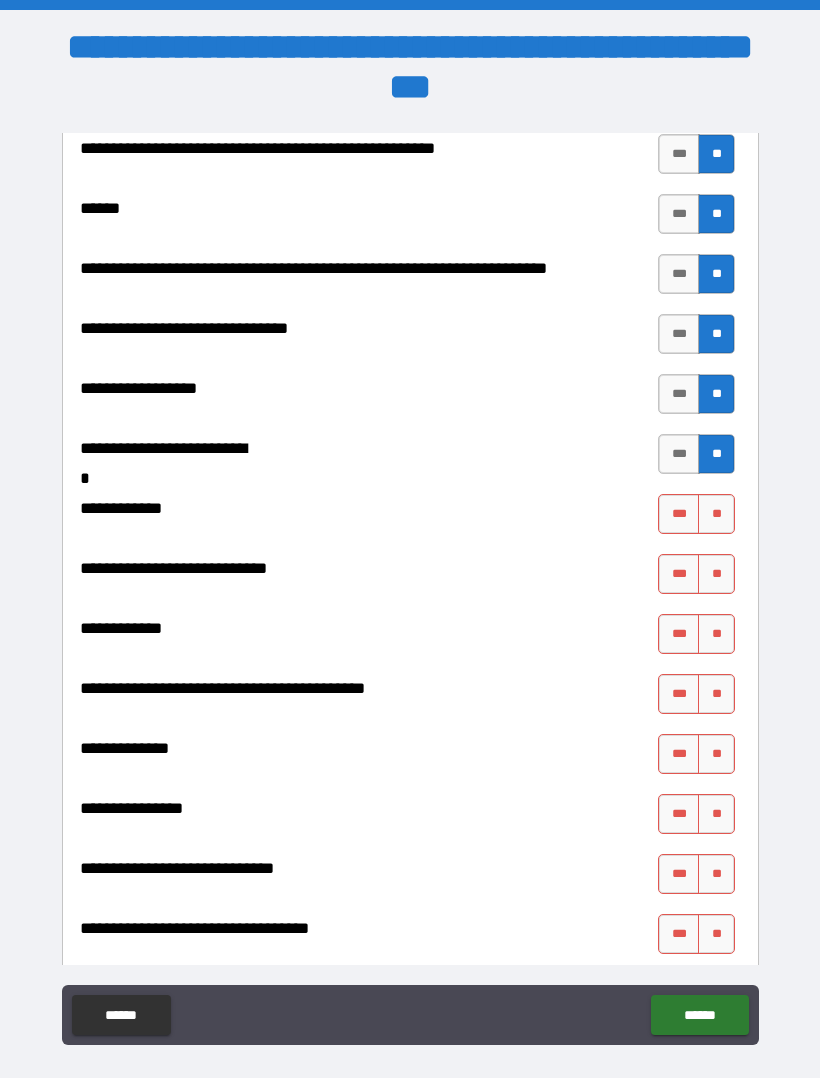 click on "**" at bounding box center (716, 514) 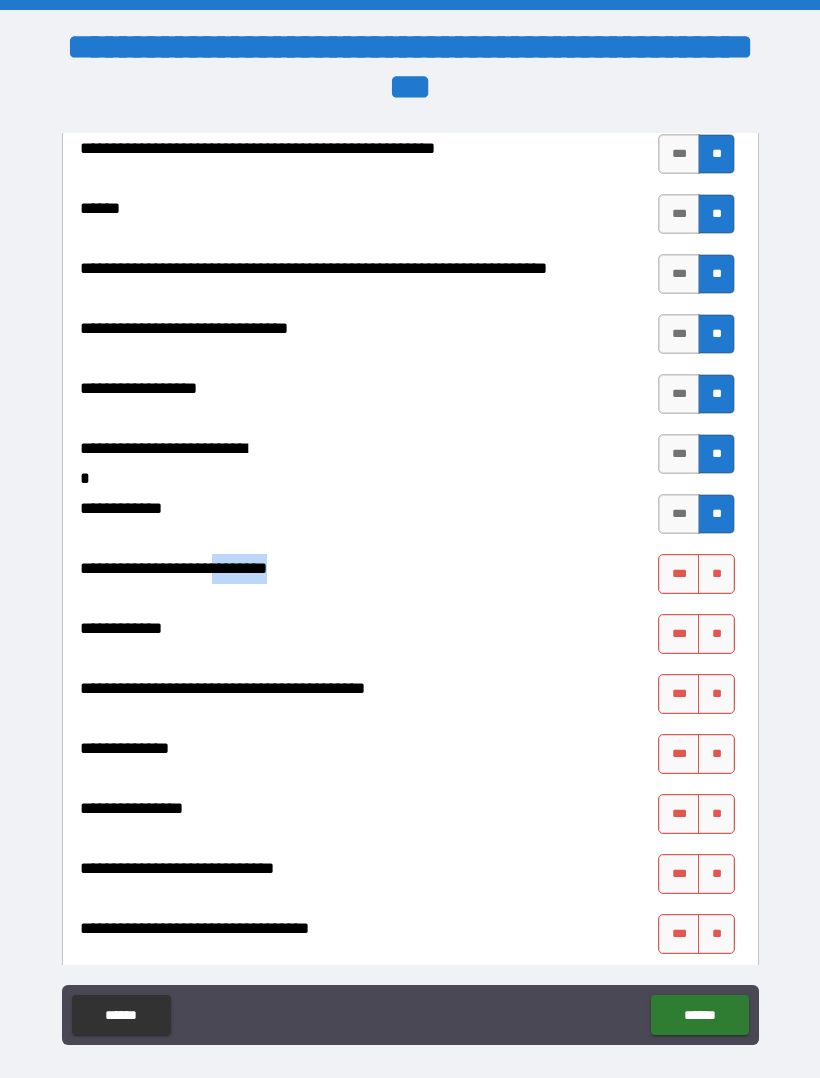 click on "**" at bounding box center [716, 574] 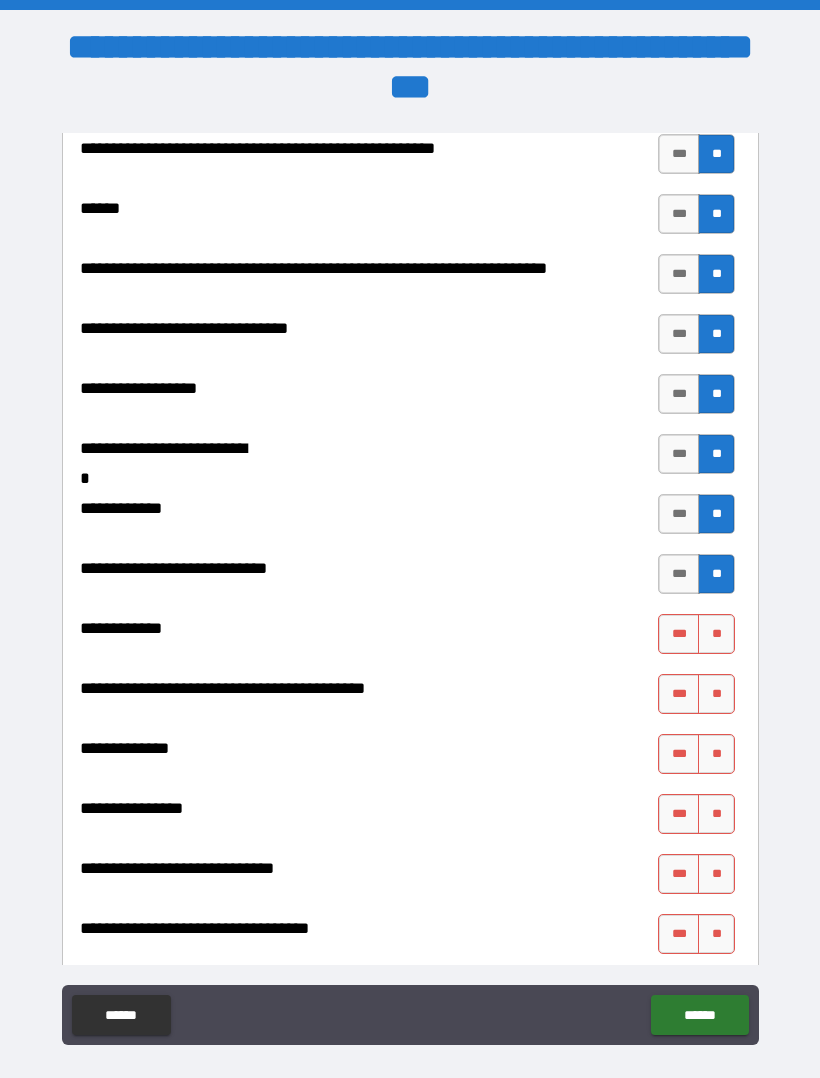 click on "**" at bounding box center (716, 634) 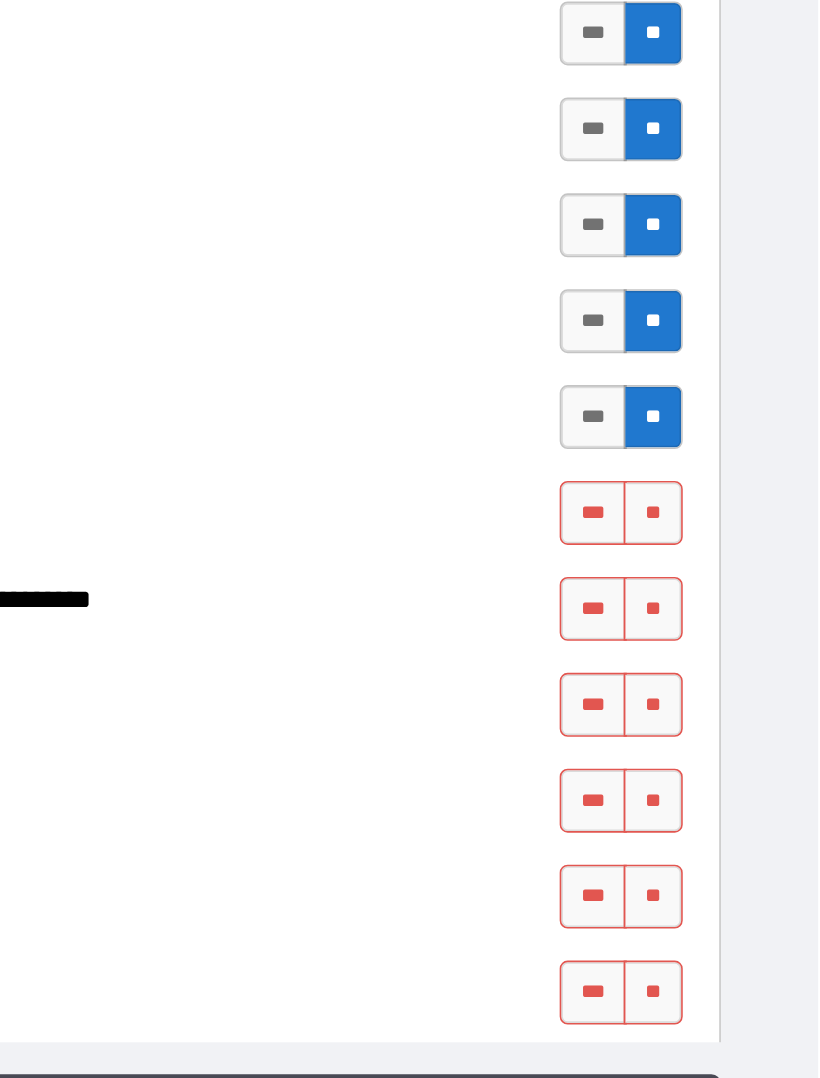 scroll, scrollTop: 0, scrollLeft: 1, axis: horizontal 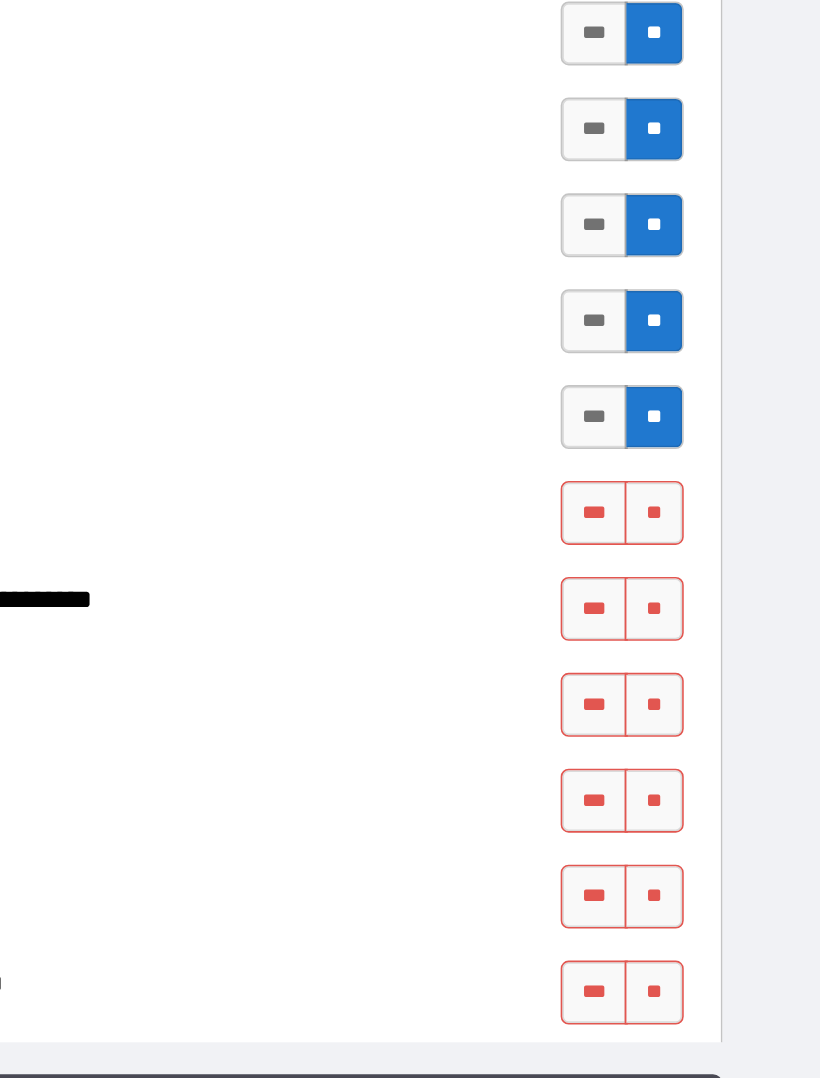 click on "**" at bounding box center [716, 634] 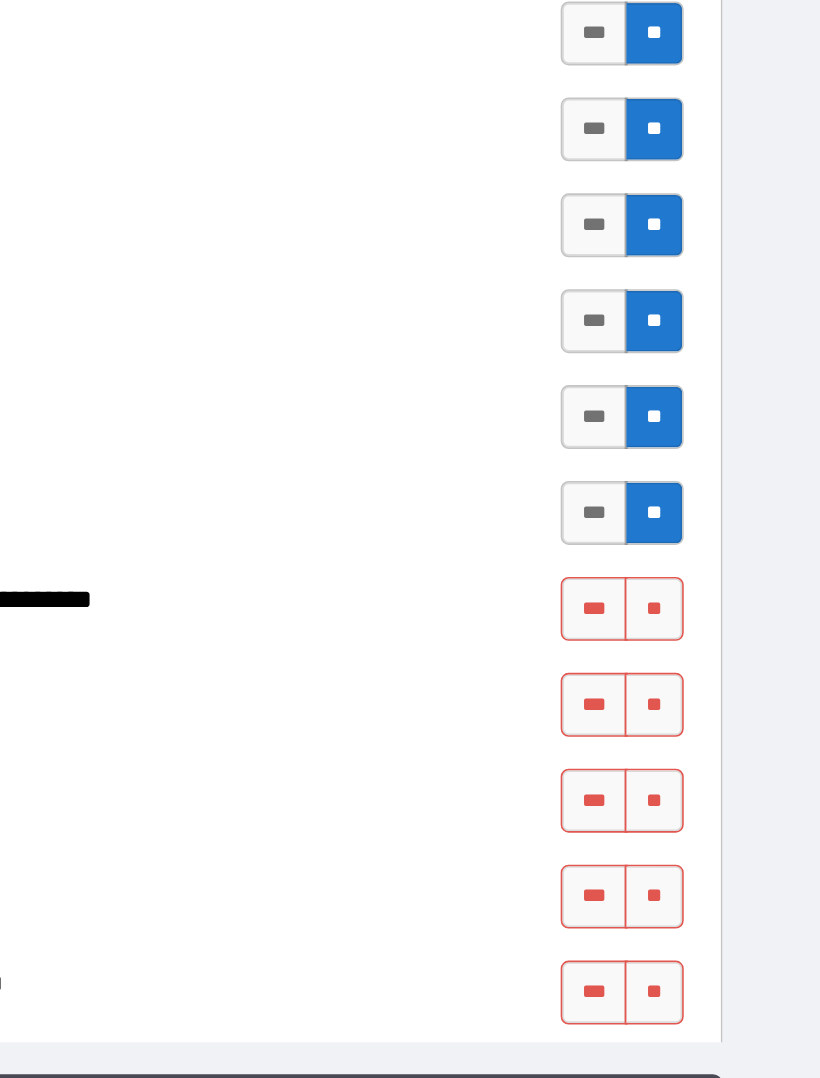 click on "**" at bounding box center (716, 694) 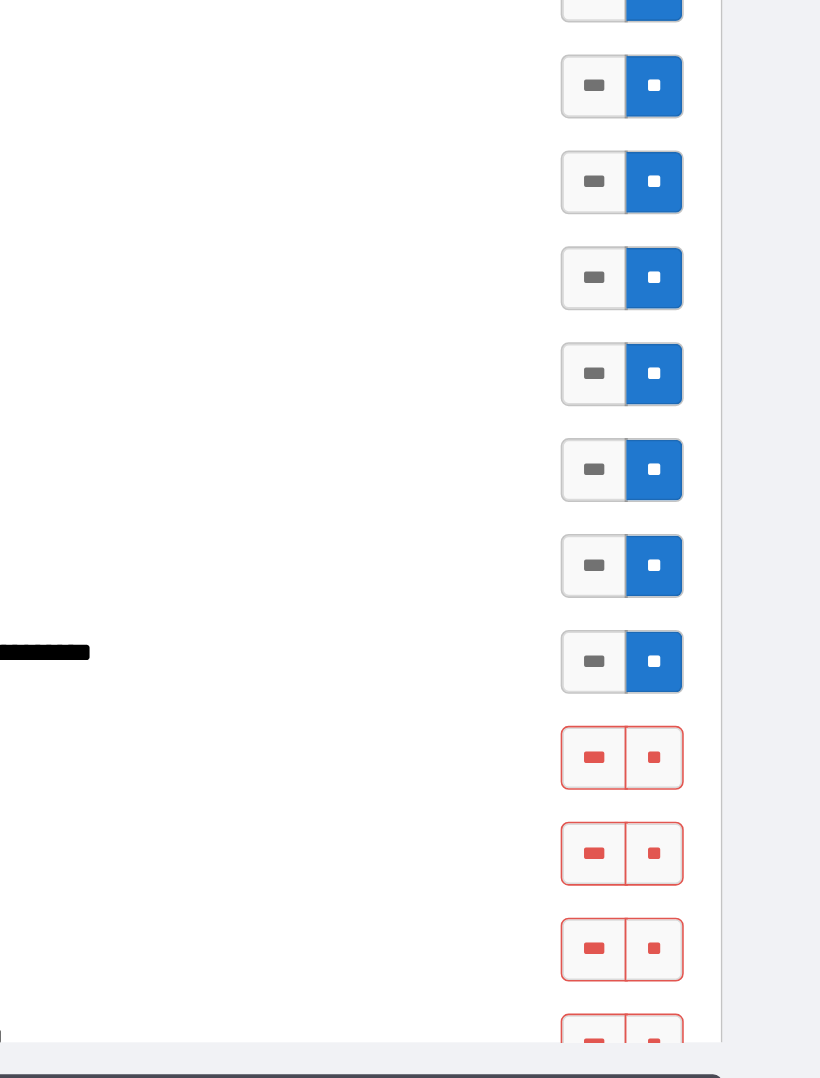 scroll, scrollTop: 7934, scrollLeft: 0, axis: vertical 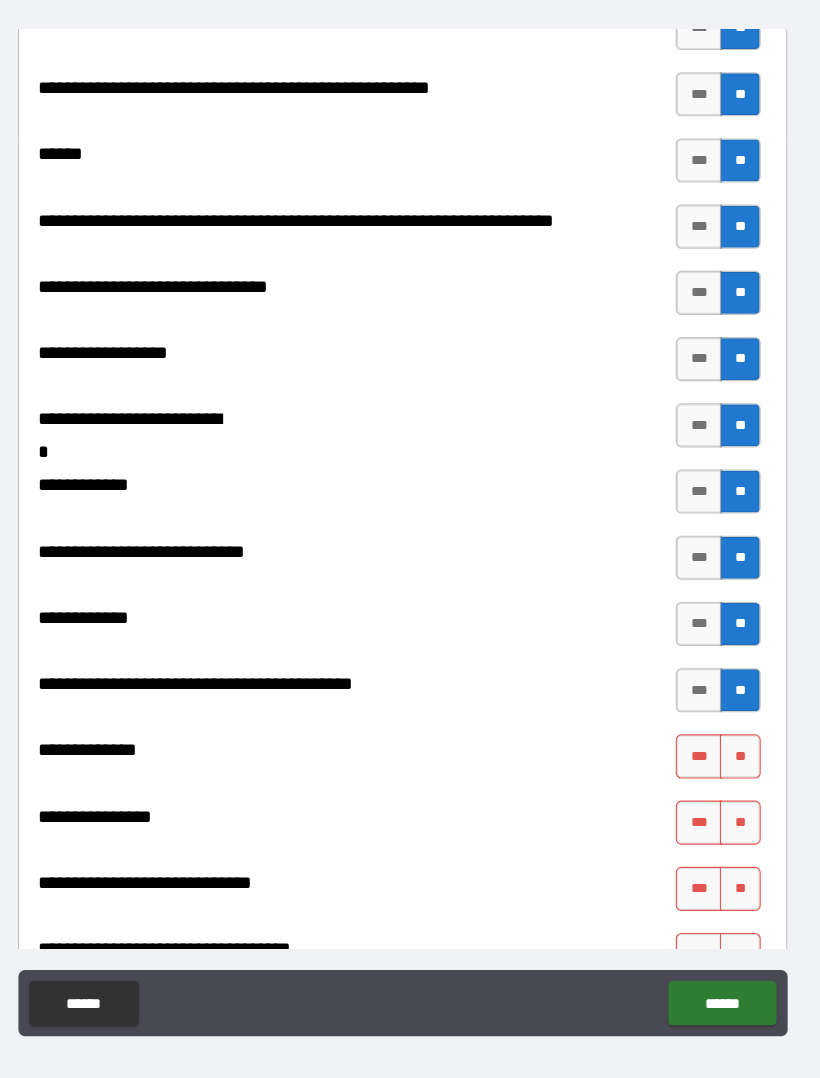 click on "**" at bounding box center (716, 732) 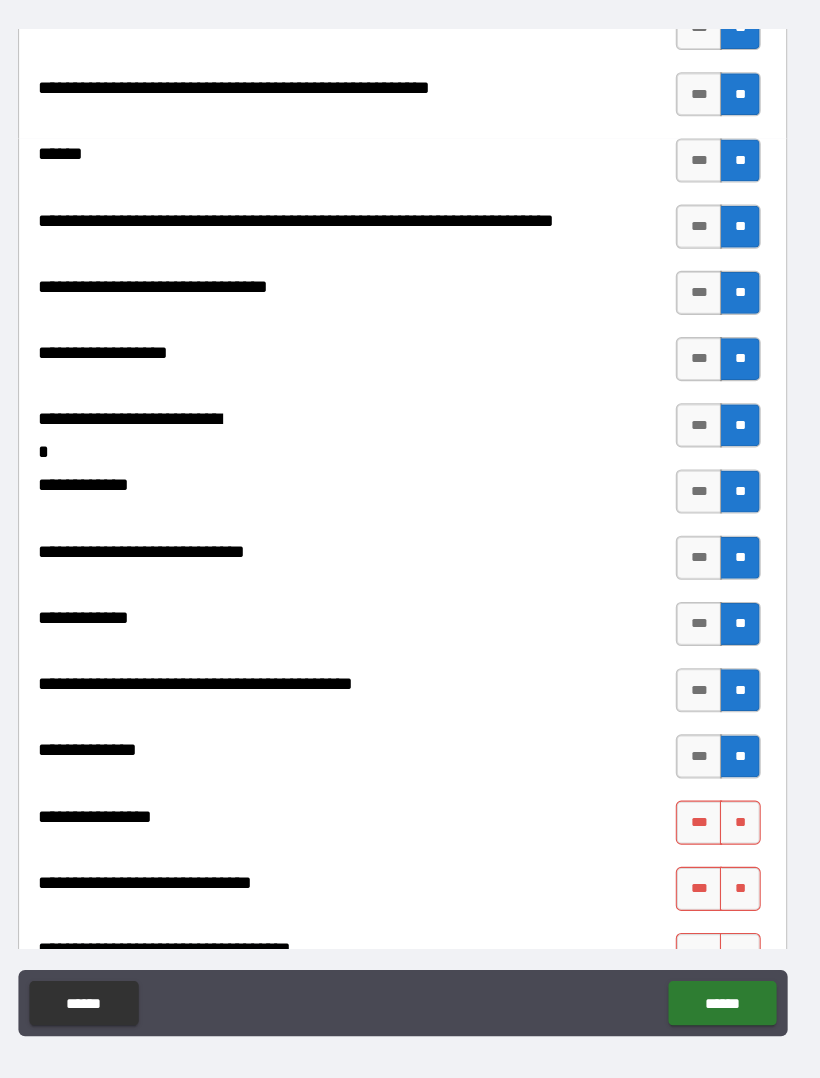 click on "**" at bounding box center (716, 792) 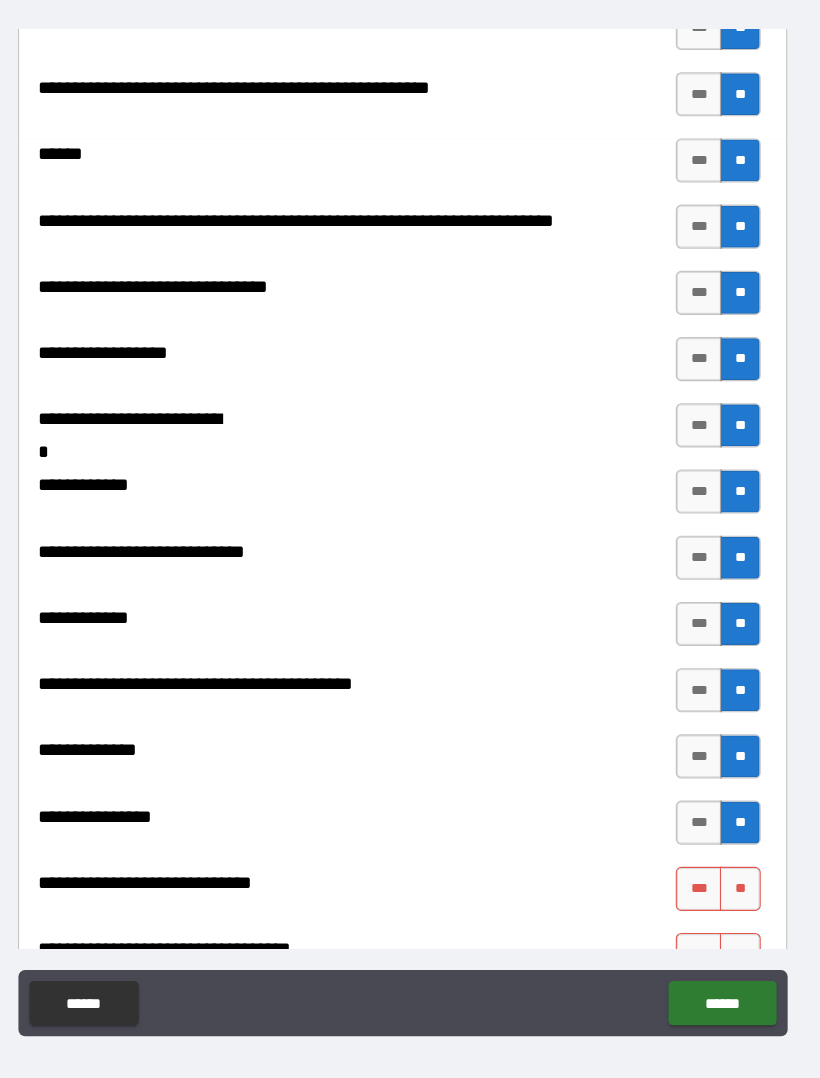 click on "**" at bounding box center (716, 852) 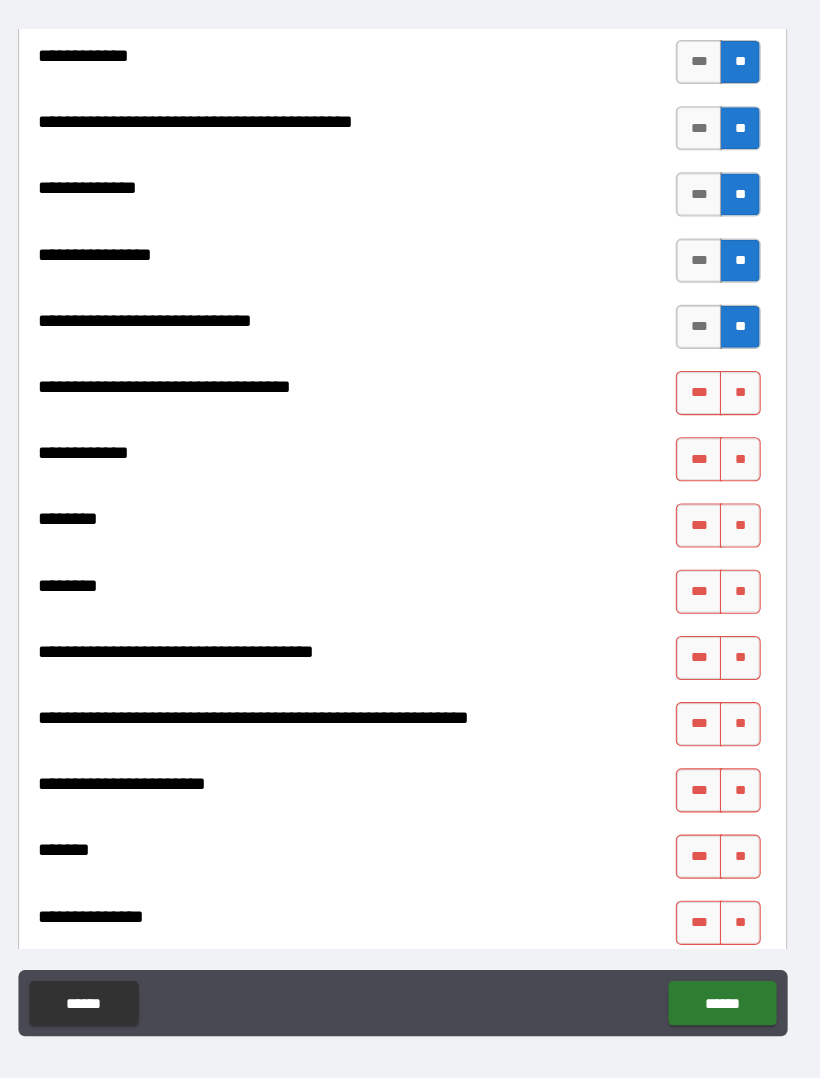 scroll, scrollTop: 8448, scrollLeft: 0, axis: vertical 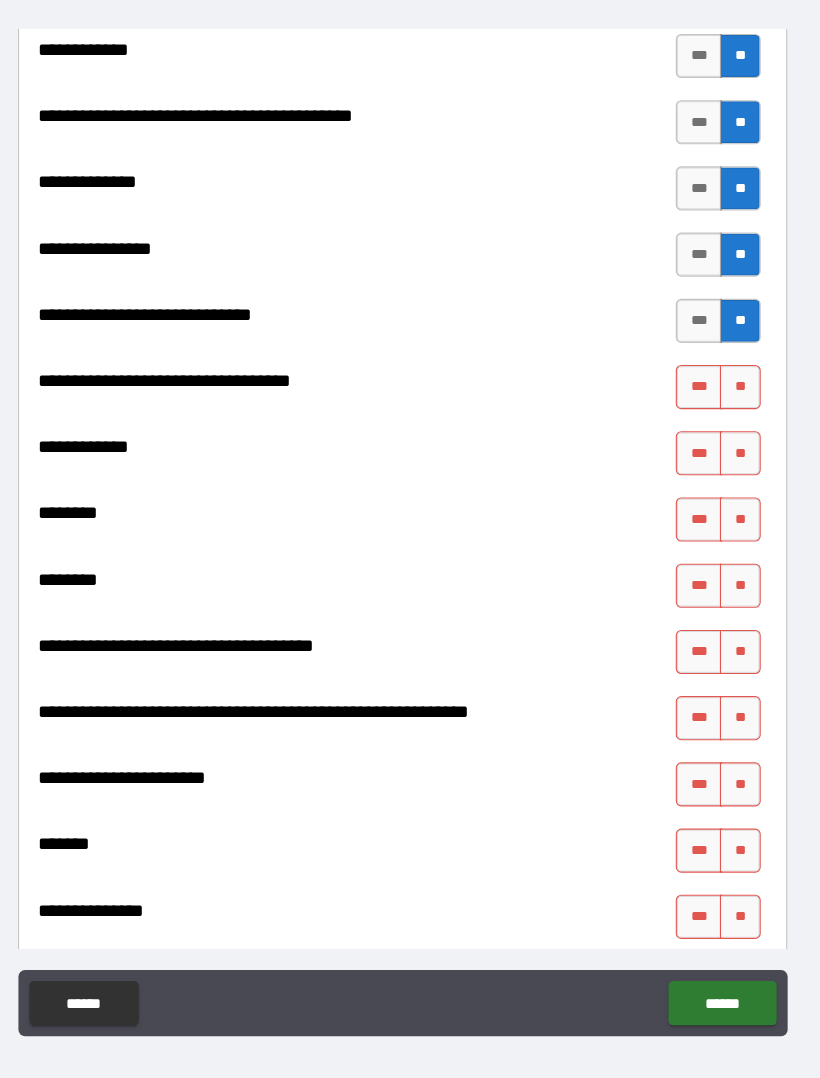 click on "**" at bounding box center (716, 398) 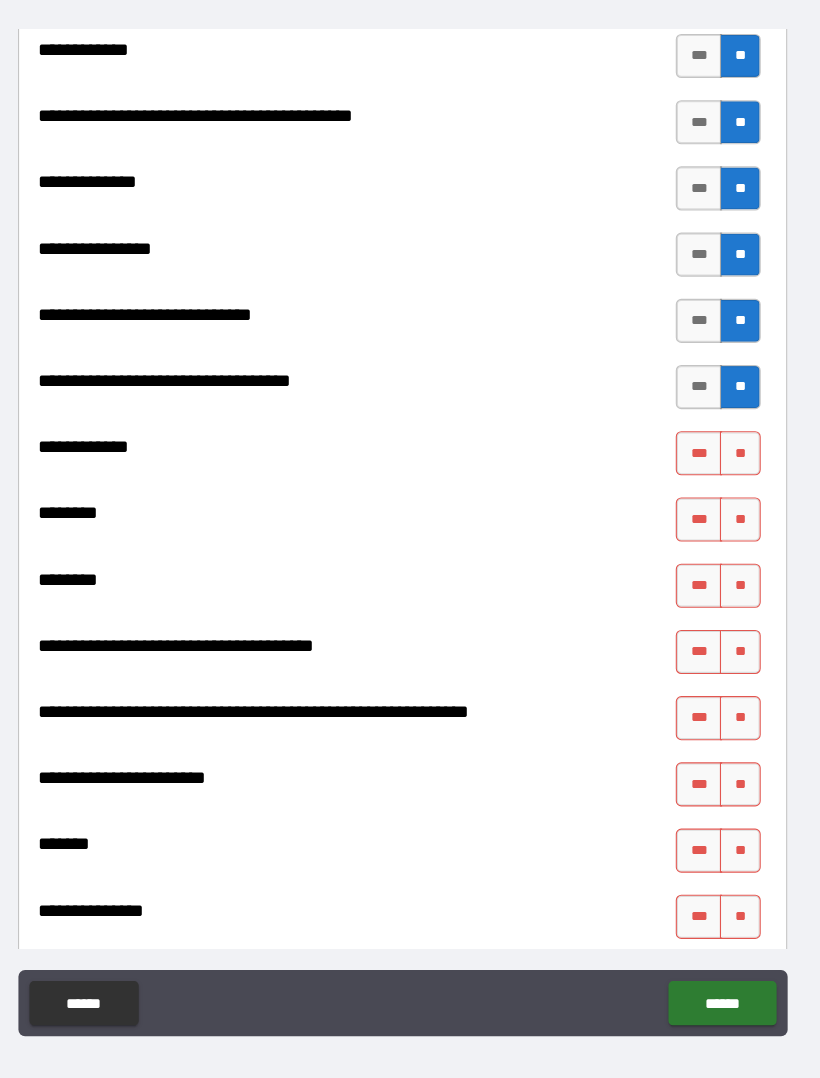 click on "**" at bounding box center (716, 458) 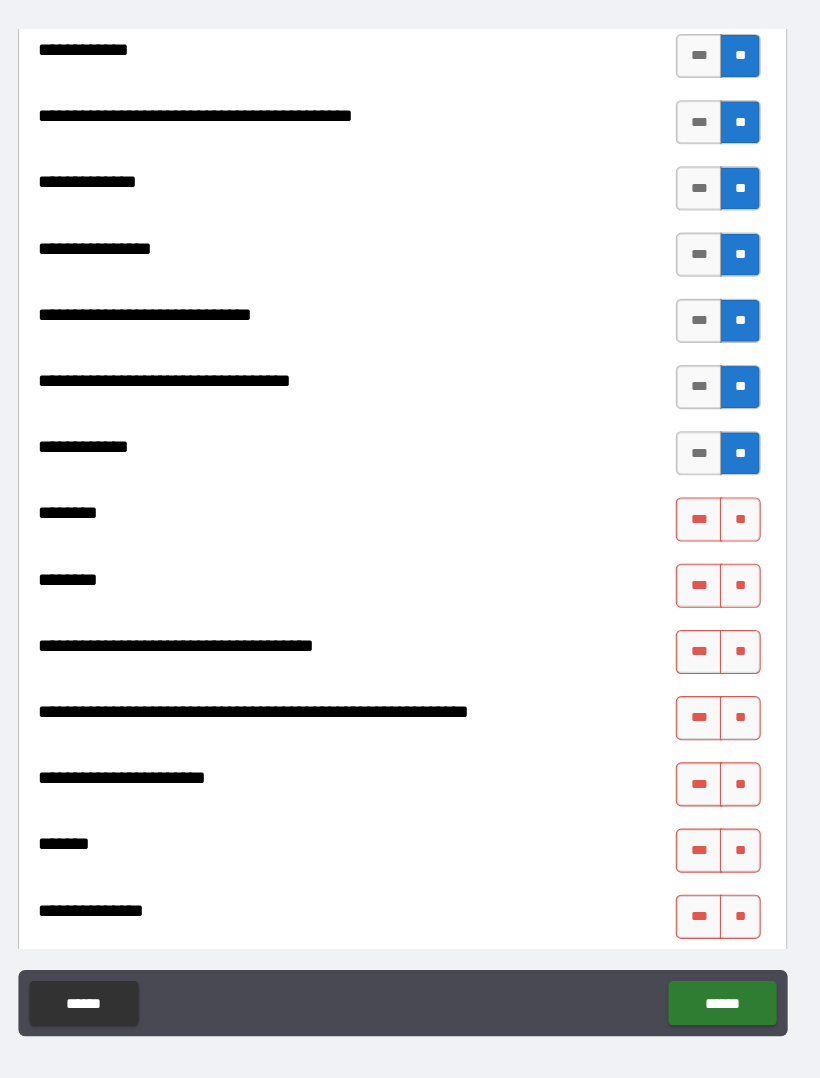 click on "**" at bounding box center (716, 518) 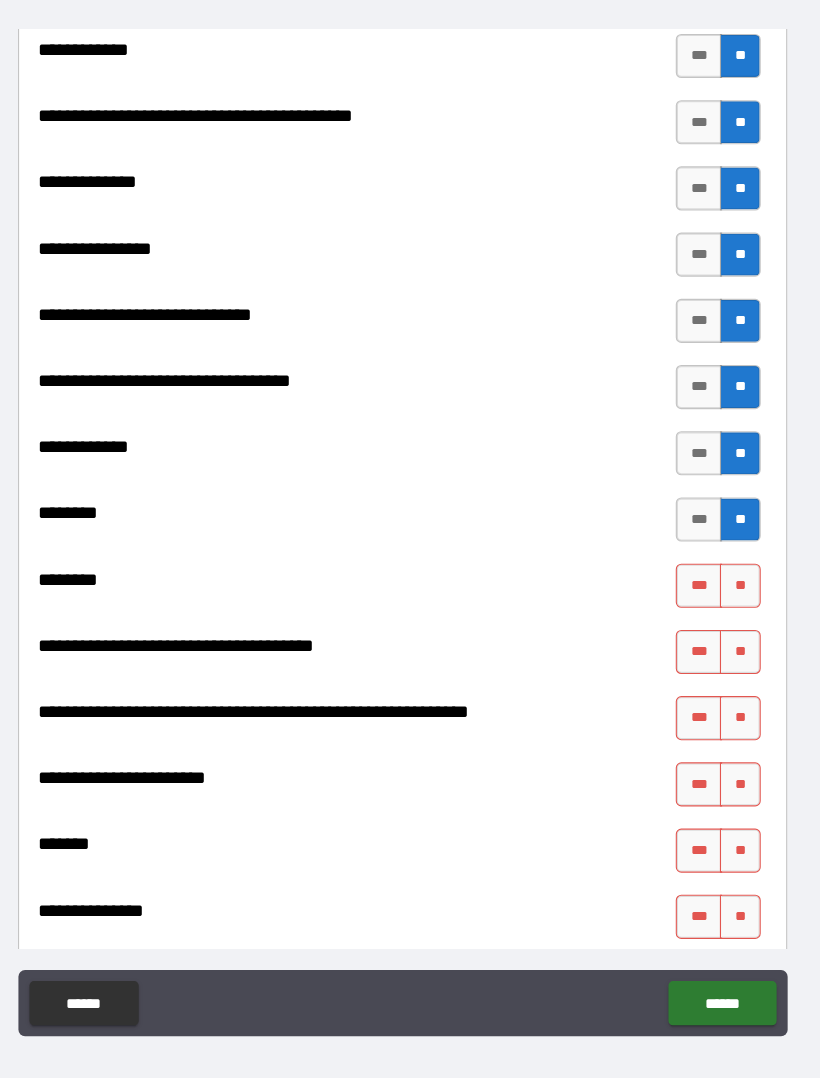 click on "**" at bounding box center (716, 578) 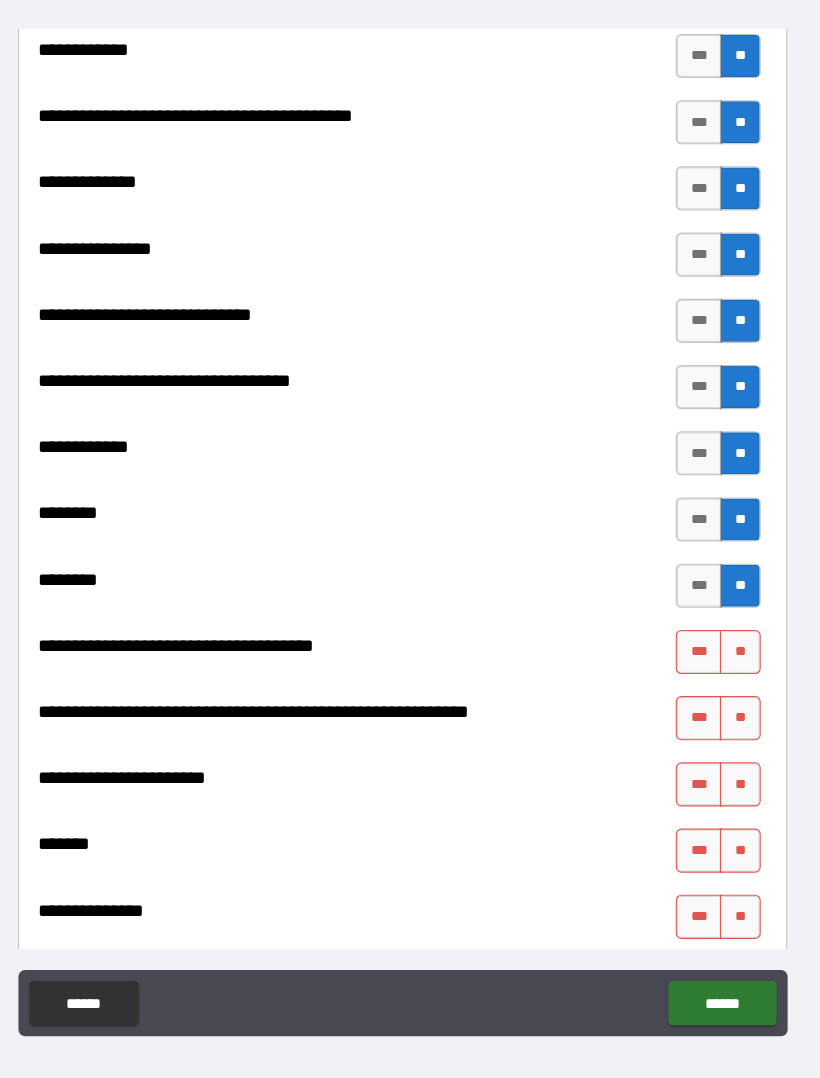 click on "**" at bounding box center (716, 638) 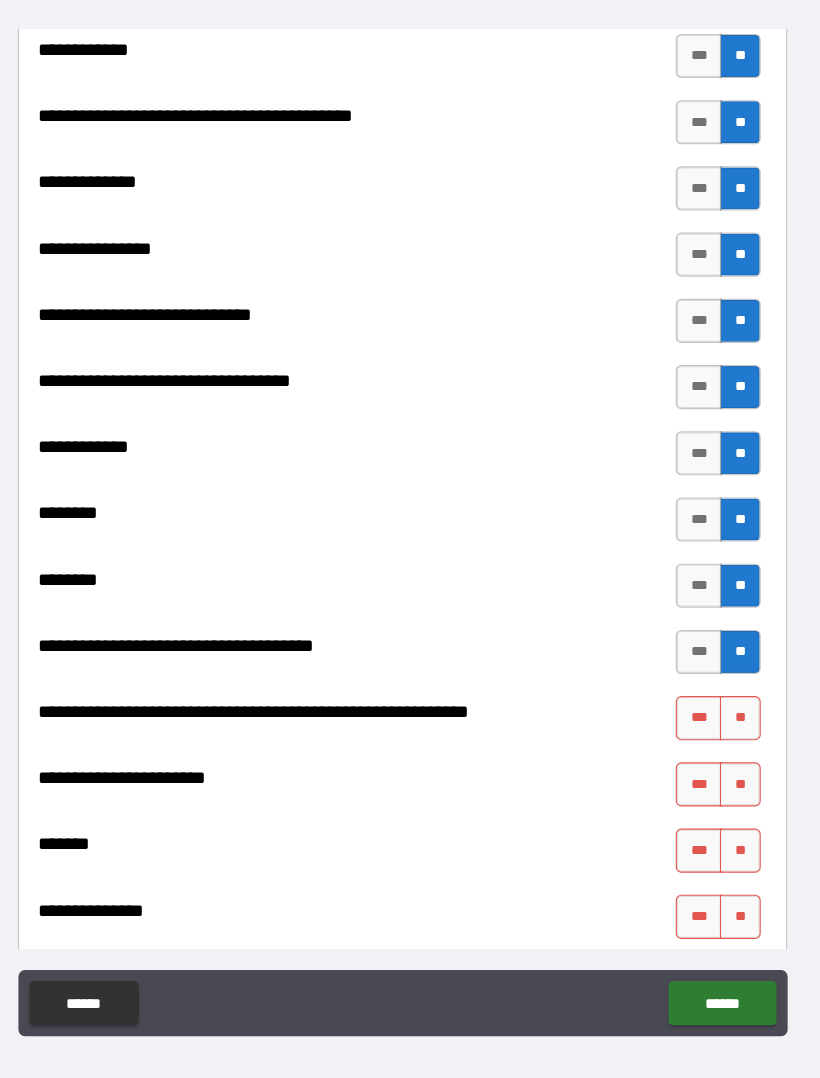 click on "**" at bounding box center [716, 698] 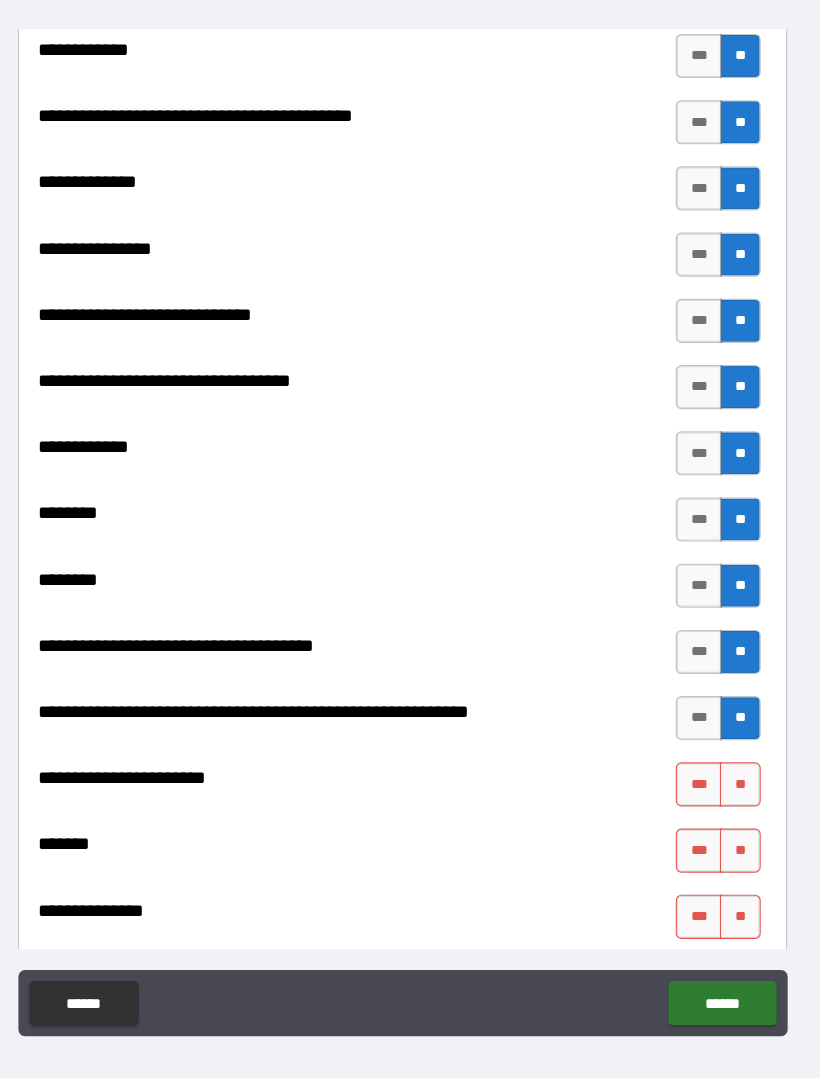 click on "**" at bounding box center [716, 758] 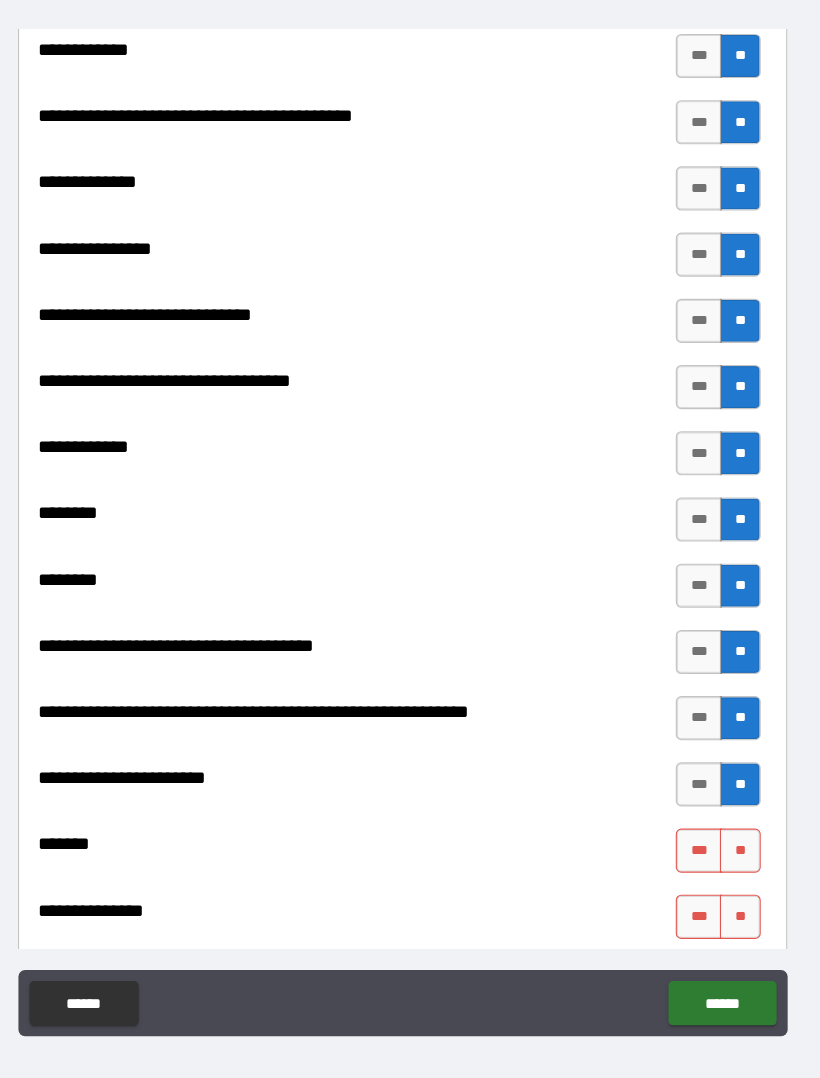 click on "**" at bounding box center (716, 818) 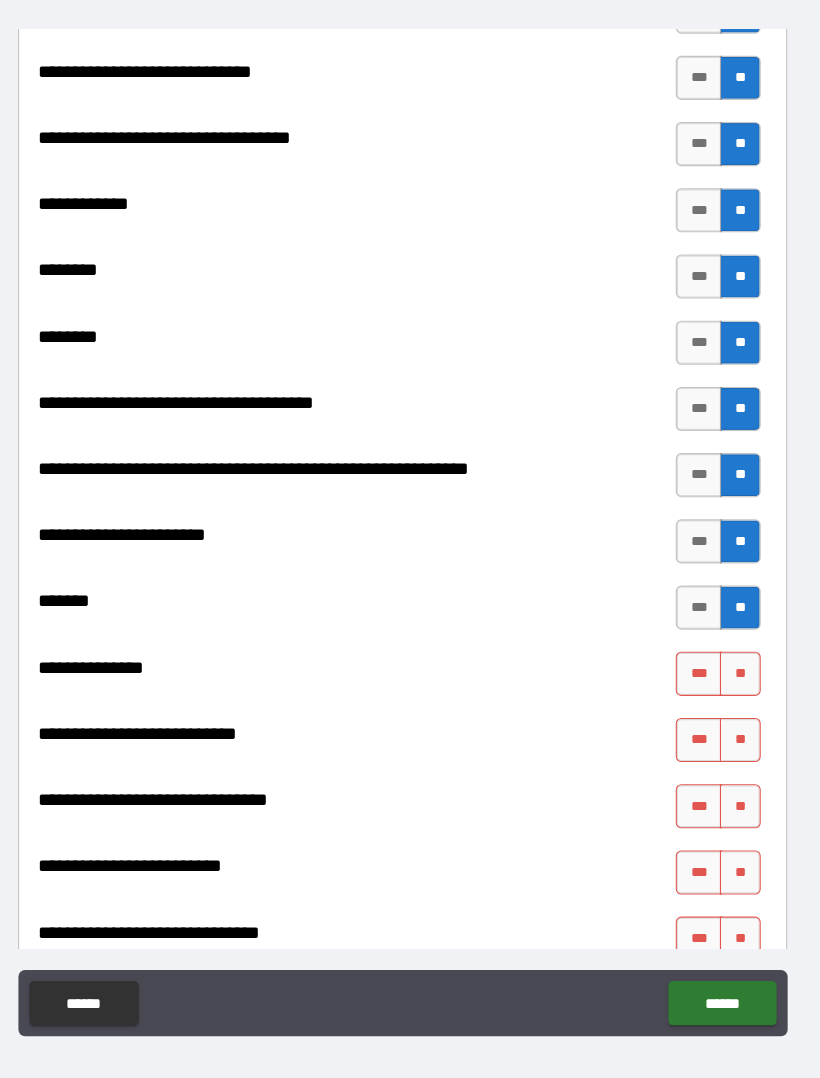 scroll, scrollTop: 8669, scrollLeft: 0, axis: vertical 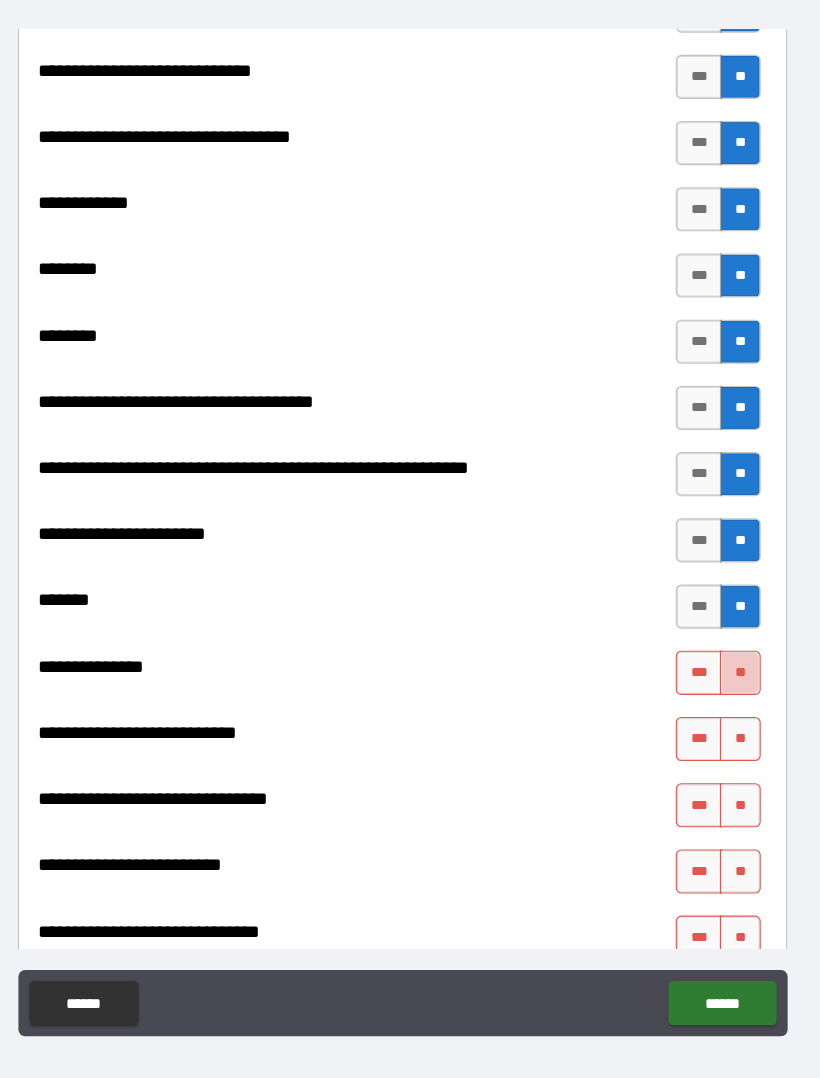 click on "**" at bounding box center (716, 657) 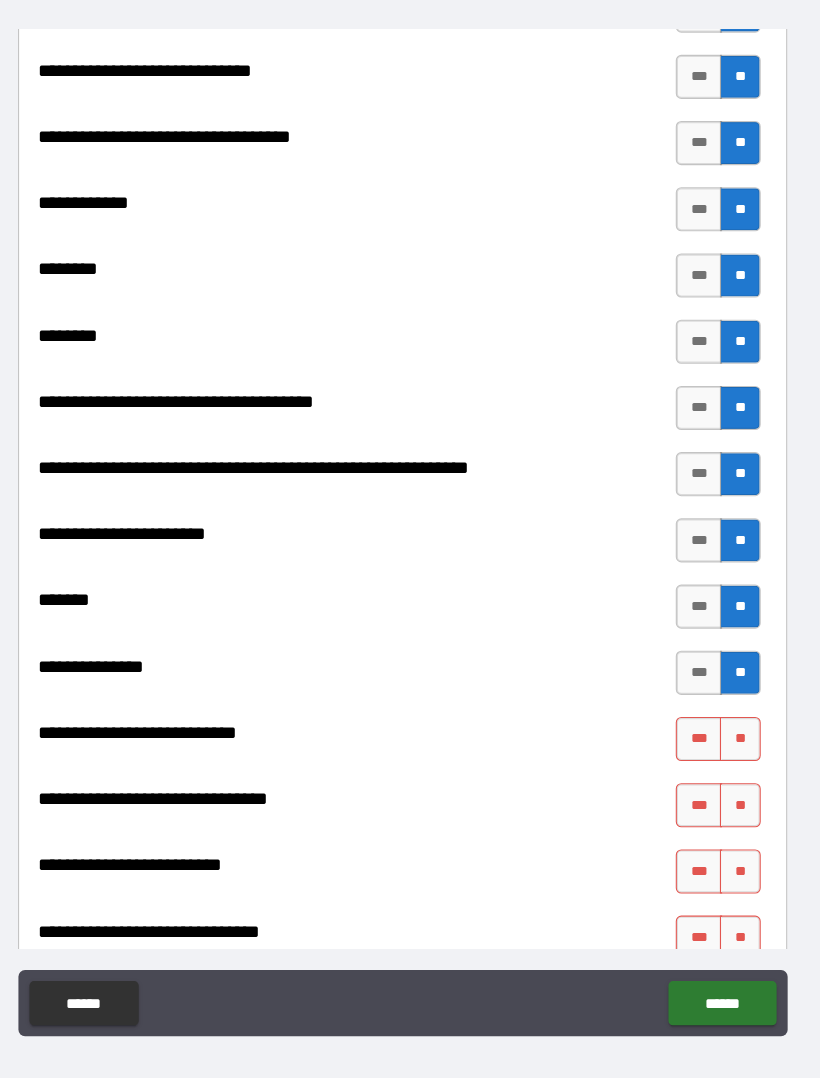 click on "**" at bounding box center (716, 717) 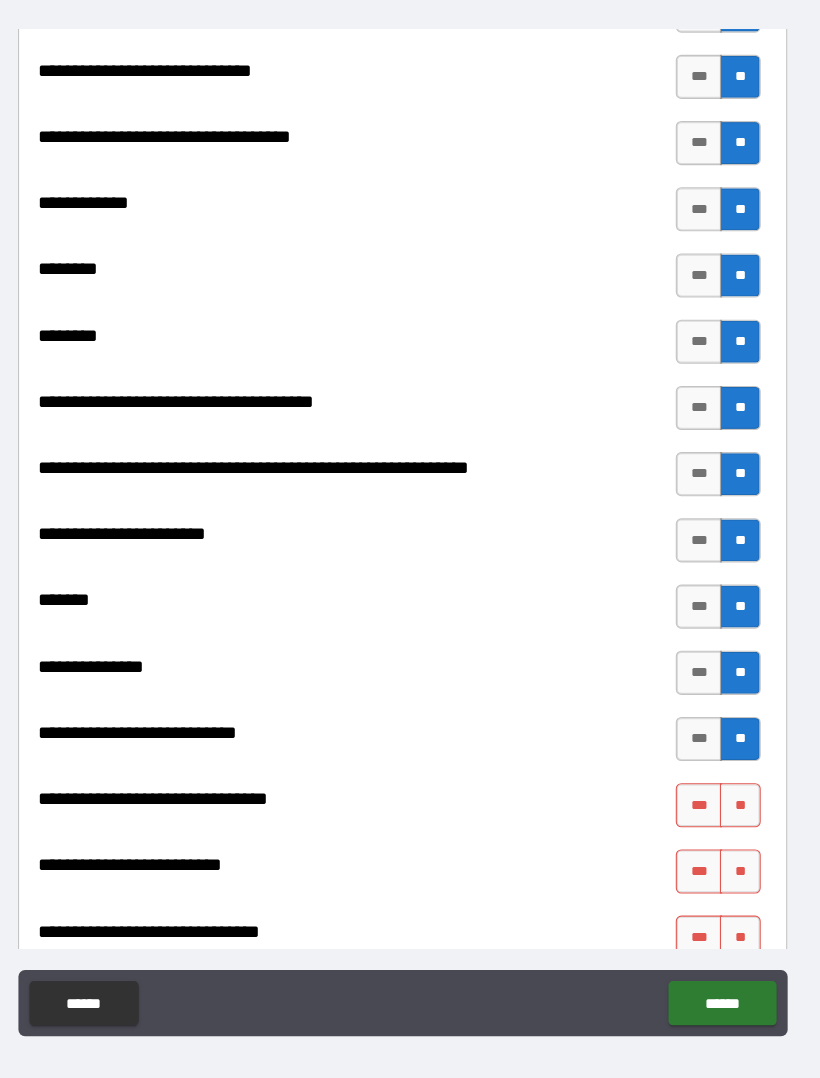 click on "**" at bounding box center [716, 777] 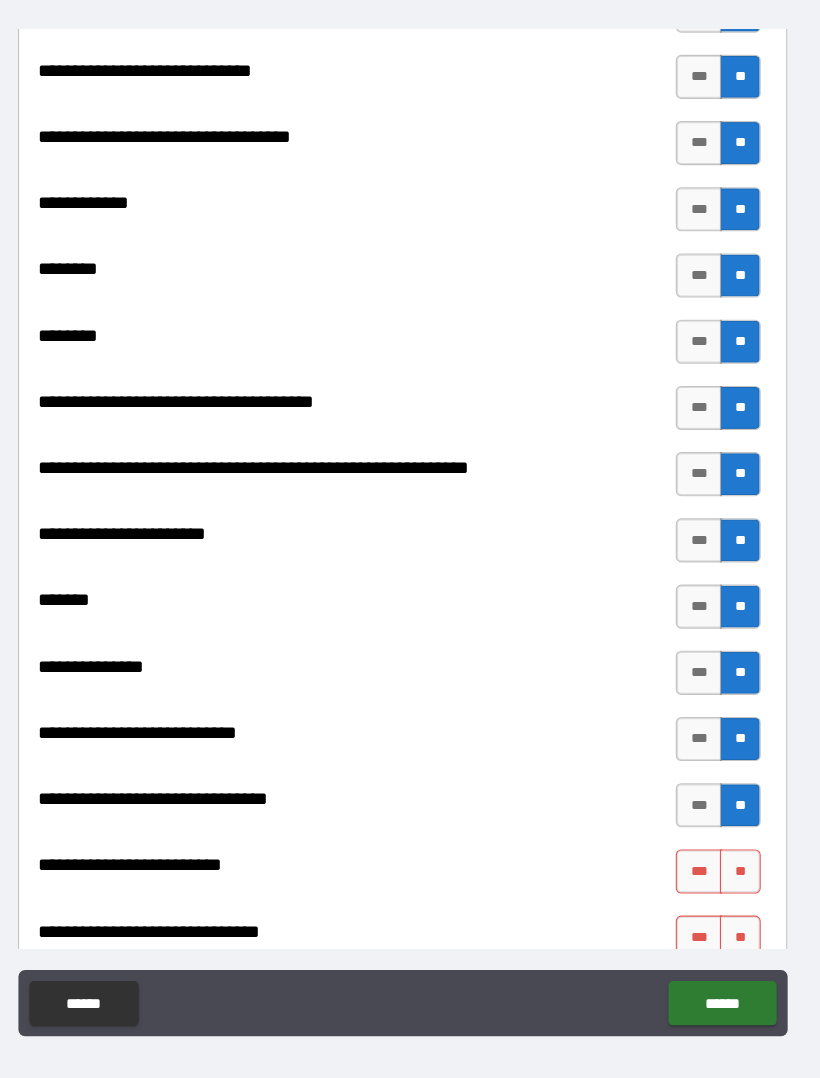 click on "**" at bounding box center (716, 837) 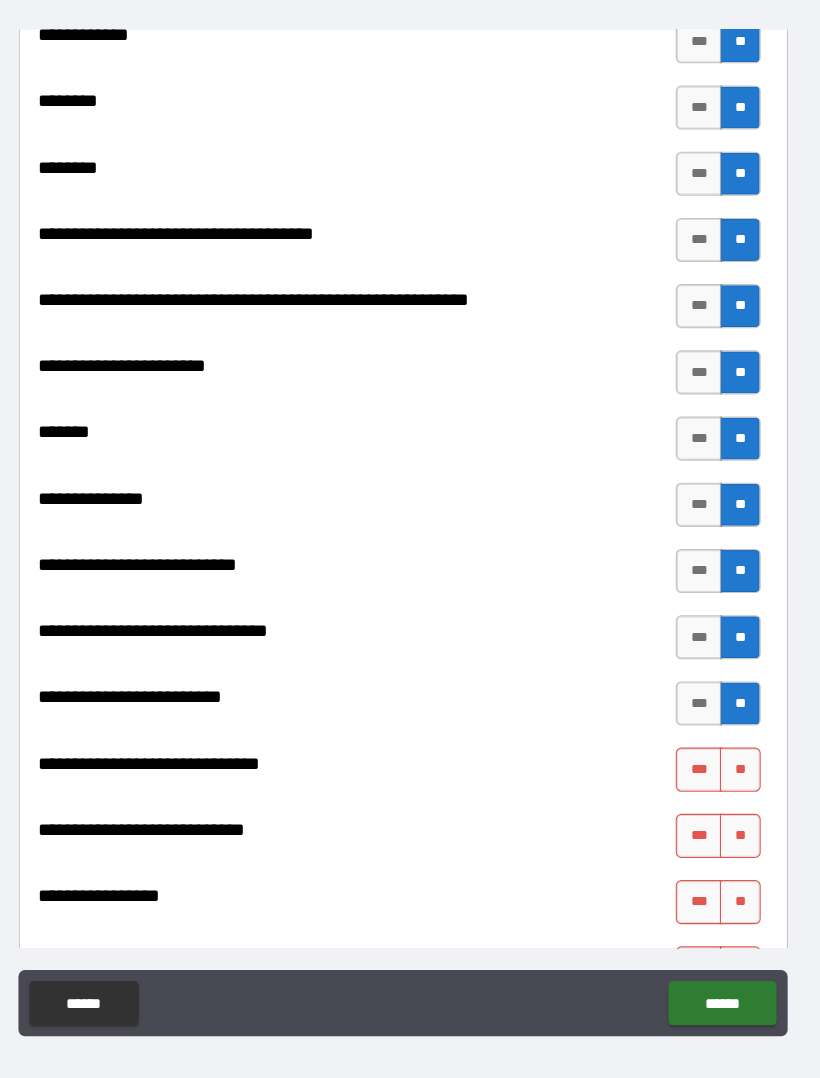 scroll, scrollTop: 8828, scrollLeft: 0, axis: vertical 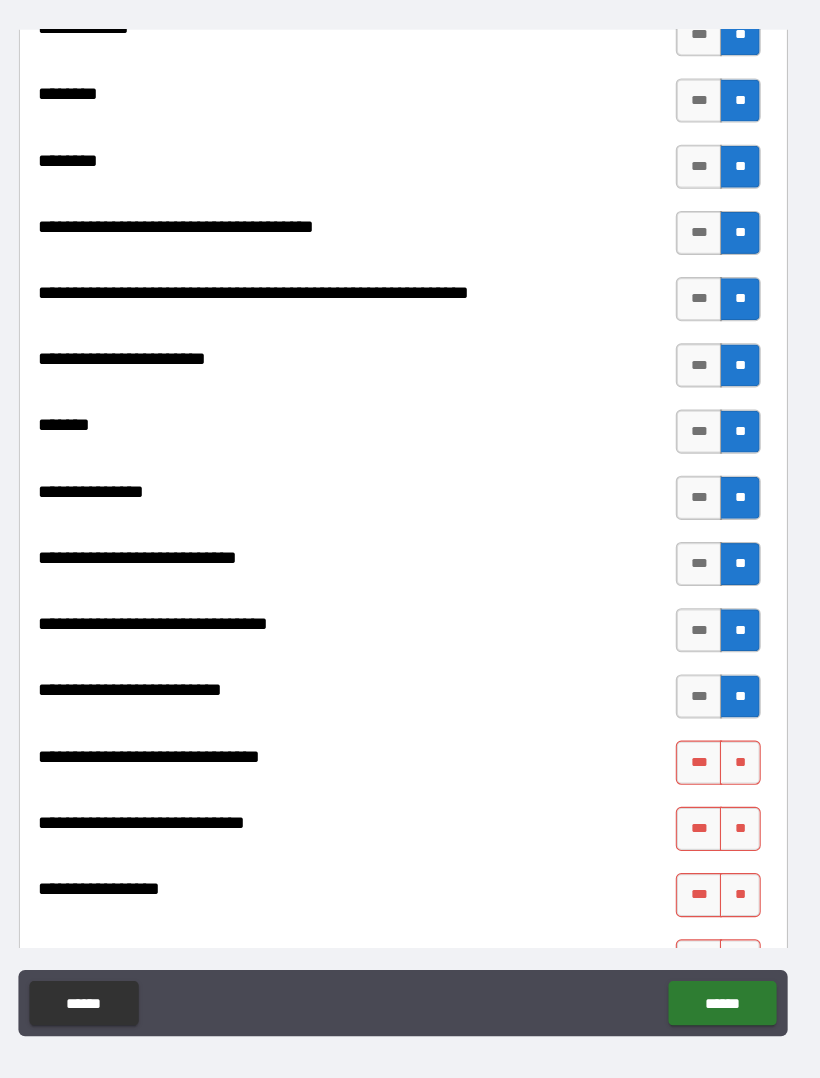 click on "**" at bounding box center [716, 738] 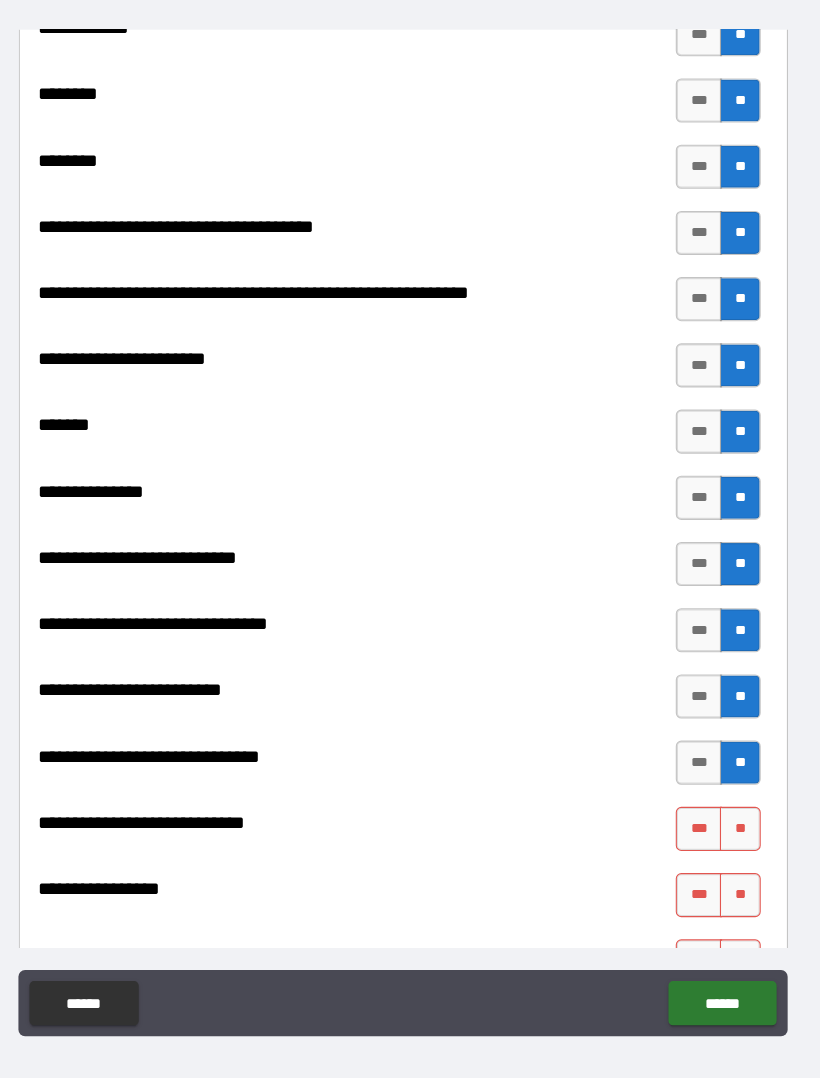 click on "**" at bounding box center (716, 798) 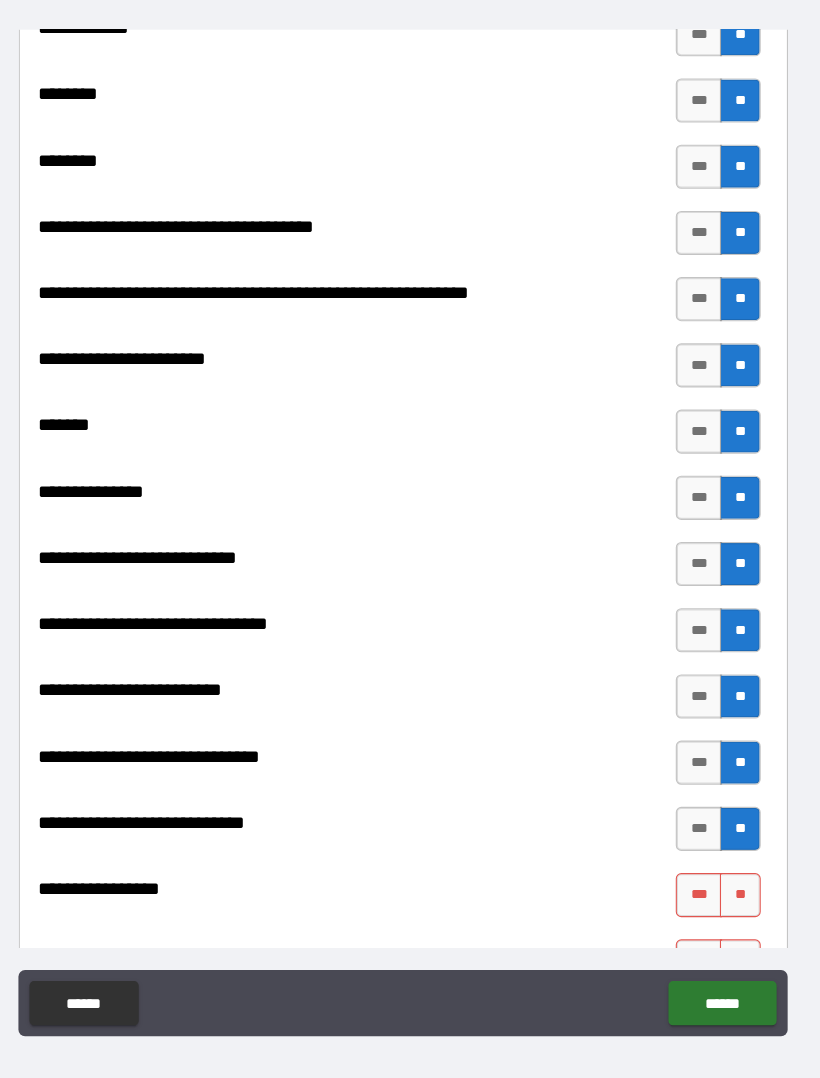 click on "**" at bounding box center [716, 858] 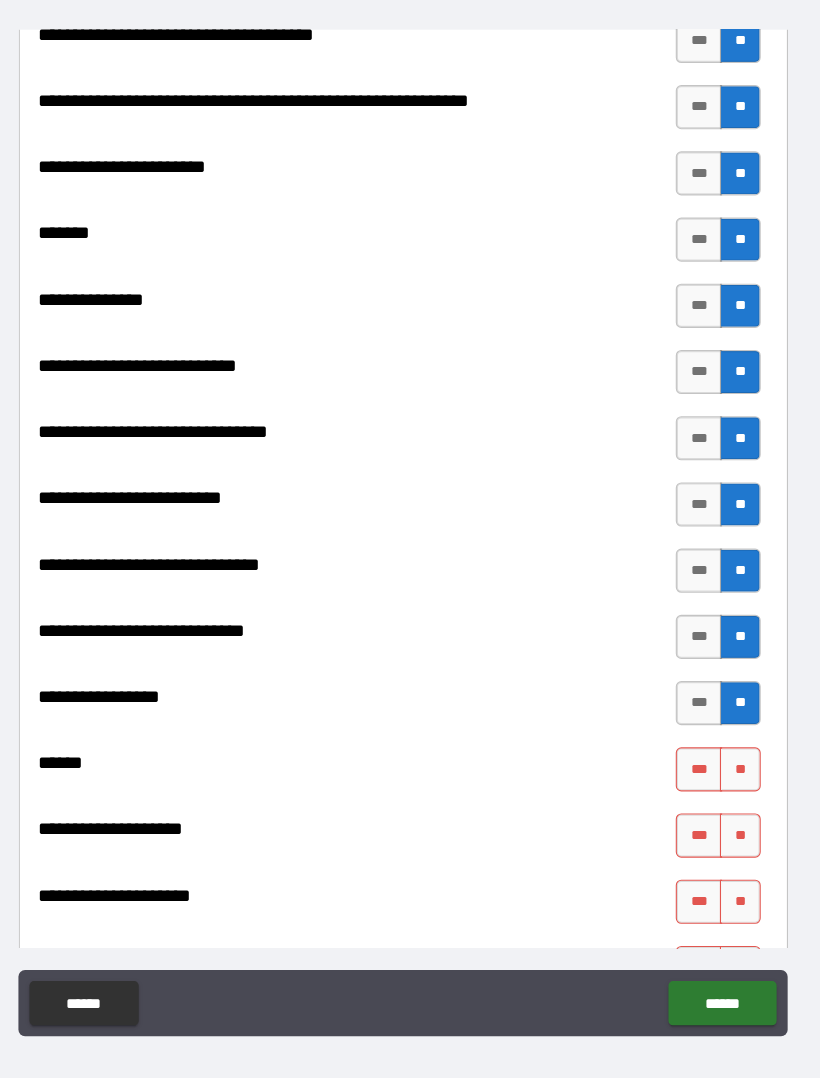 scroll, scrollTop: 9011, scrollLeft: 0, axis: vertical 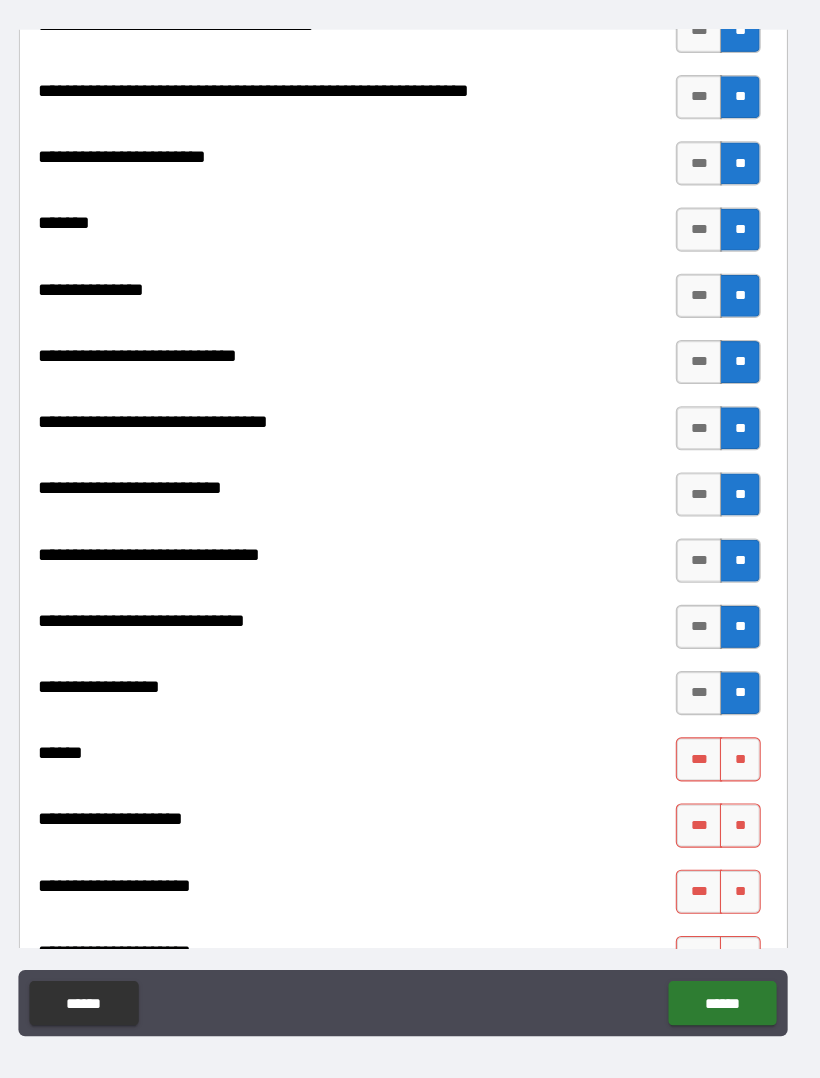 click on "**" at bounding box center (716, 735) 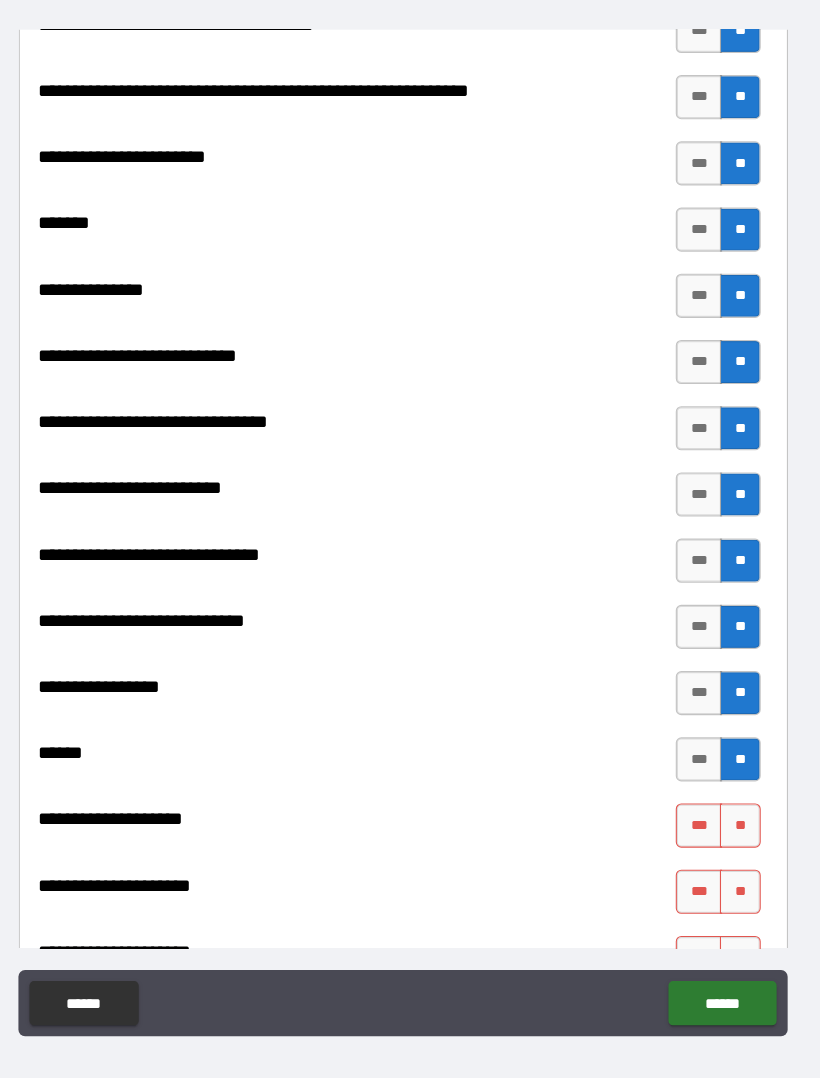 click on "**" at bounding box center (716, 795) 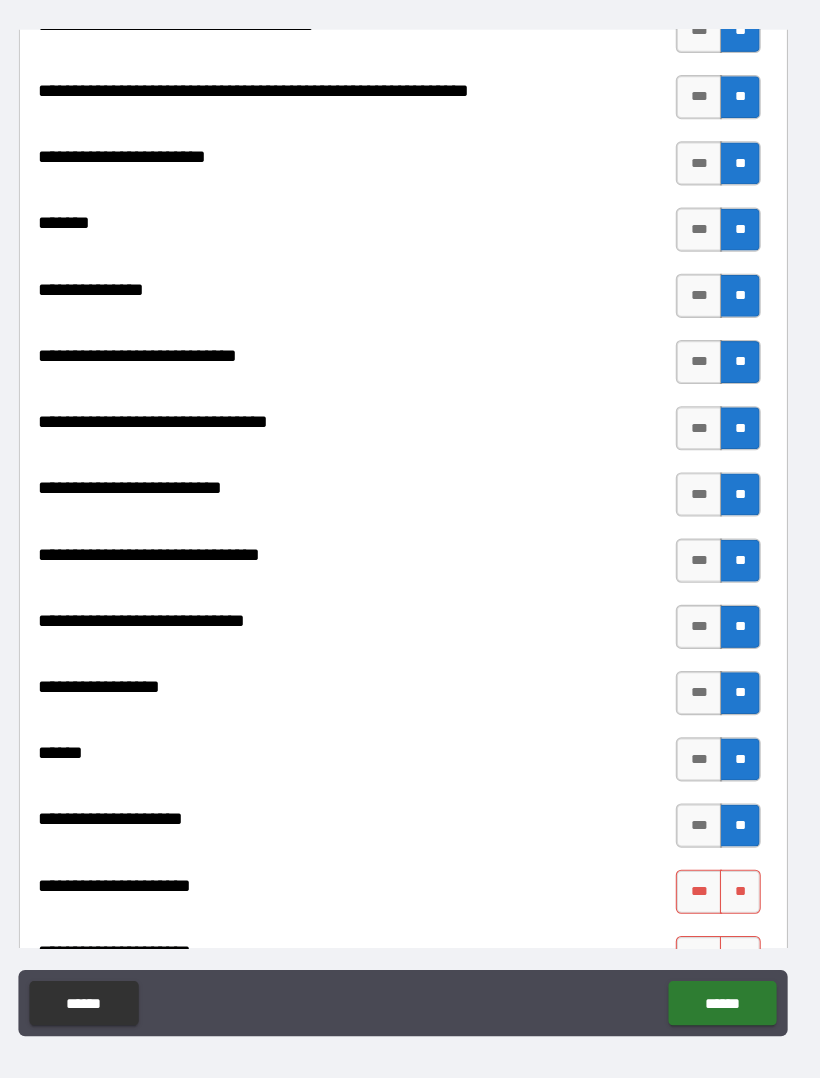 click on "**" at bounding box center (716, 855) 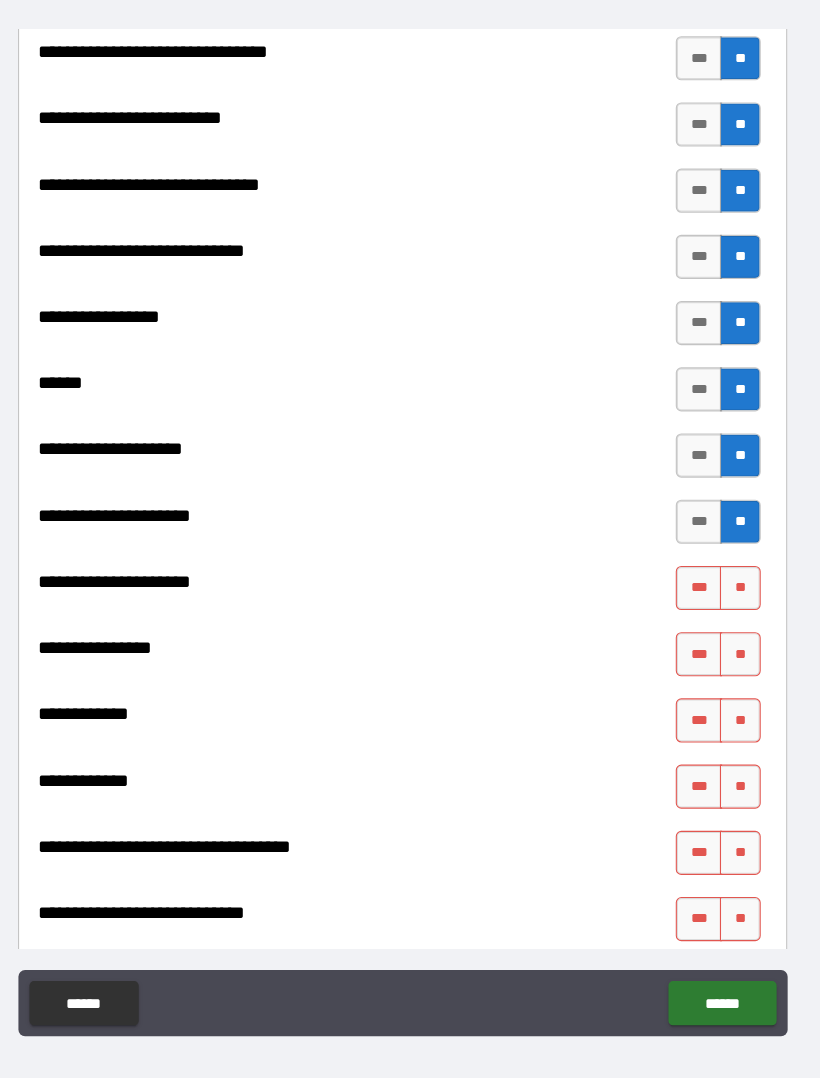 scroll, scrollTop: 9354, scrollLeft: 0, axis: vertical 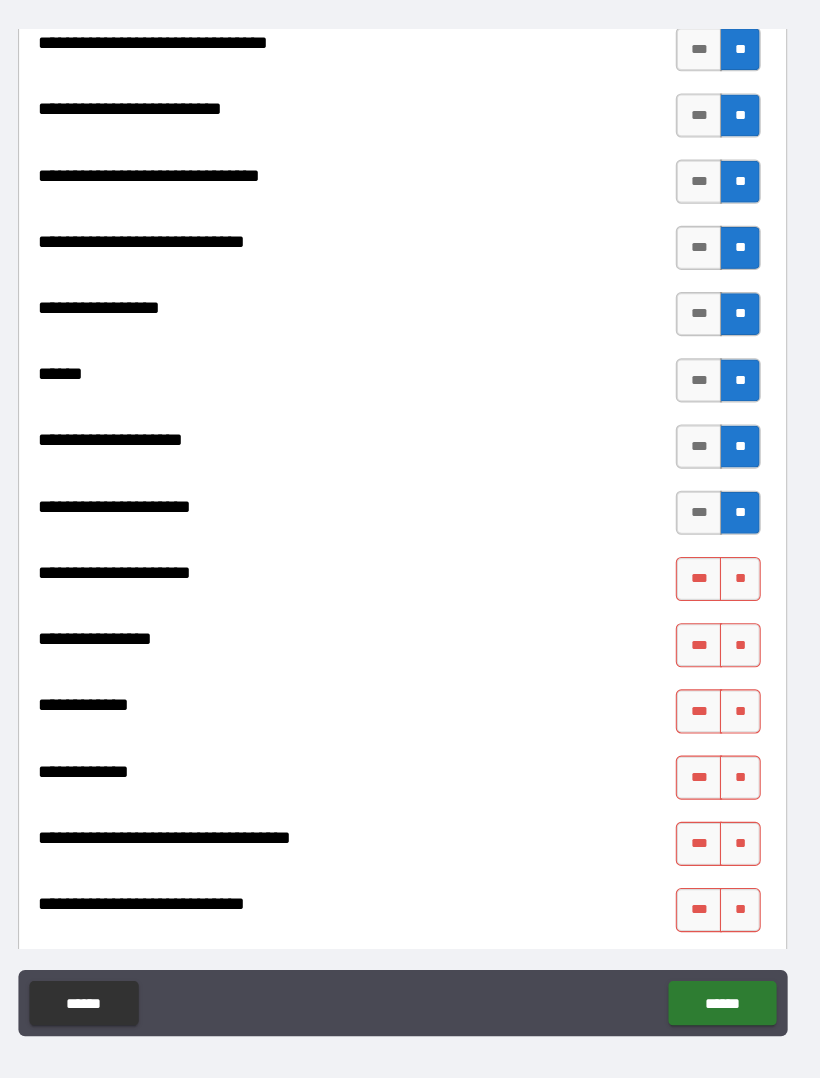 click on "**" at bounding box center [716, 572] 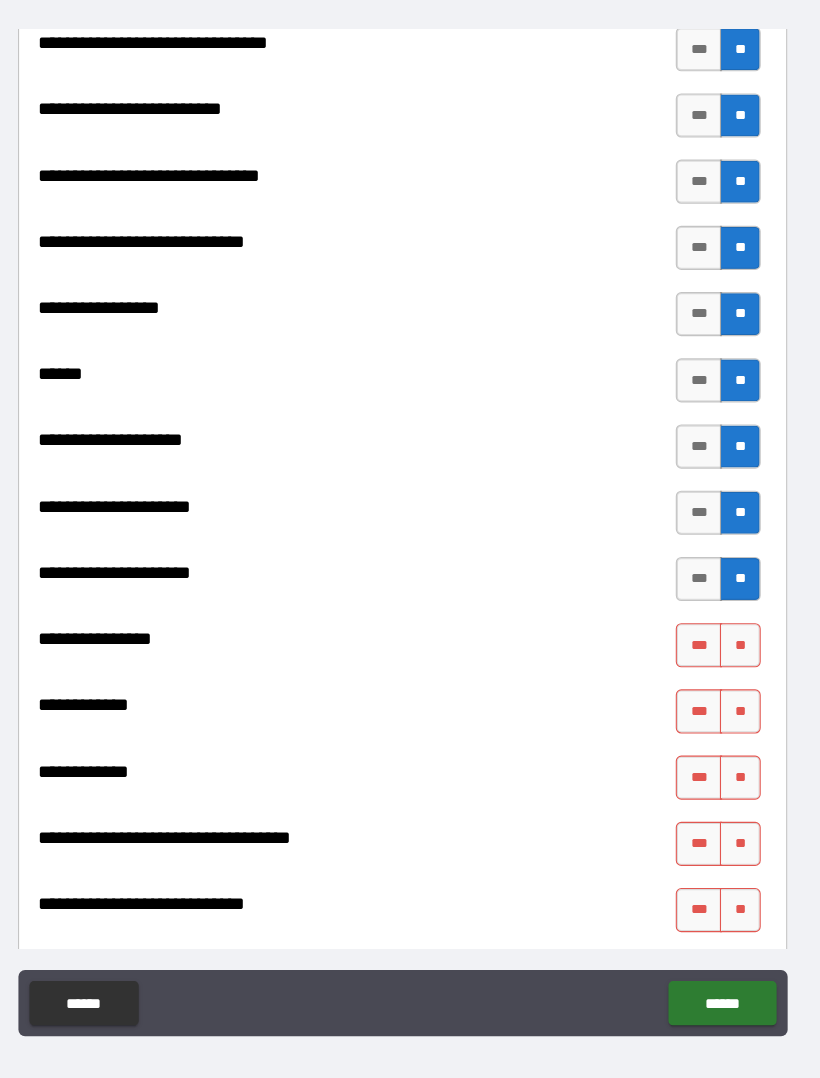 click on "**" at bounding box center (716, 632) 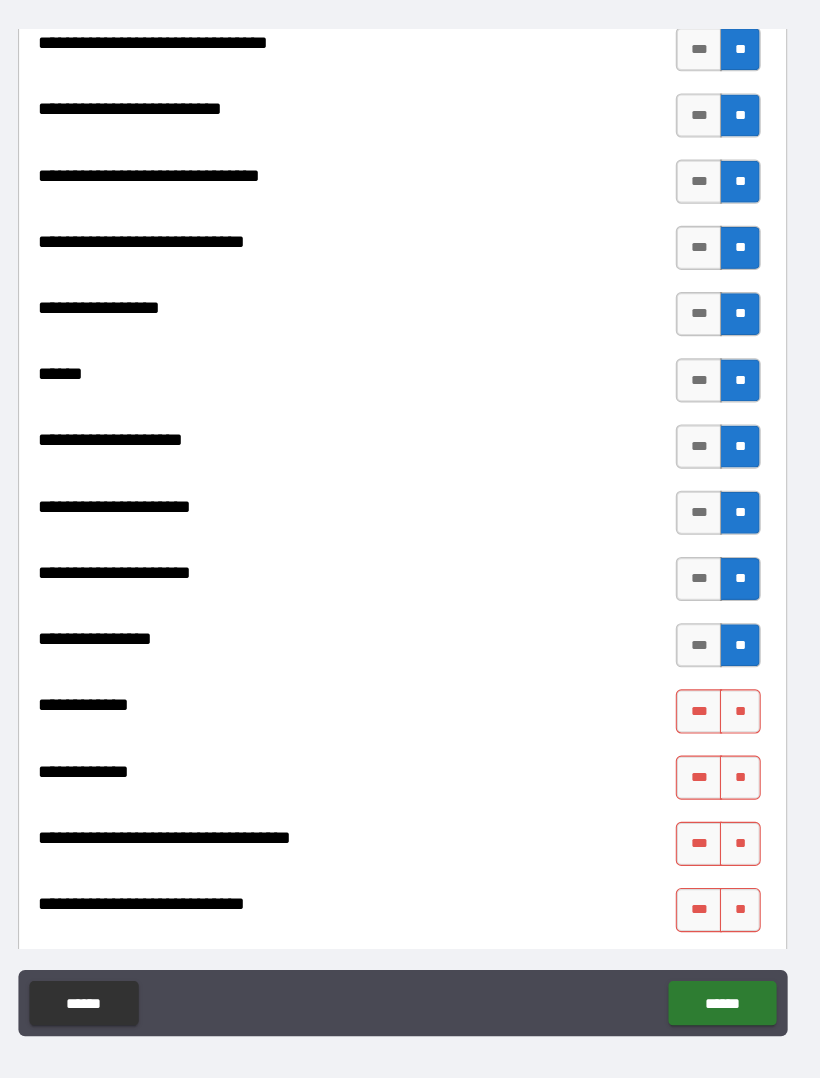click on "**" at bounding box center (716, 692) 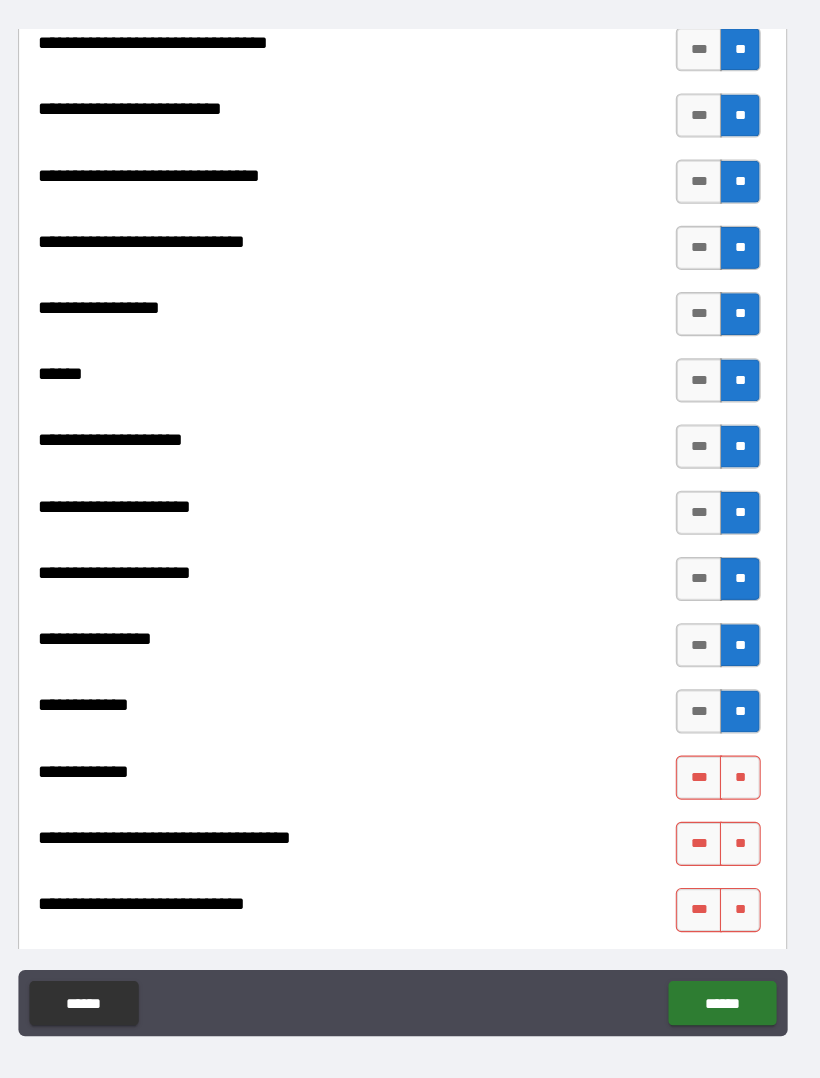 click on "**" at bounding box center (716, 752) 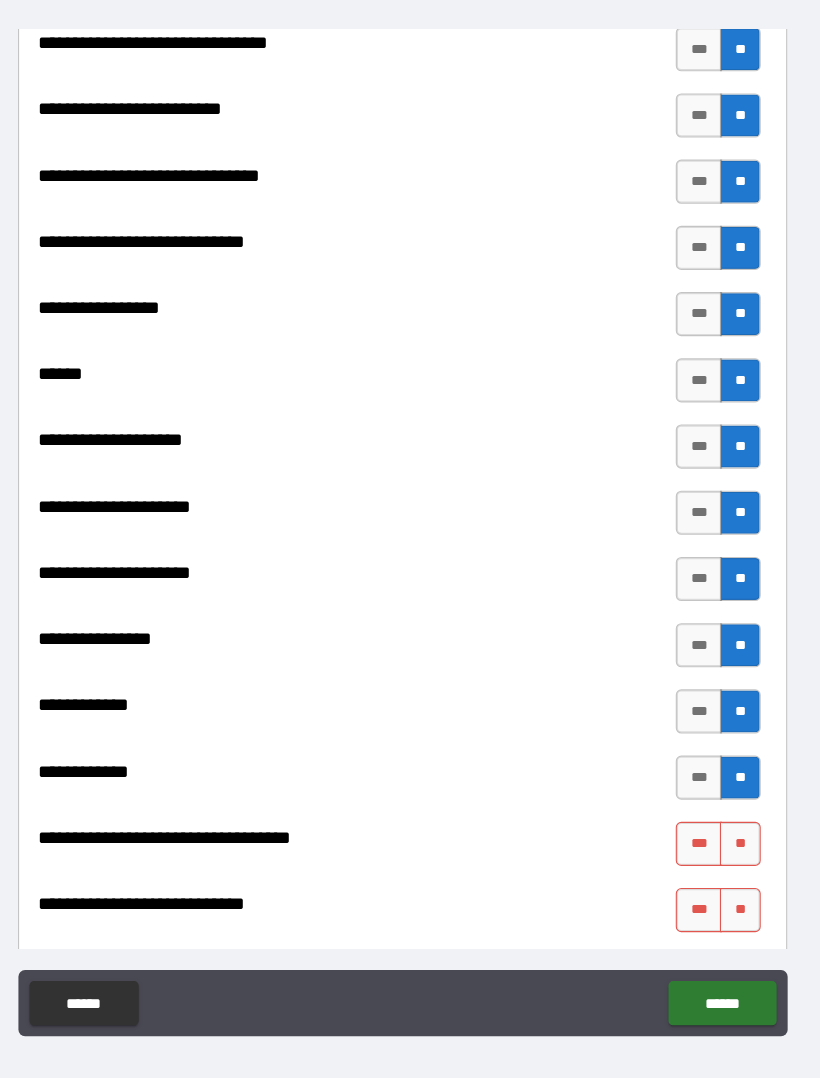 click on "**" at bounding box center [716, 812] 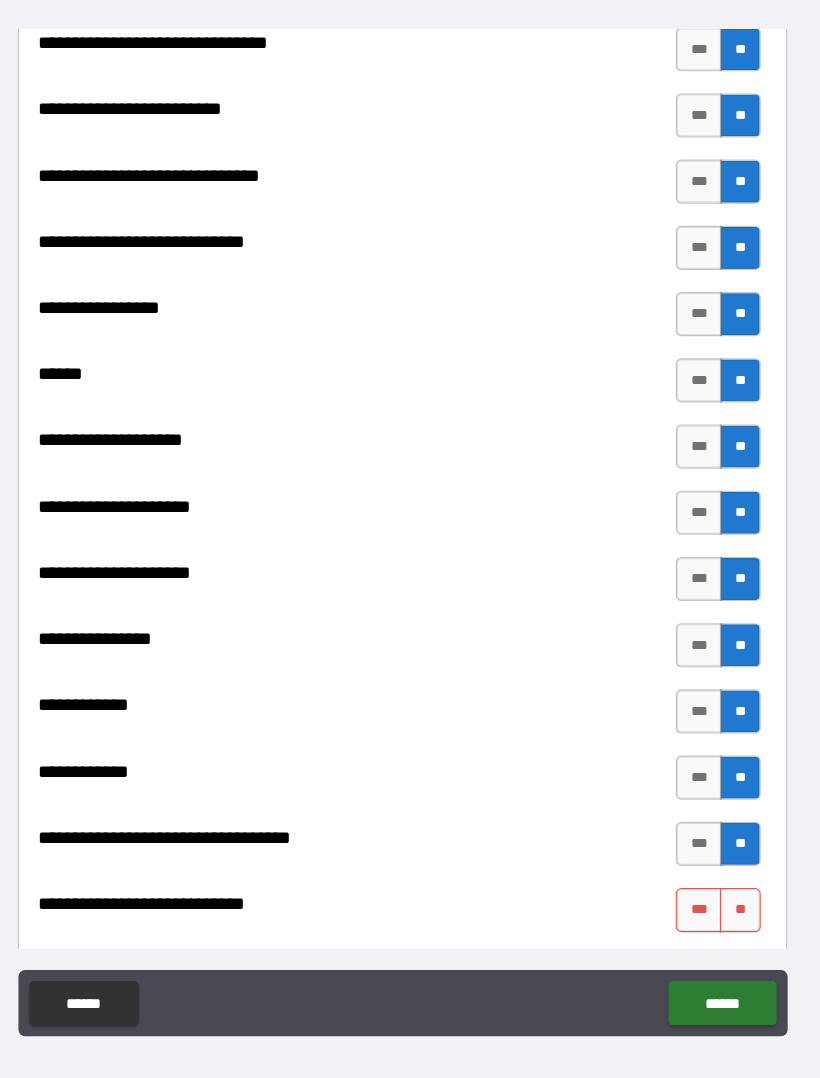 click on "**" at bounding box center [716, 872] 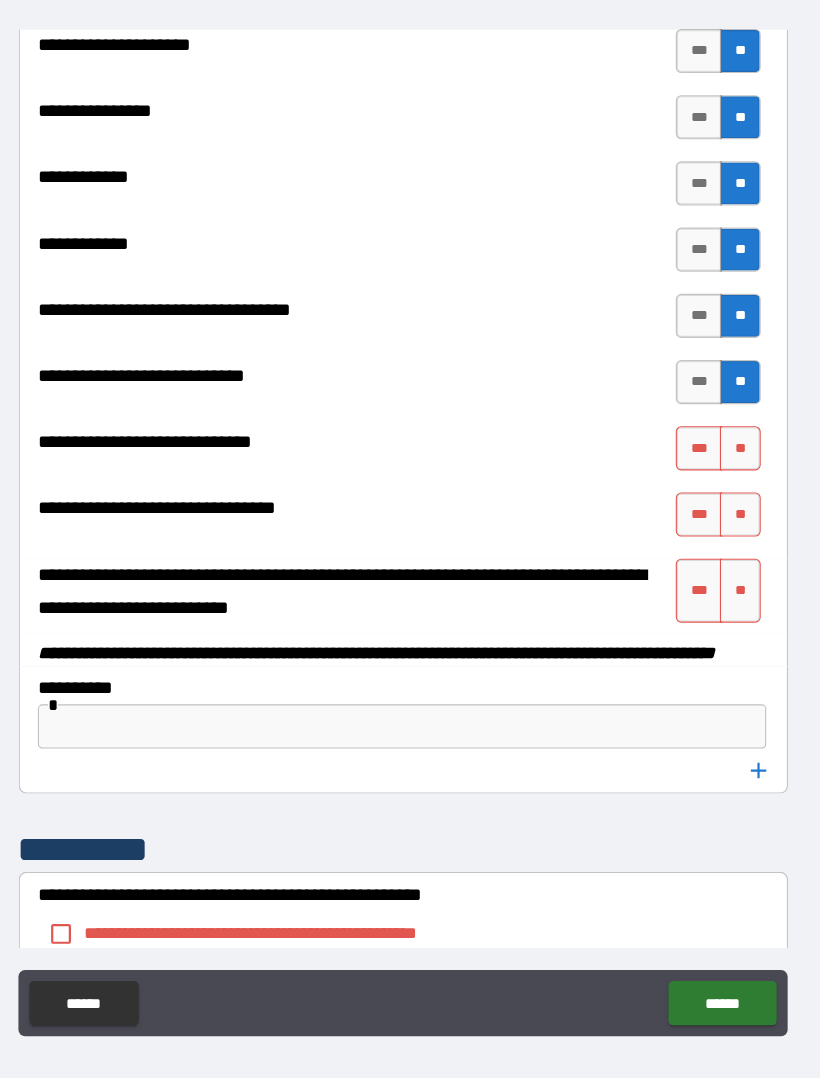 scroll, scrollTop: 9834, scrollLeft: 0, axis: vertical 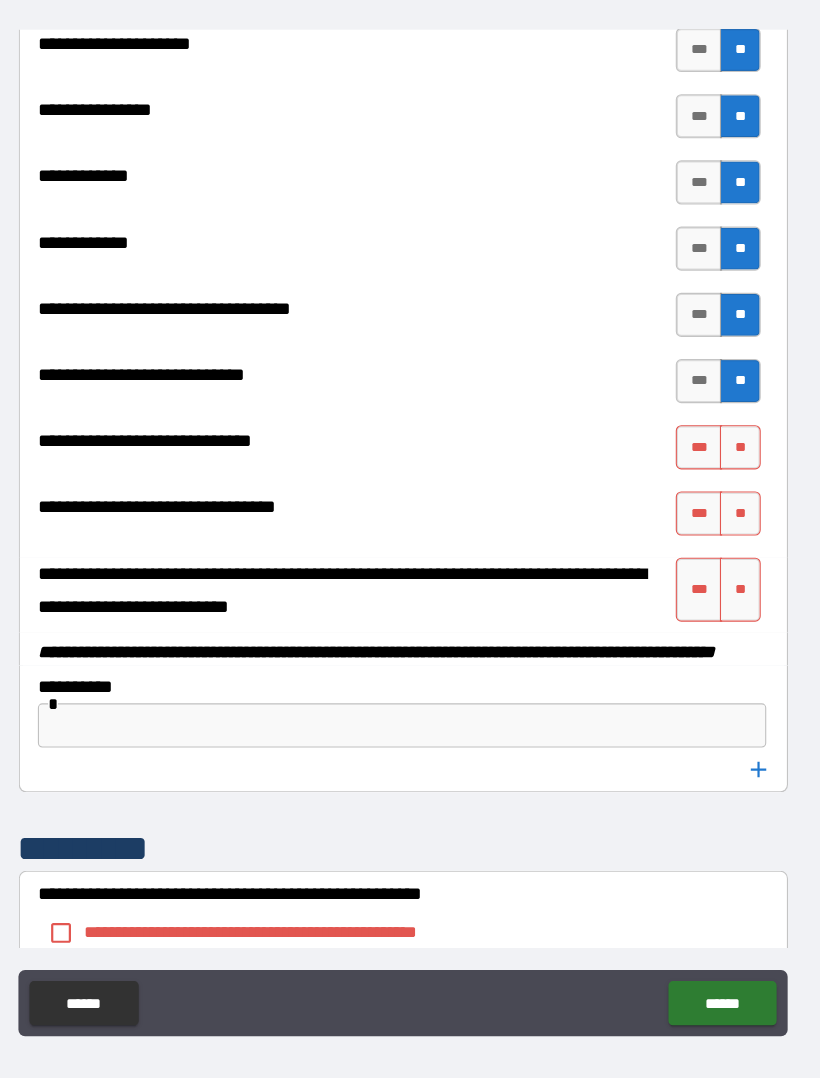 click on "**" at bounding box center (716, 452) 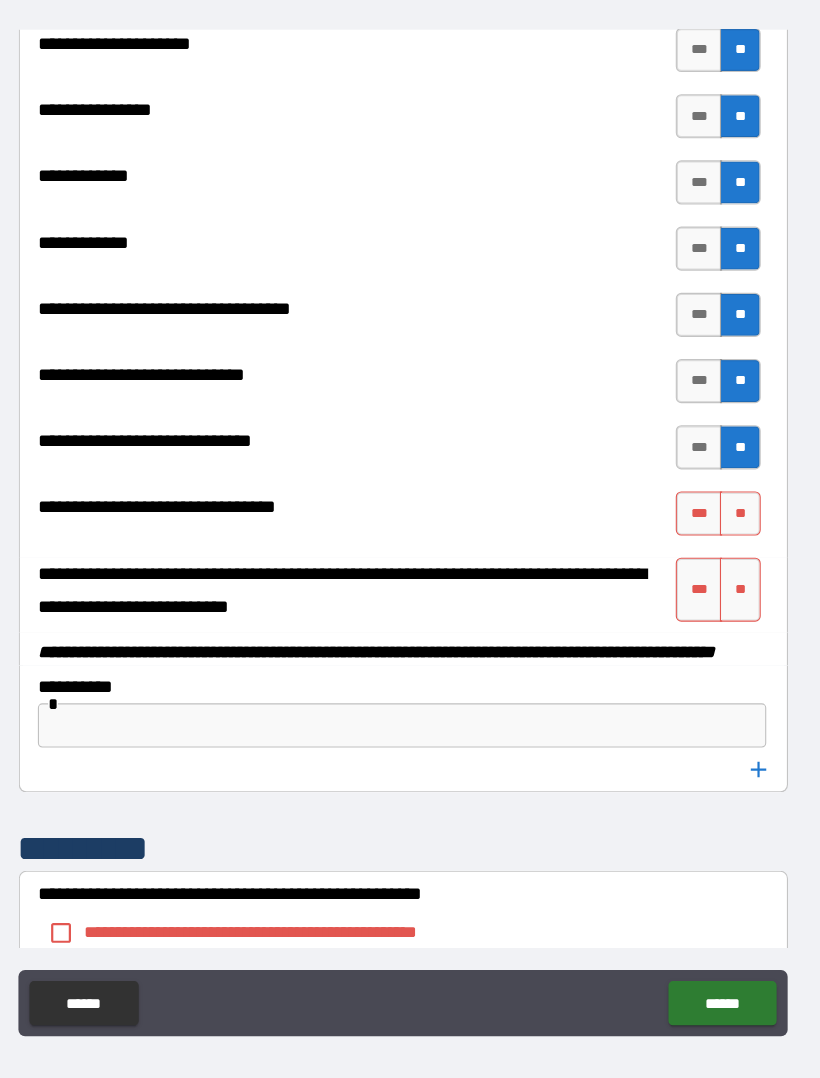 click on "**" at bounding box center (716, 512) 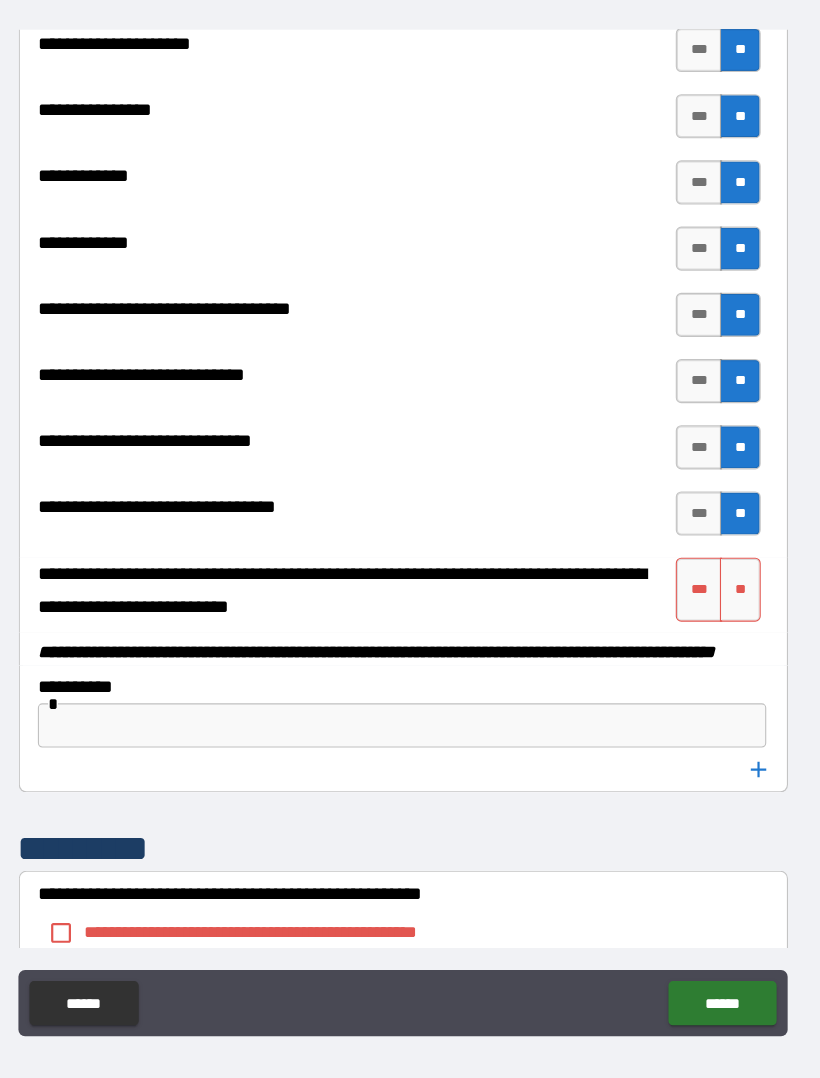 click on "**" at bounding box center (716, 581) 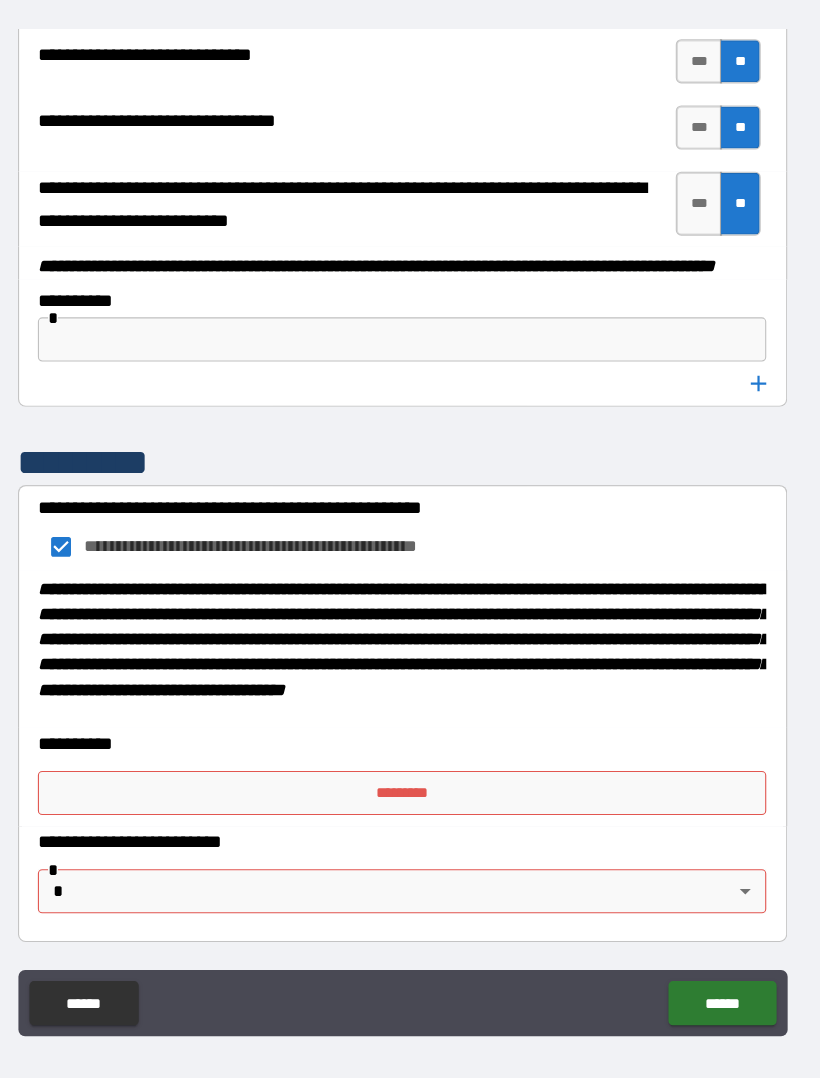 scroll, scrollTop: 10236, scrollLeft: 0, axis: vertical 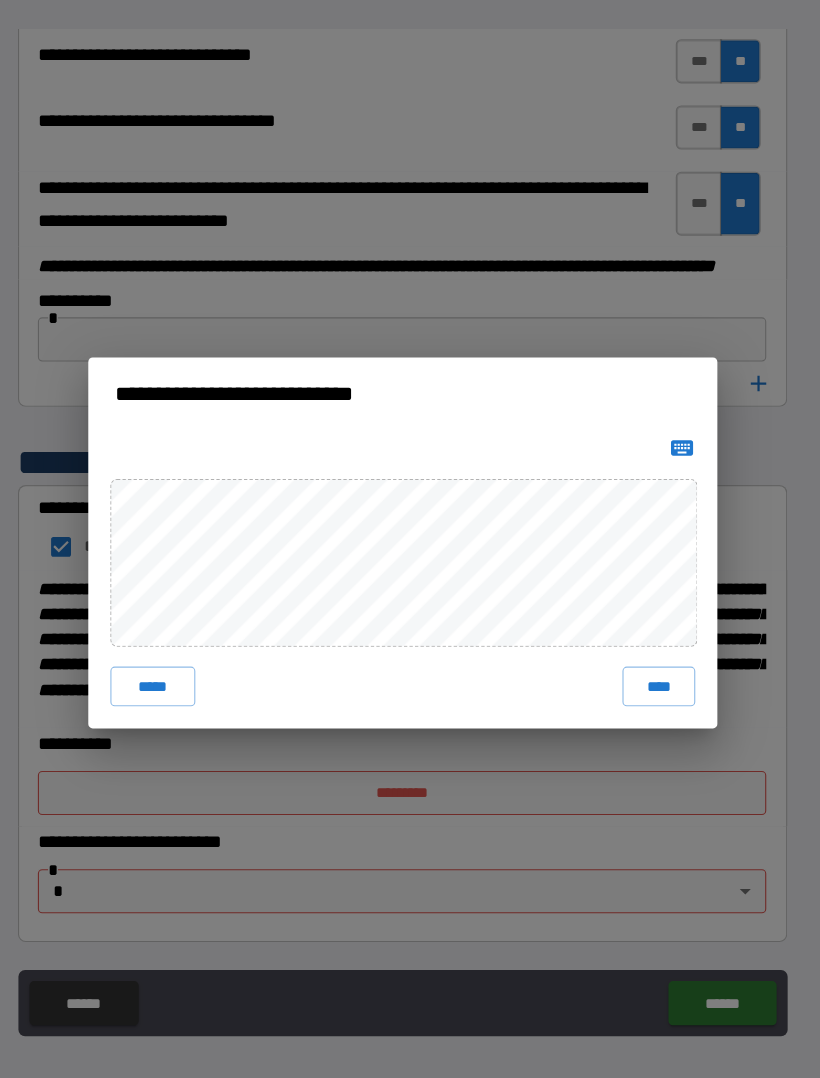 click on "****" at bounding box center (642, 669) 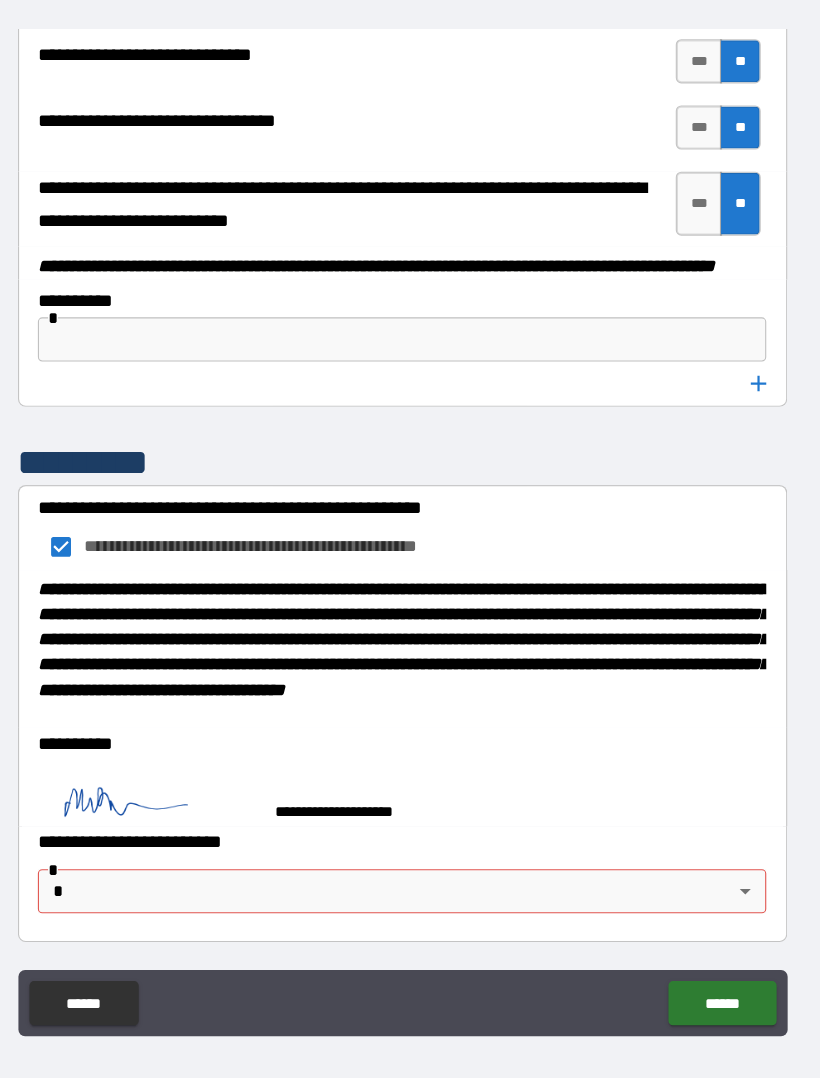 scroll, scrollTop: 10226, scrollLeft: 0, axis: vertical 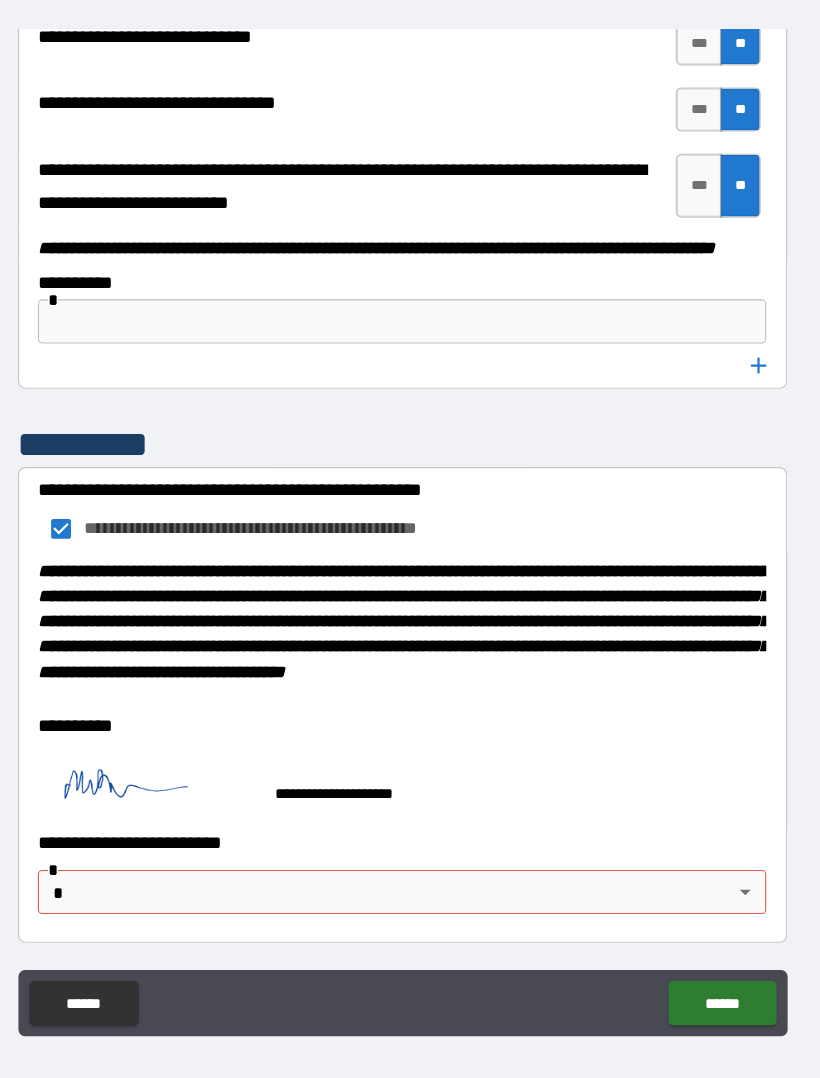 click on "**********" at bounding box center (410, 509) 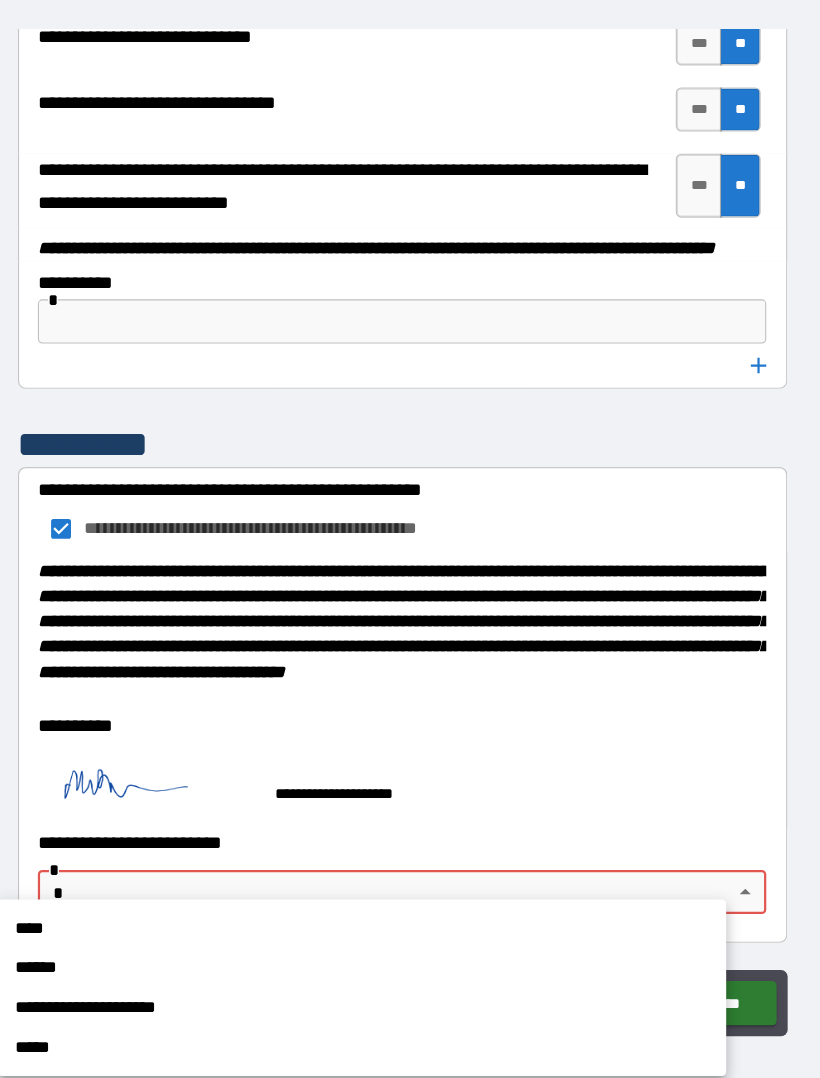 click on "****" at bounding box center [373, 888] 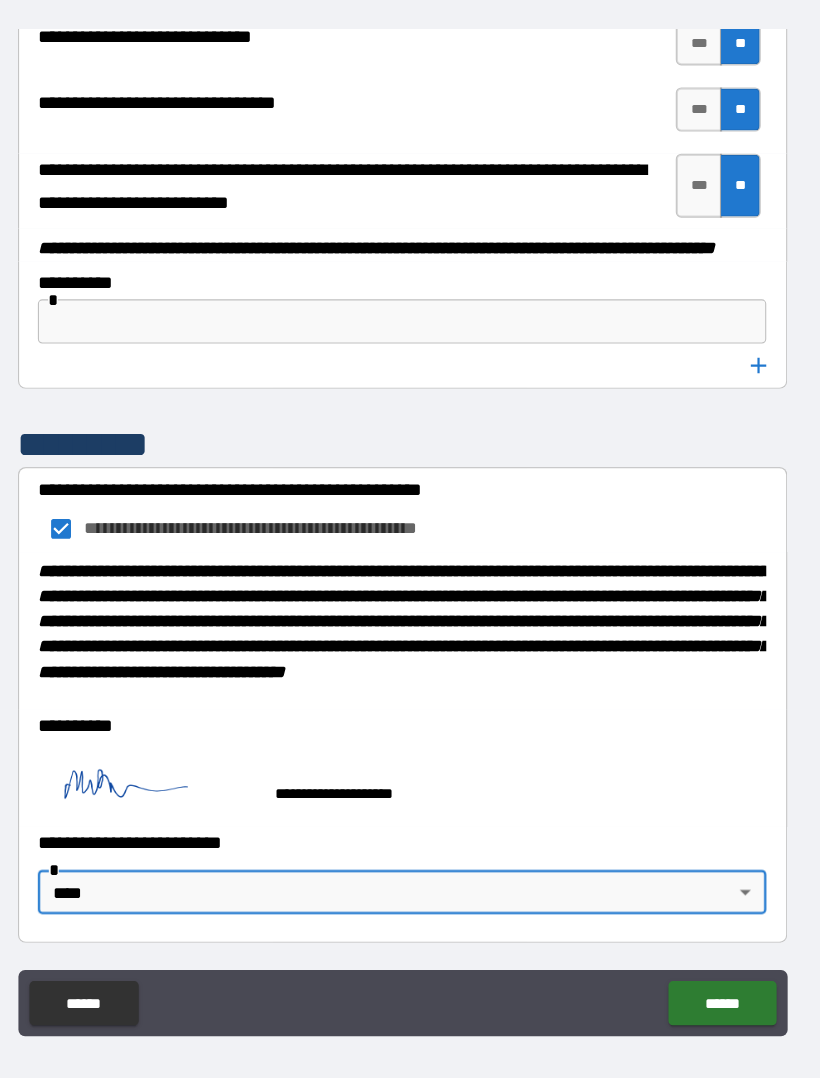 click on "******" at bounding box center (699, 956) 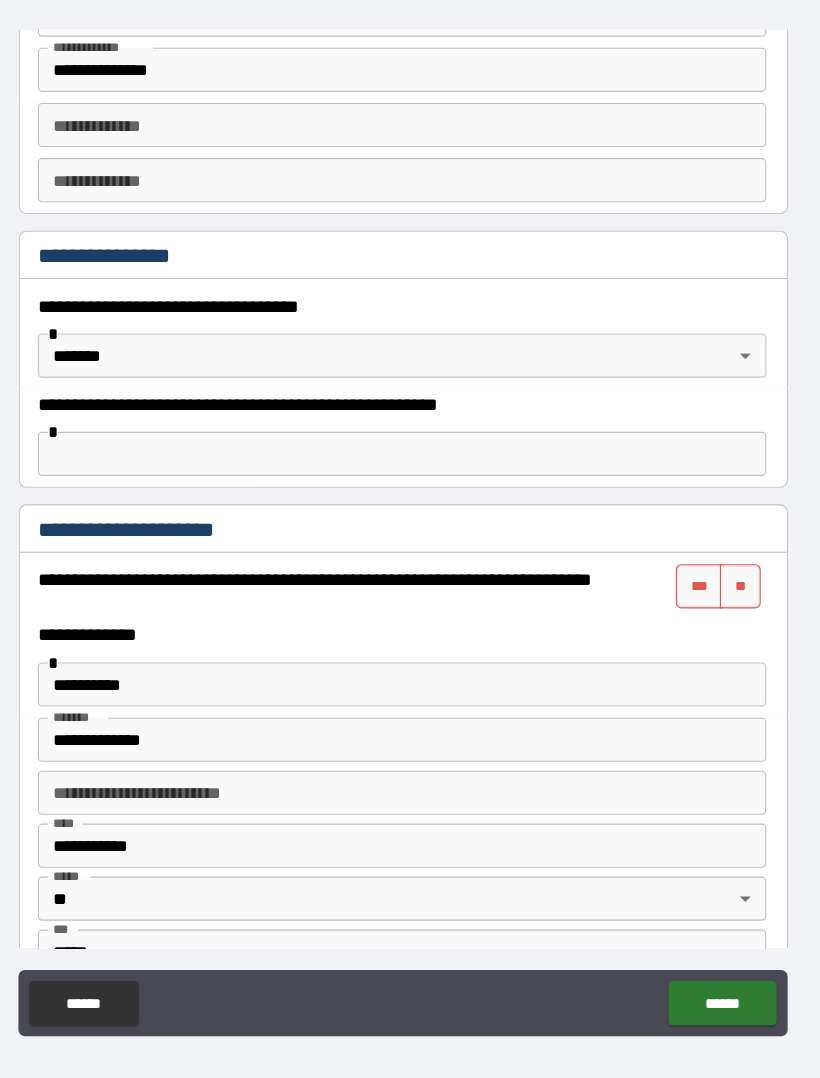 scroll, scrollTop: 1074, scrollLeft: 0, axis: vertical 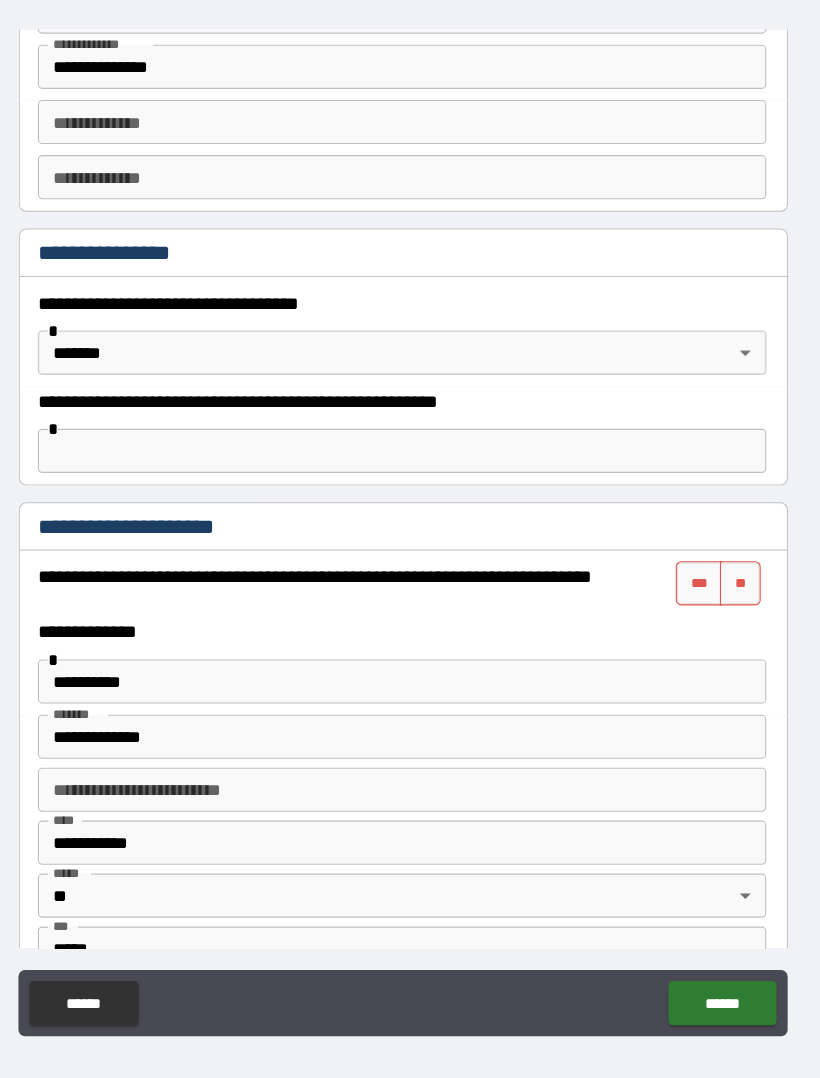 click on "**" at bounding box center (716, 576) 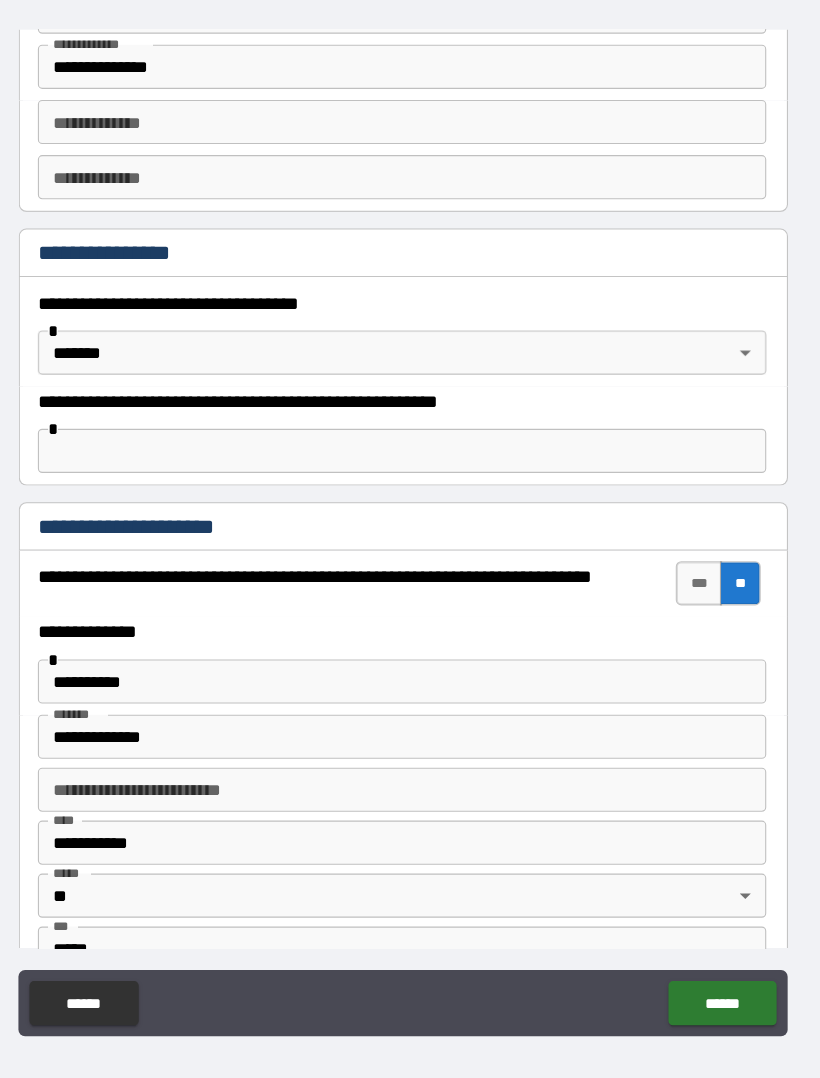 click on "******" at bounding box center [699, 956] 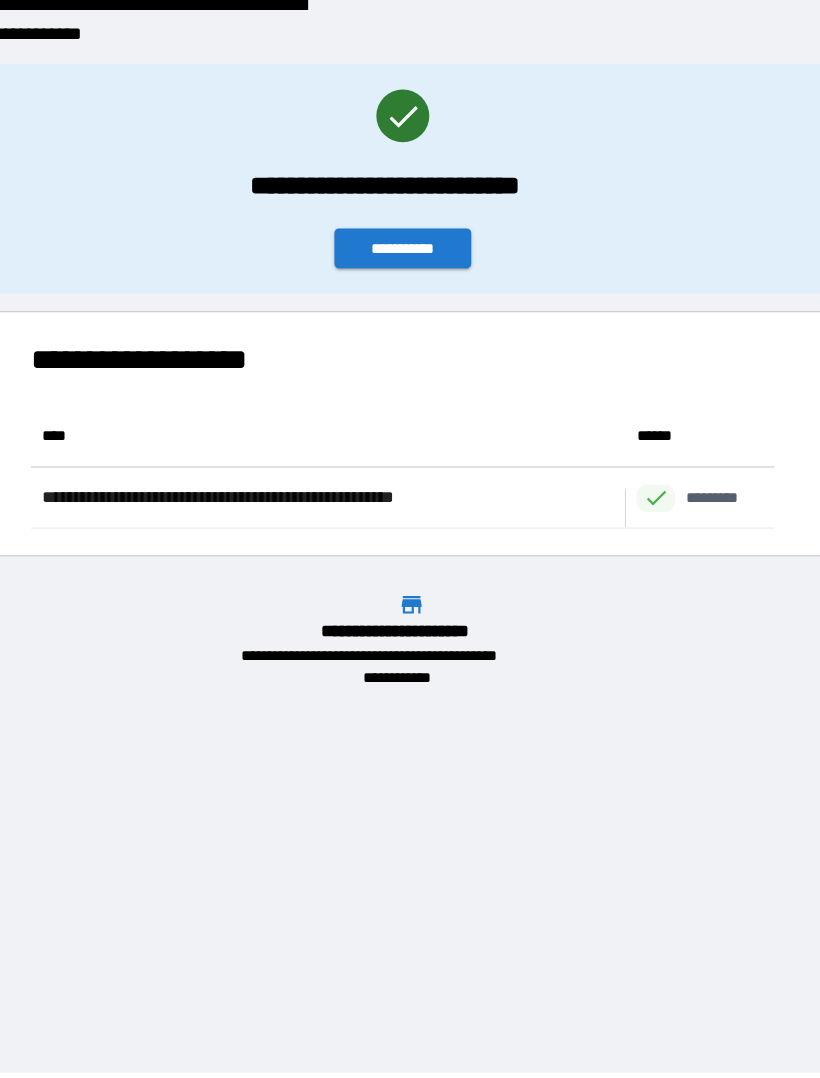 scroll, scrollTop: 1, scrollLeft: 1, axis: both 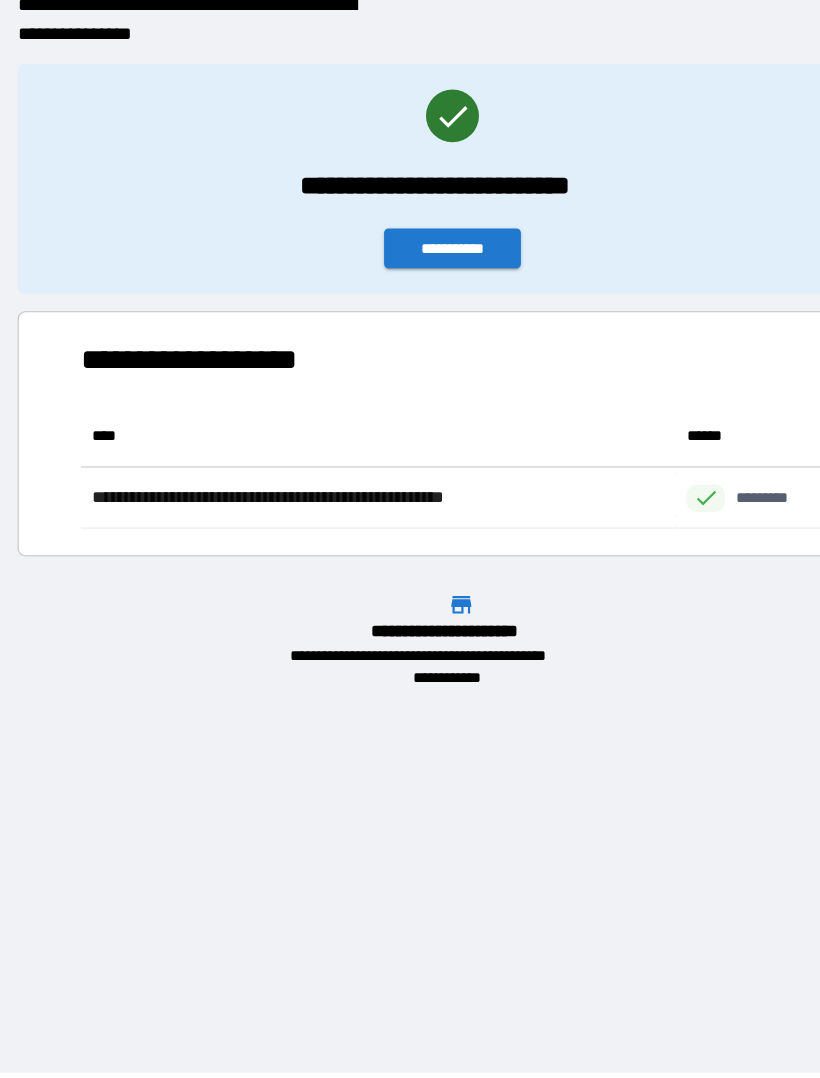 click on "**********" at bounding box center [410, 272] 